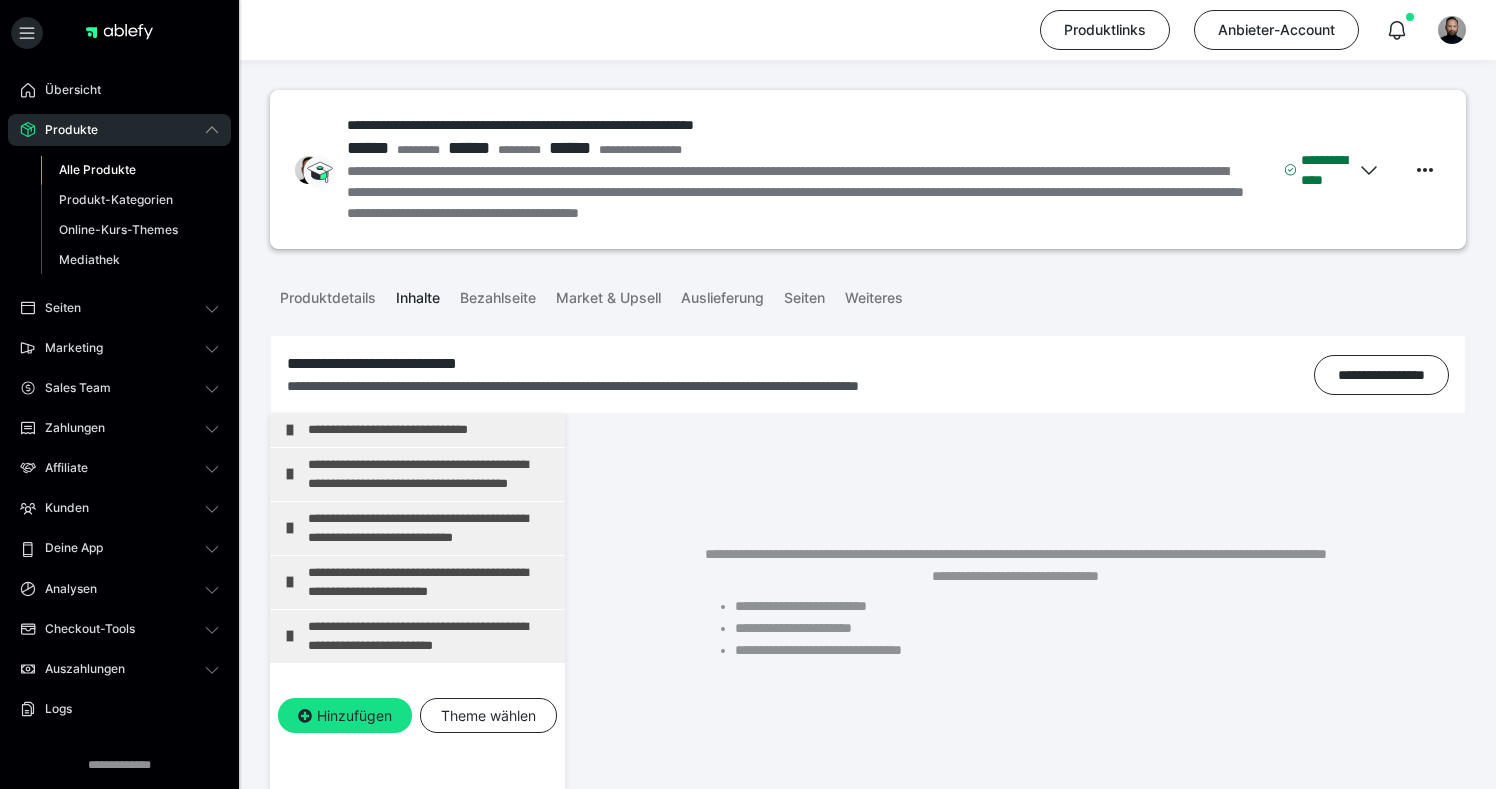 scroll, scrollTop: 374, scrollLeft: 0, axis: vertical 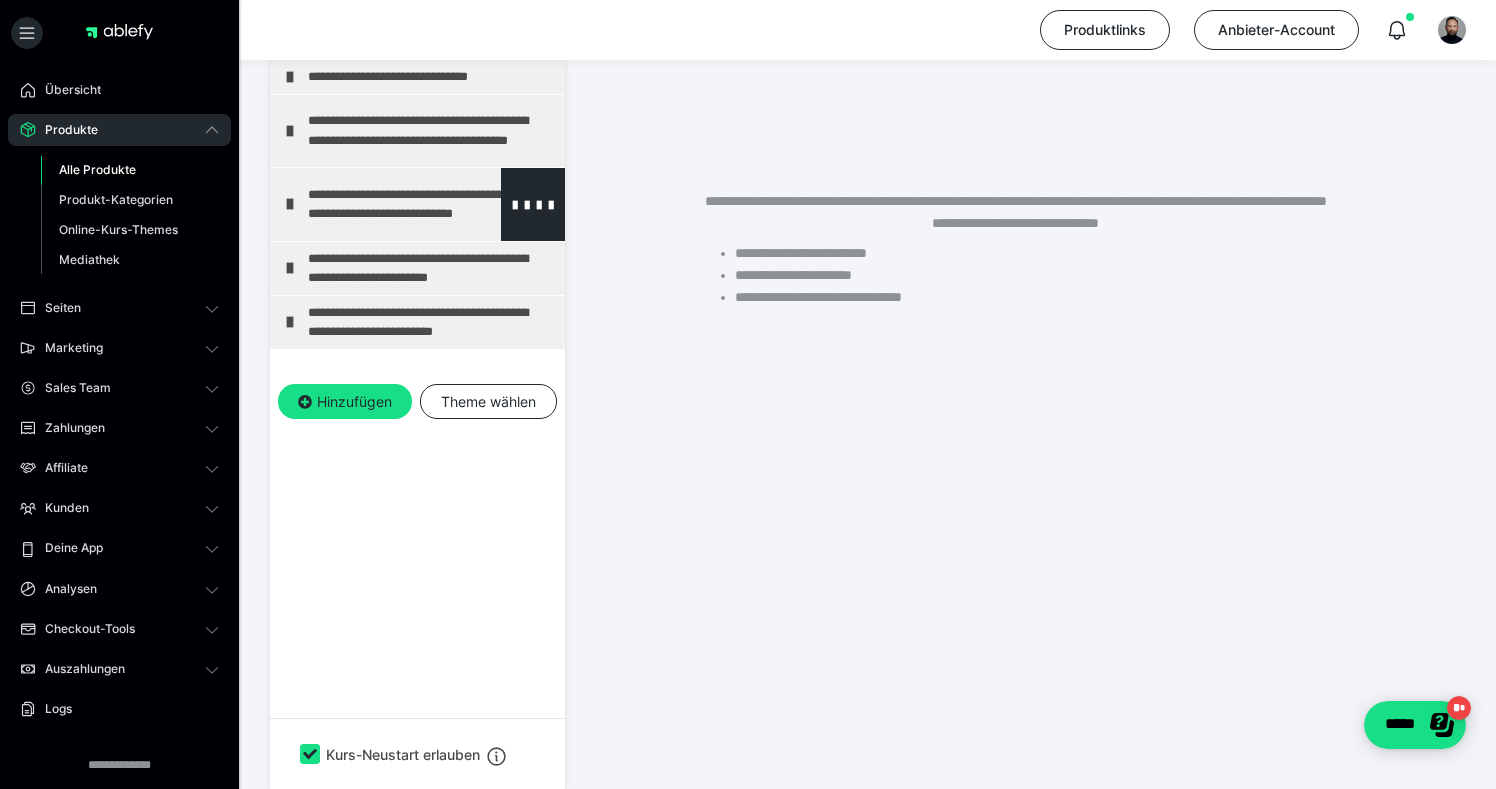 click on "**********" at bounding box center (431, 204) 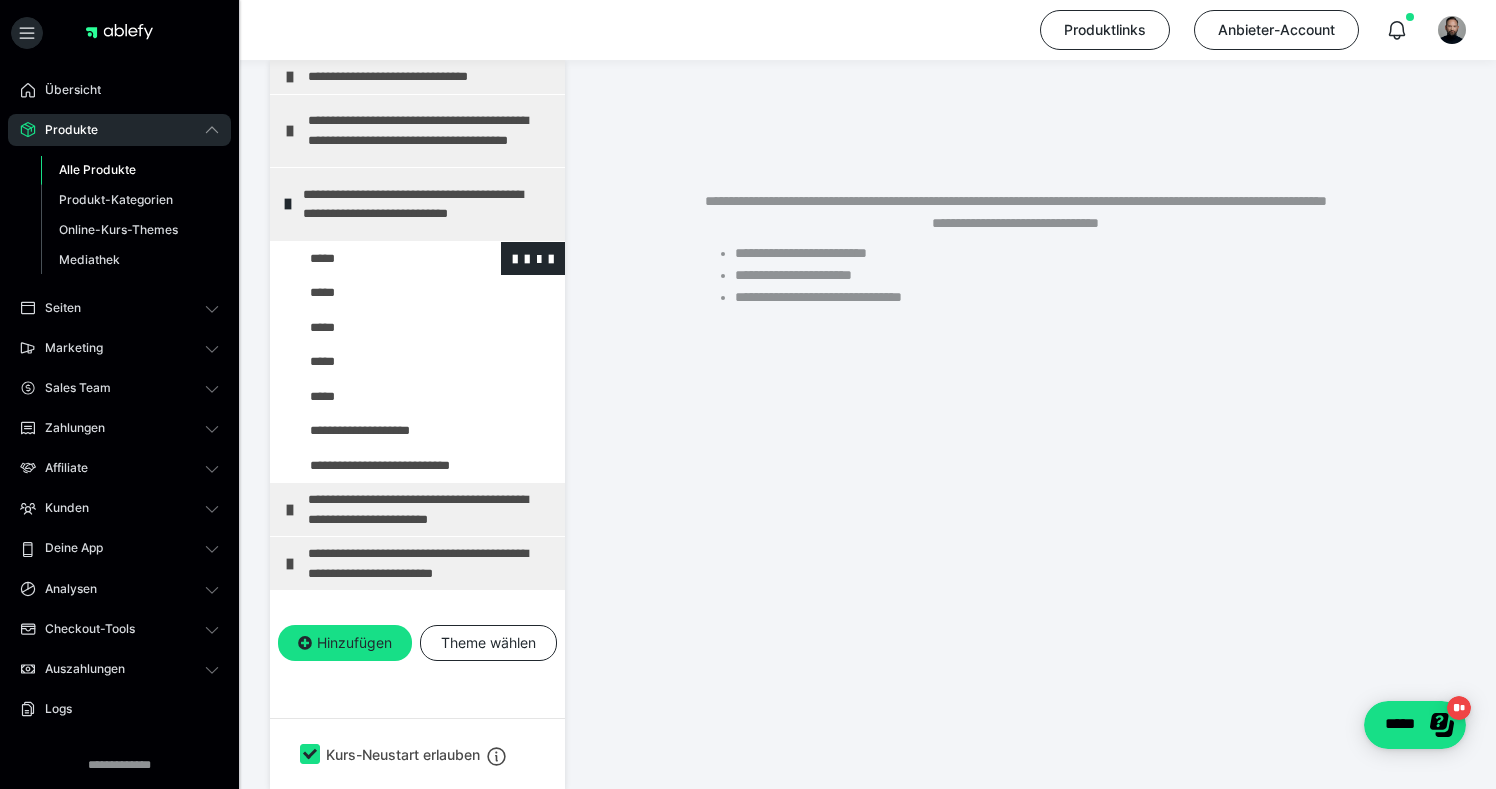 click at bounding box center (375, 259) 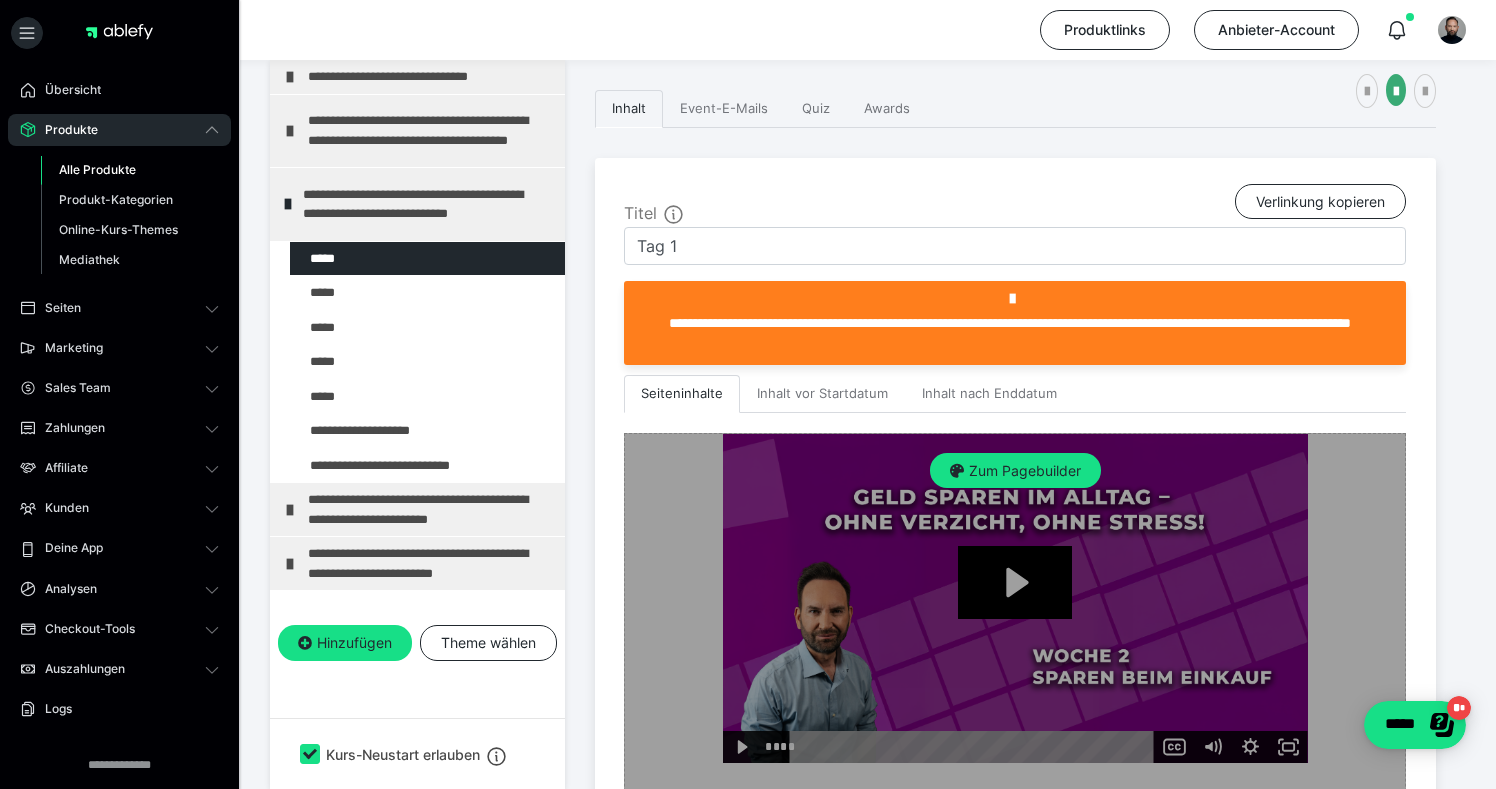 click on "Zum Pagebuilder" at bounding box center (1015, 1015) 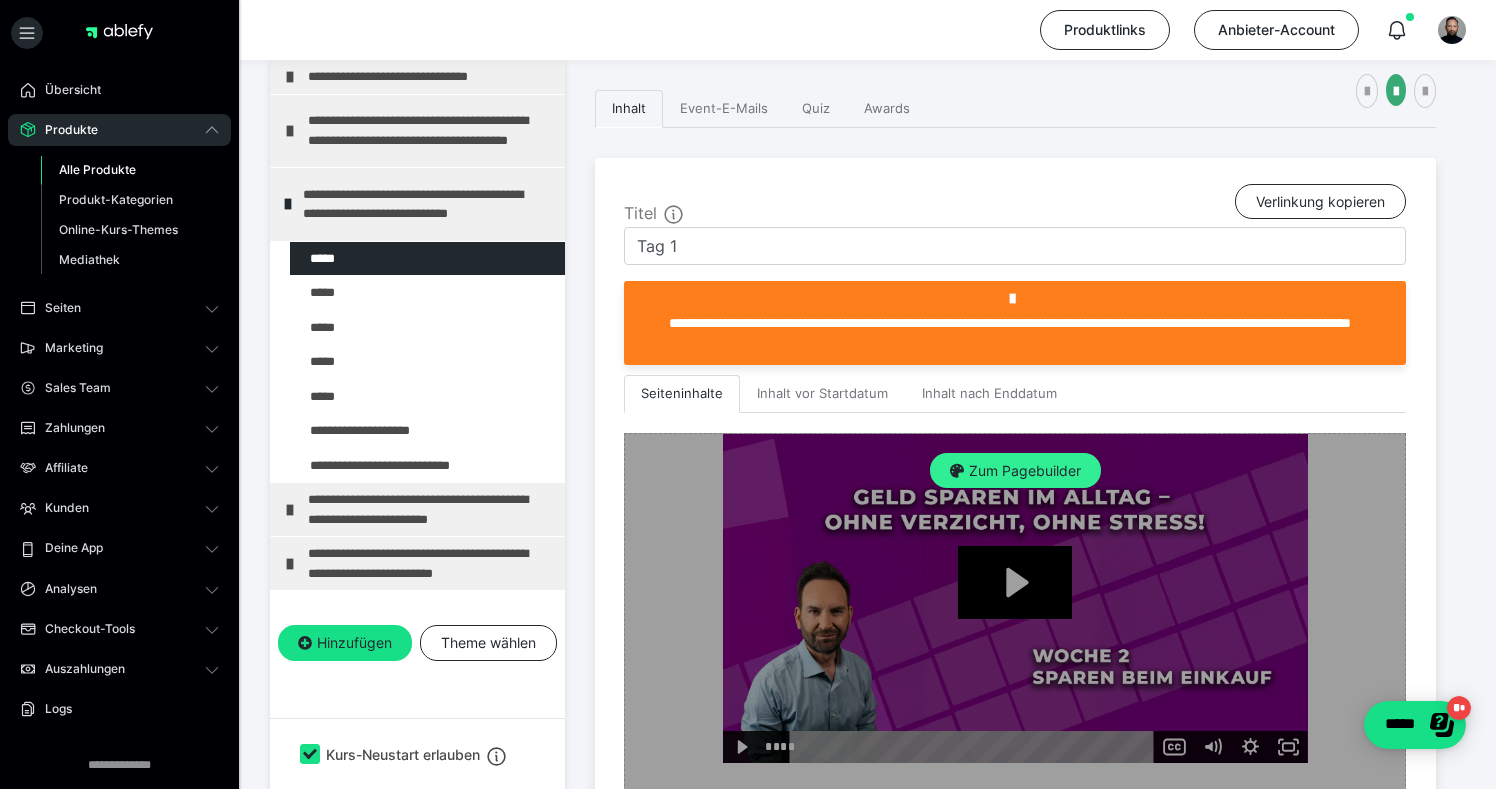 click on "Zum Pagebuilder" at bounding box center [1015, 471] 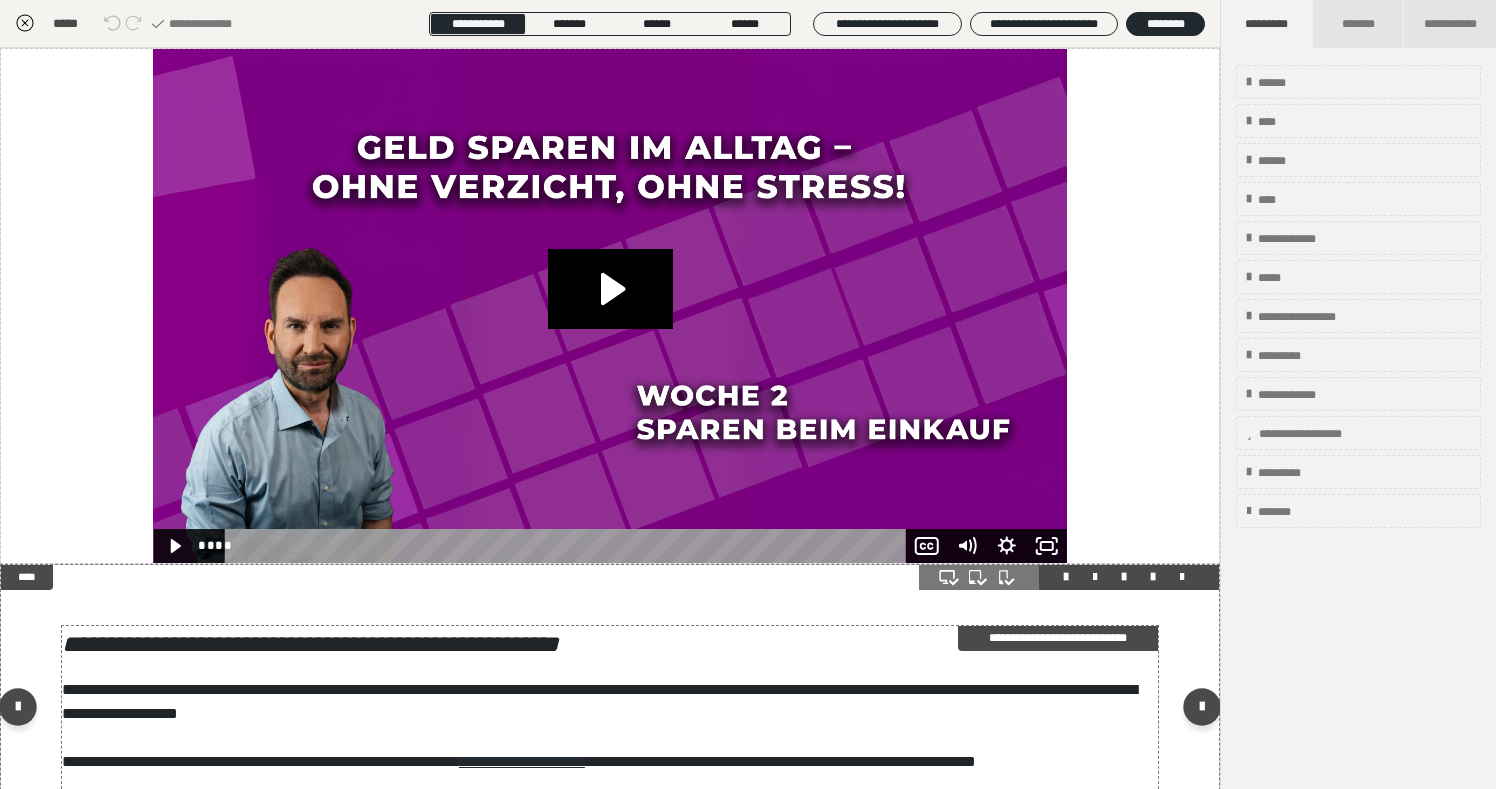 click on "**********" at bounding box center (310, 644) 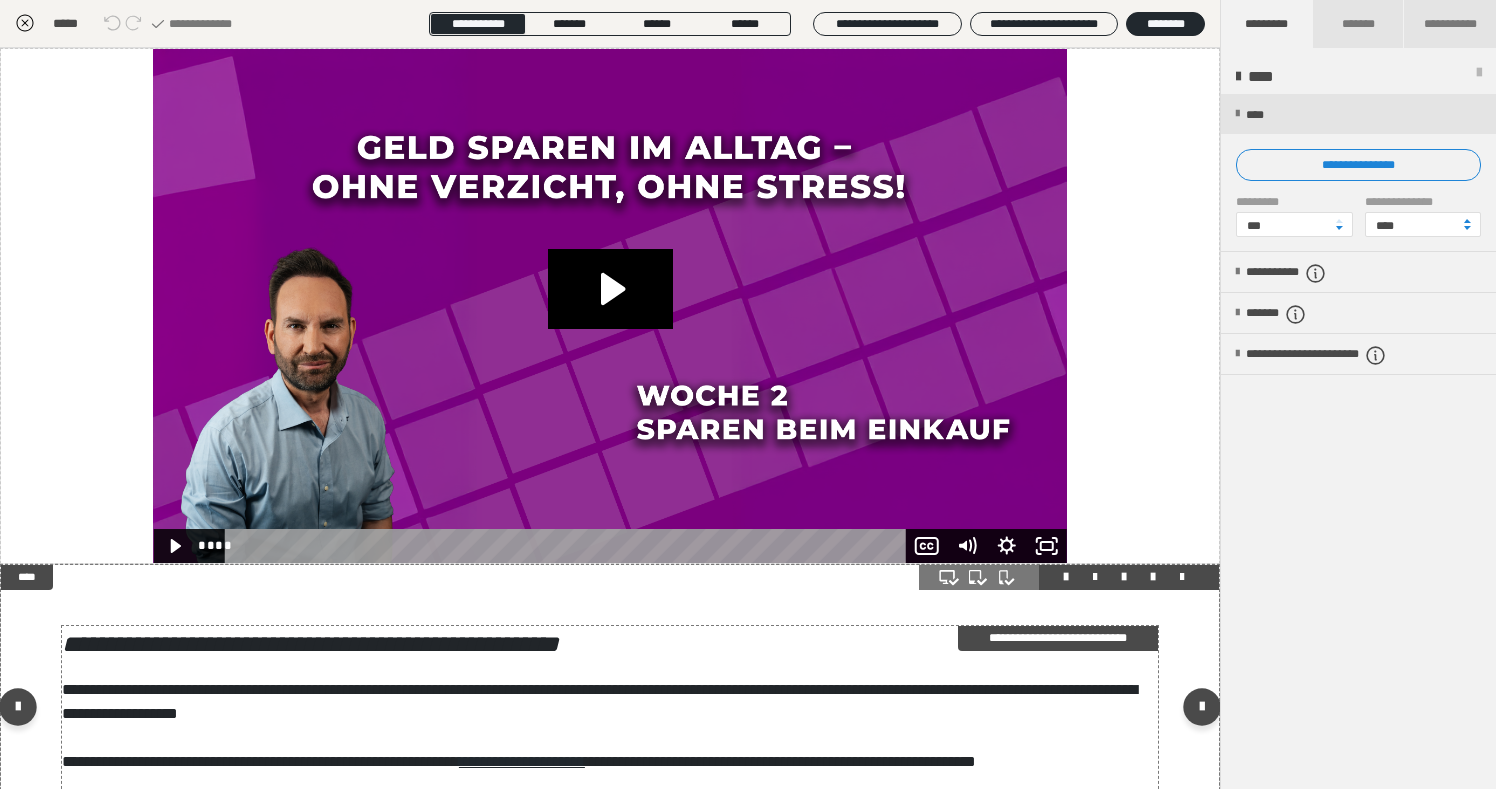click on "**********" at bounding box center (310, 644) 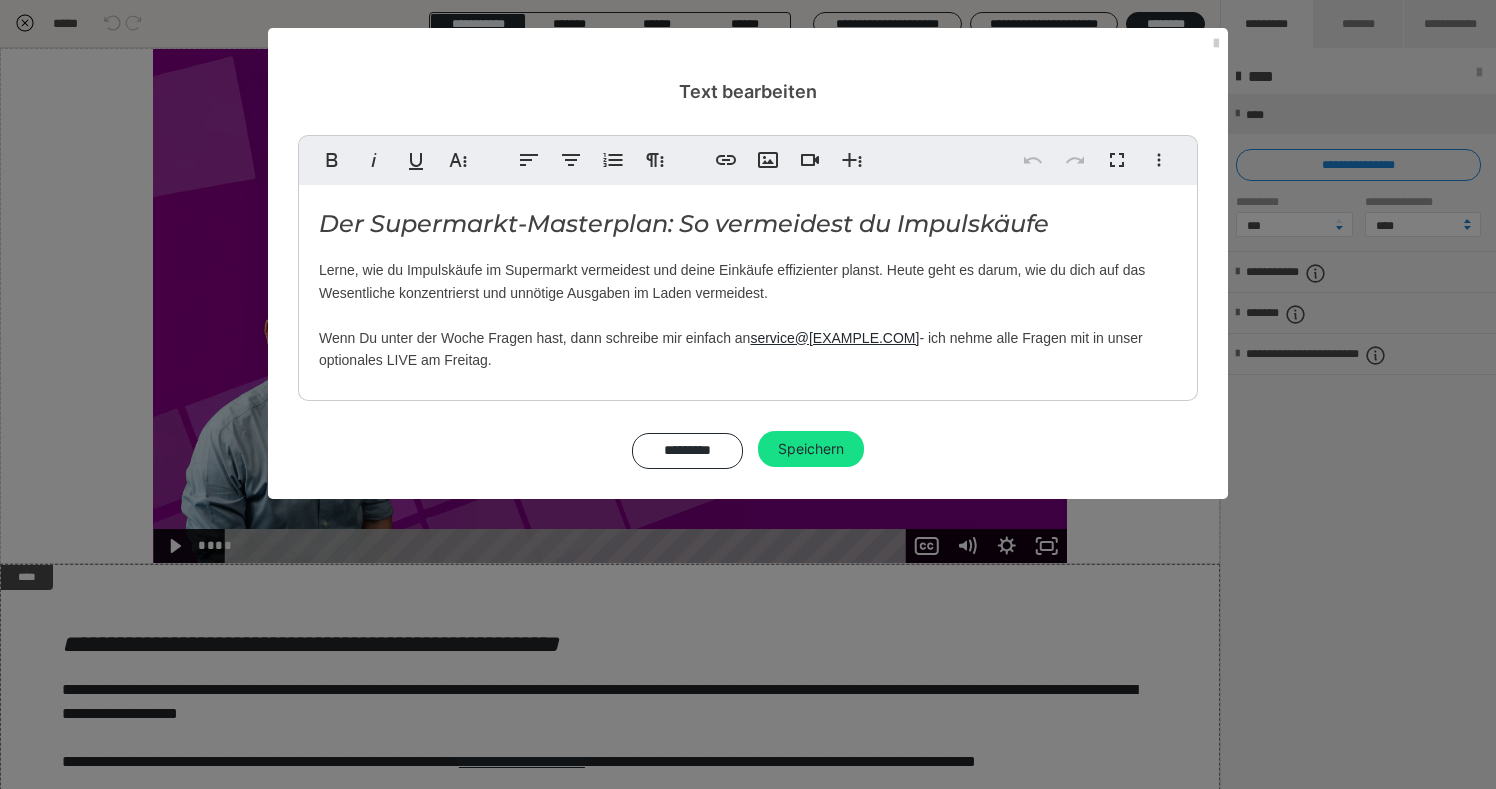 click on "Der Supermarkt-Masterplan: So vermeidest du Impulskäufe" at bounding box center (684, 223) 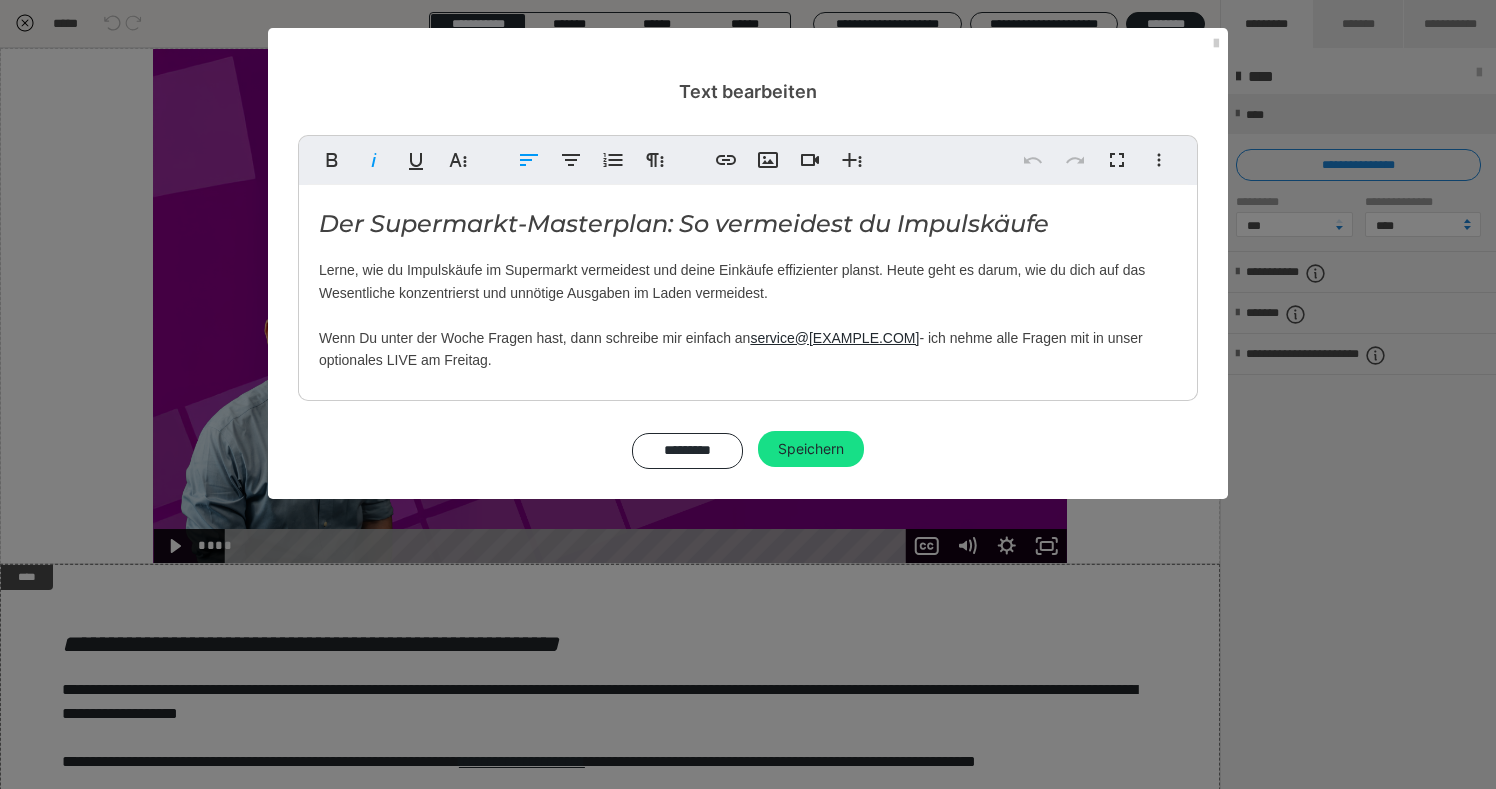 drag, startPoint x: 322, startPoint y: 216, endPoint x: 549, endPoint y: 379, distance: 279.4602 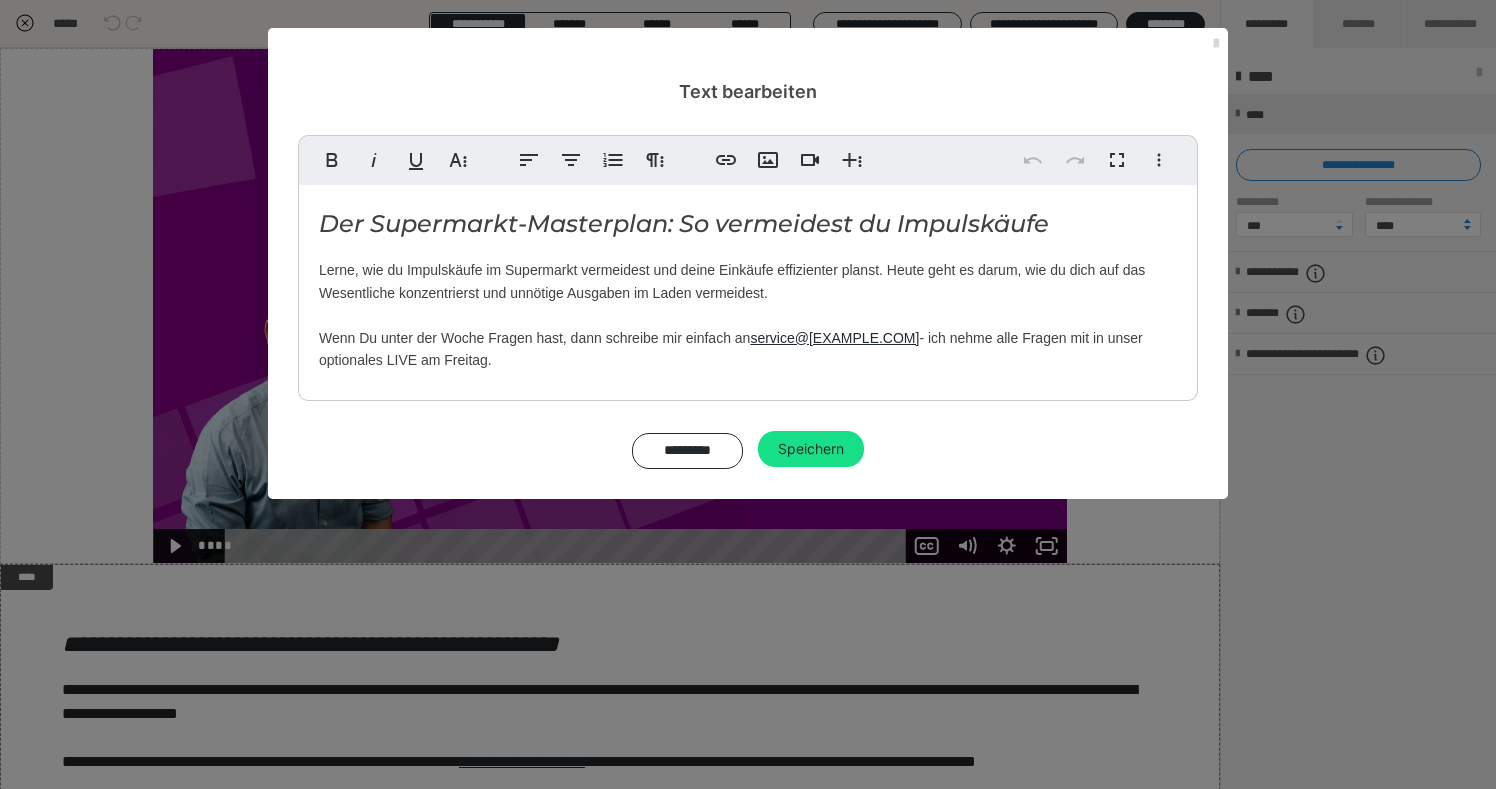 click at bounding box center [1216, 44] 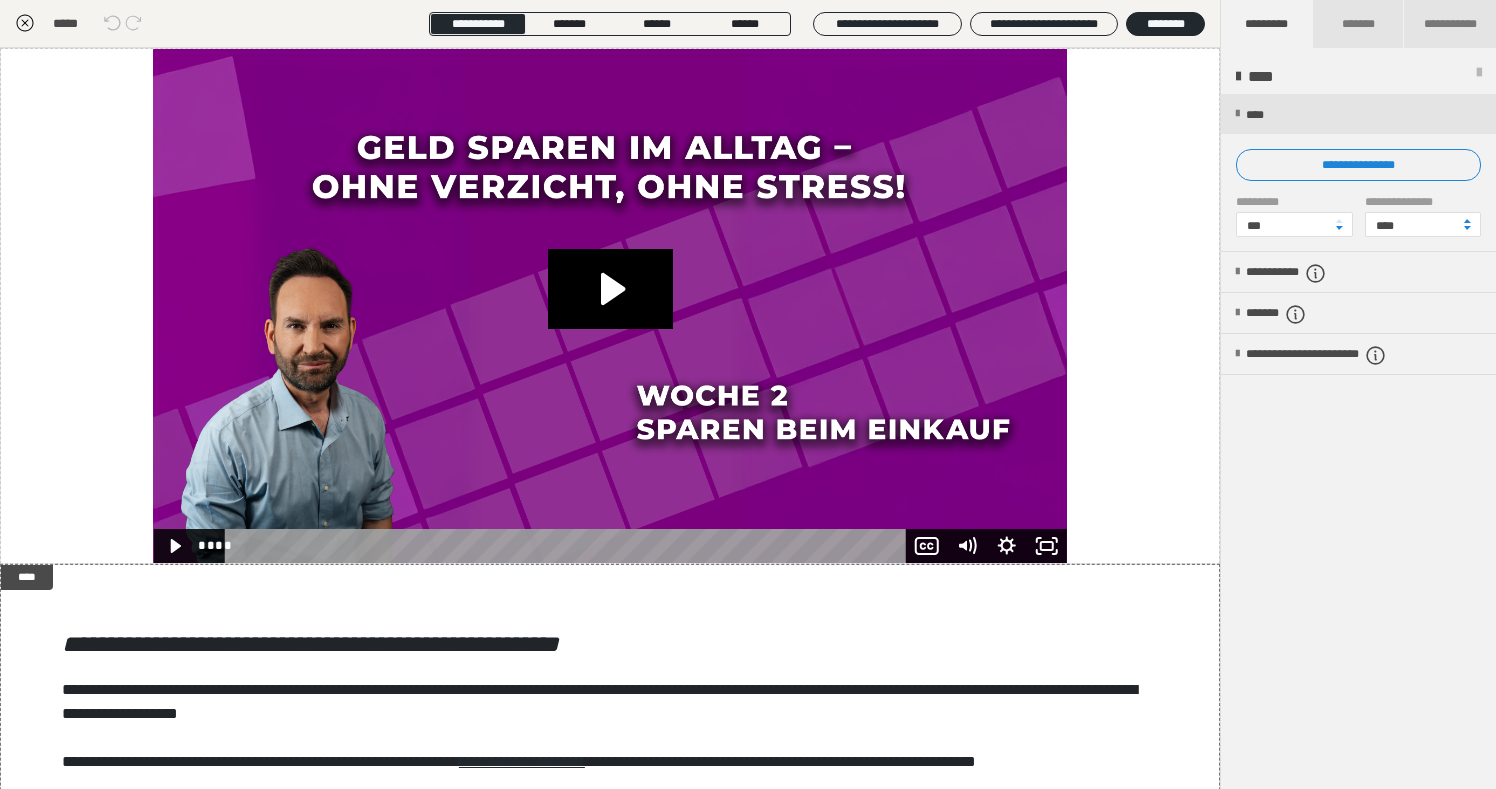 click 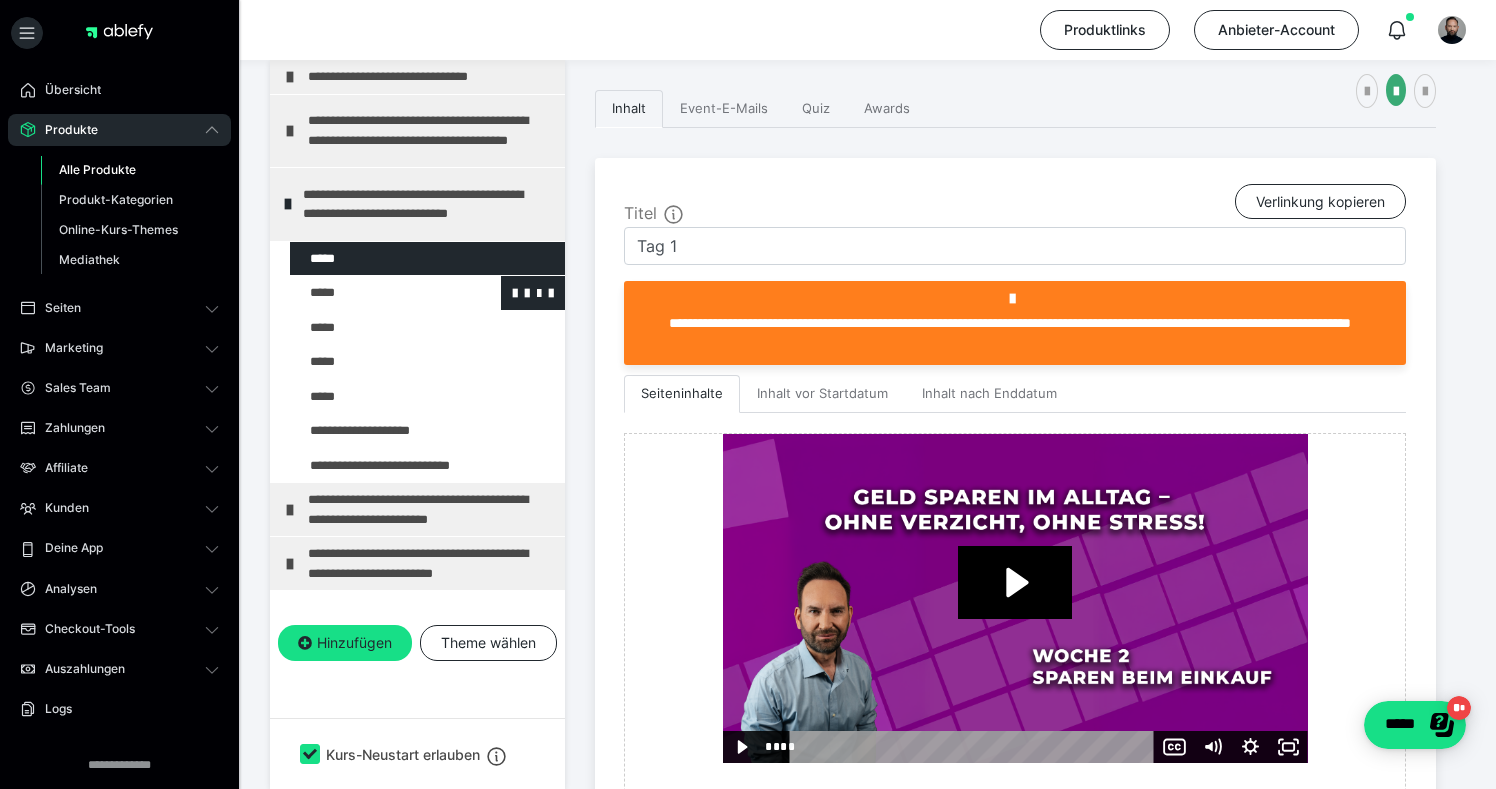 click at bounding box center [375, 293] 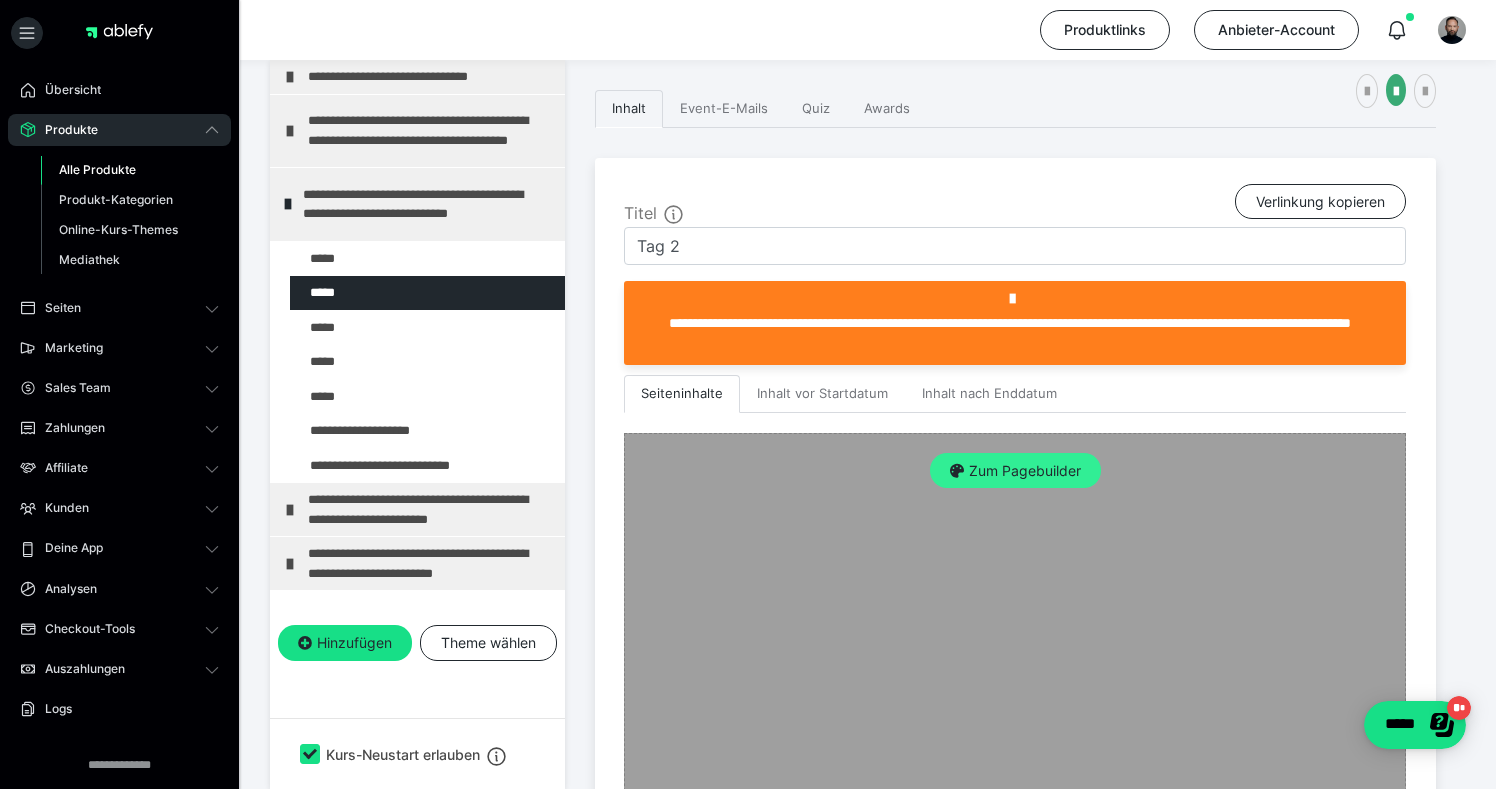 click on "Zum Pagebuilder" at bounding box center [1015, 471] 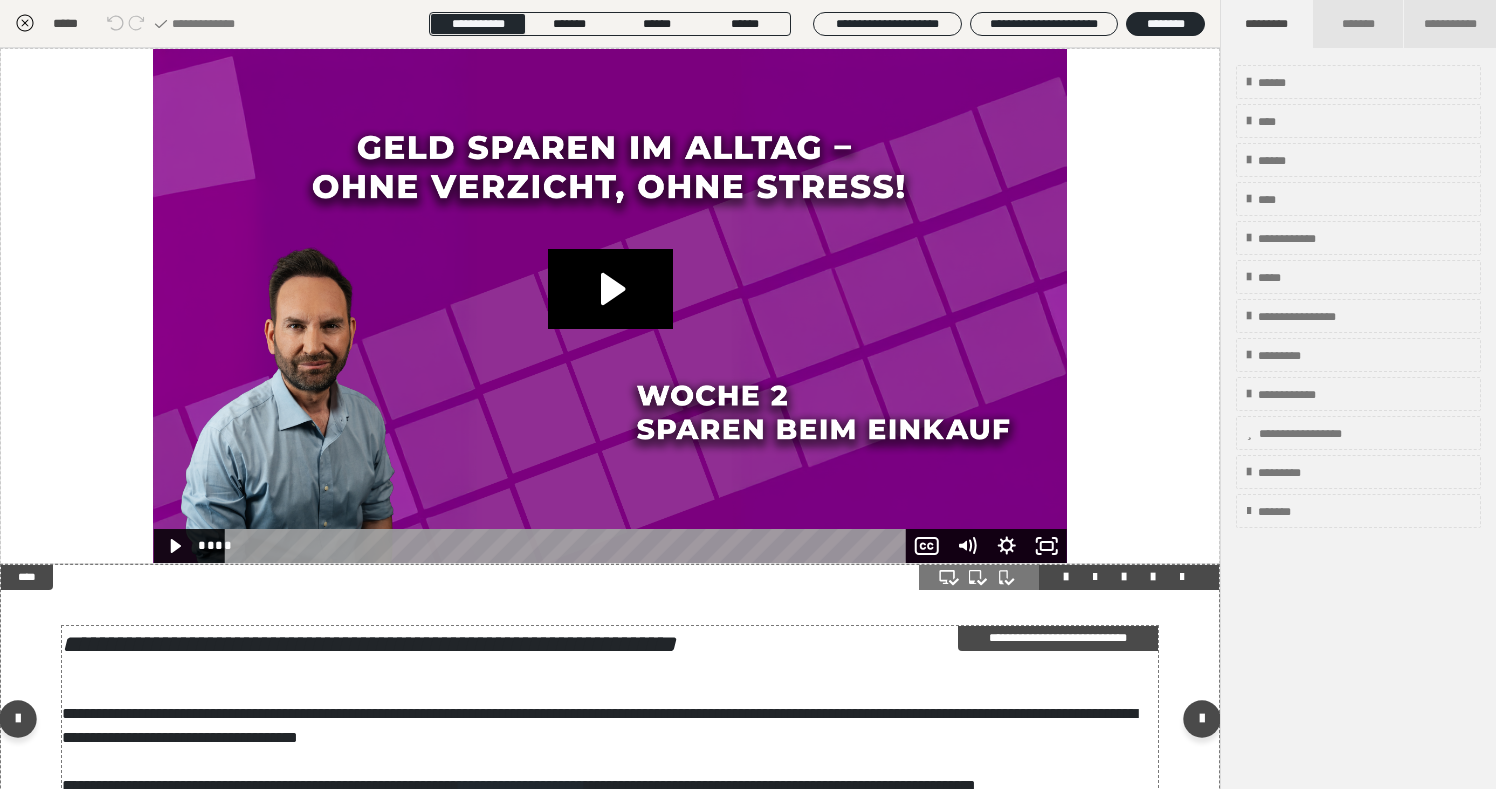 click on "**********" at bounding box center (610, 724) 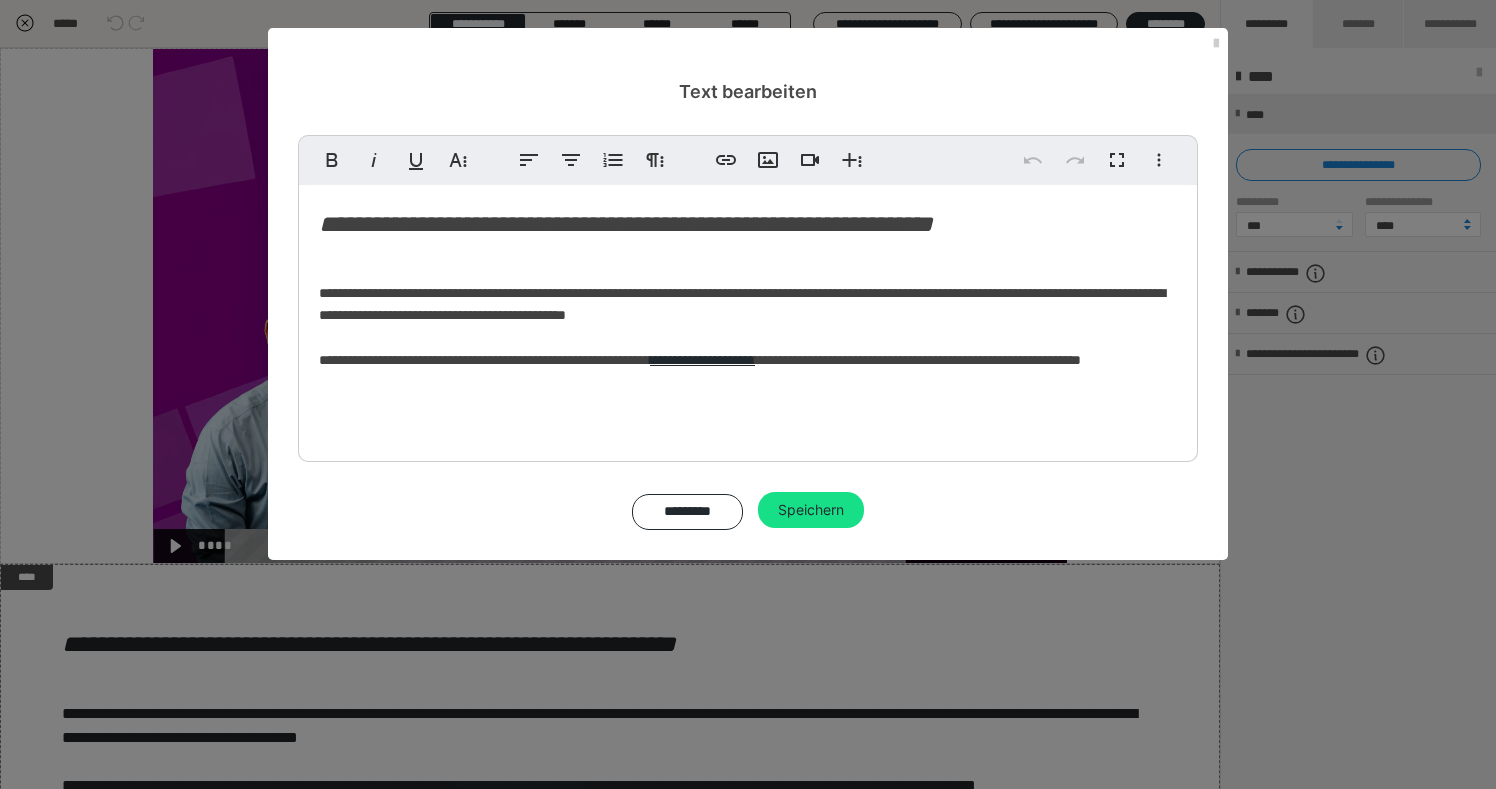 click on "**********" at bounding box center (748, 318) 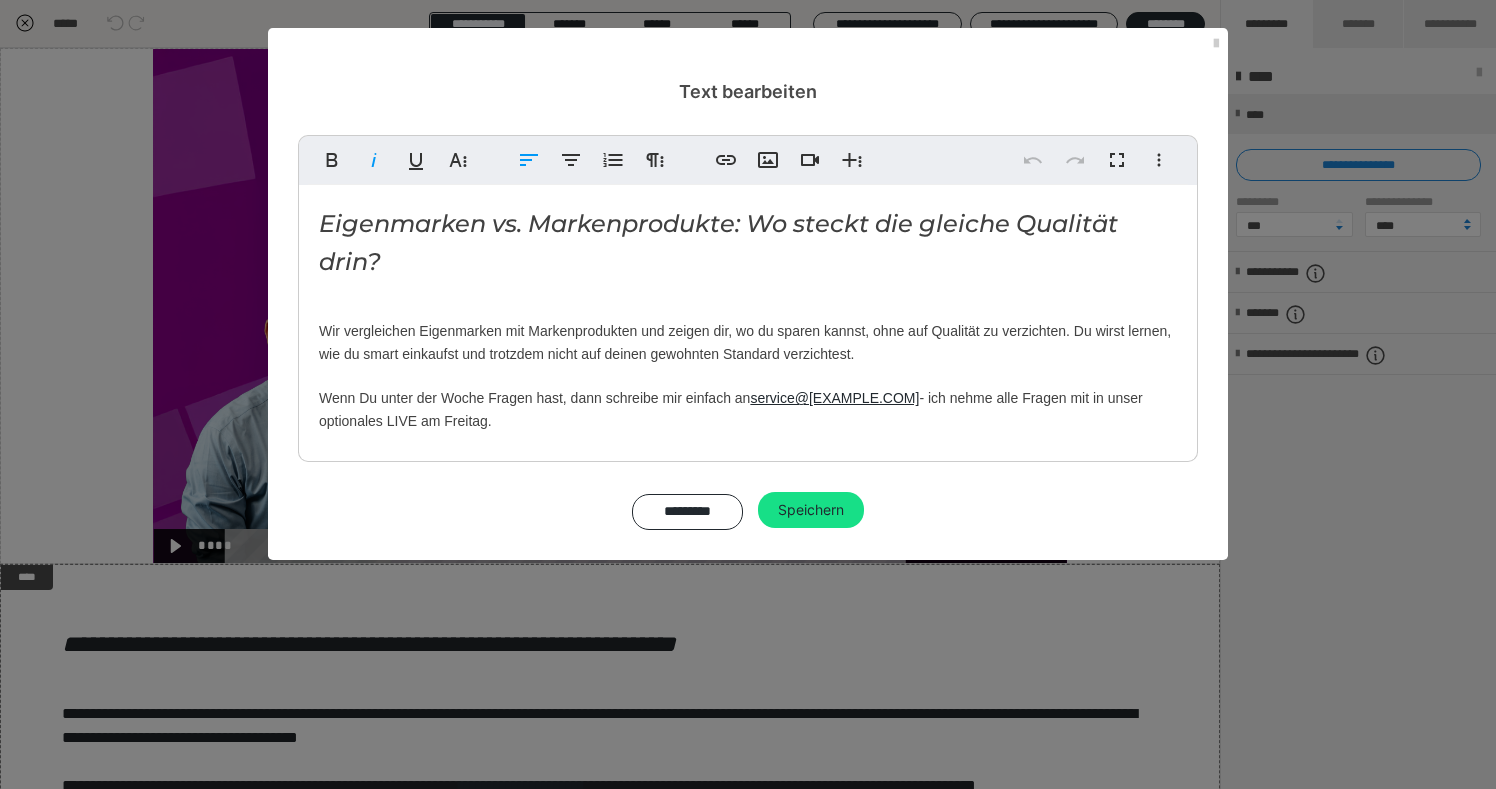drag, startPoint x: 316, startPoint y: 223, endPoint x: 657, endPoint y: 426, distance: 396.8501 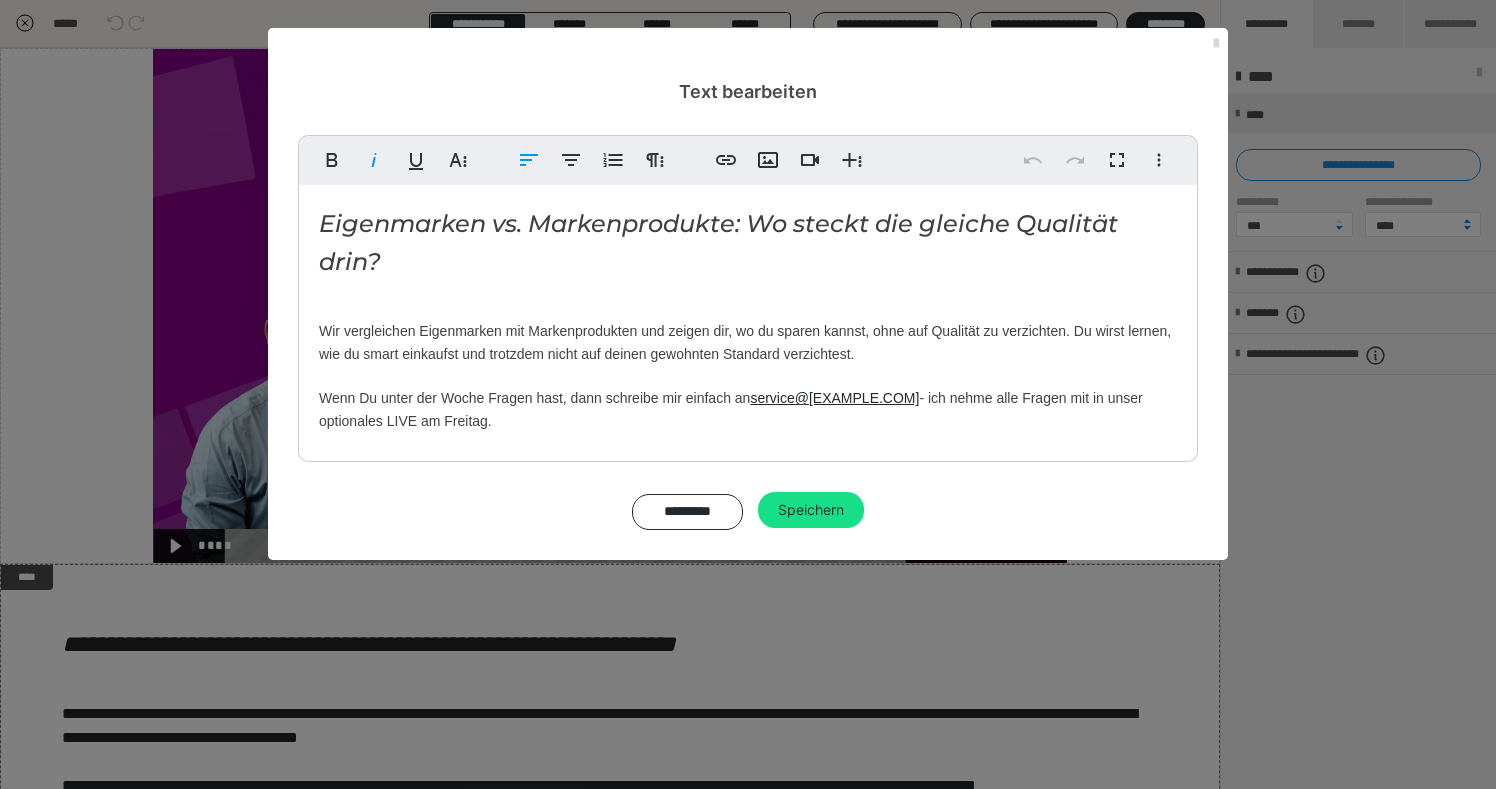 click at bounding box center (1216, 44) 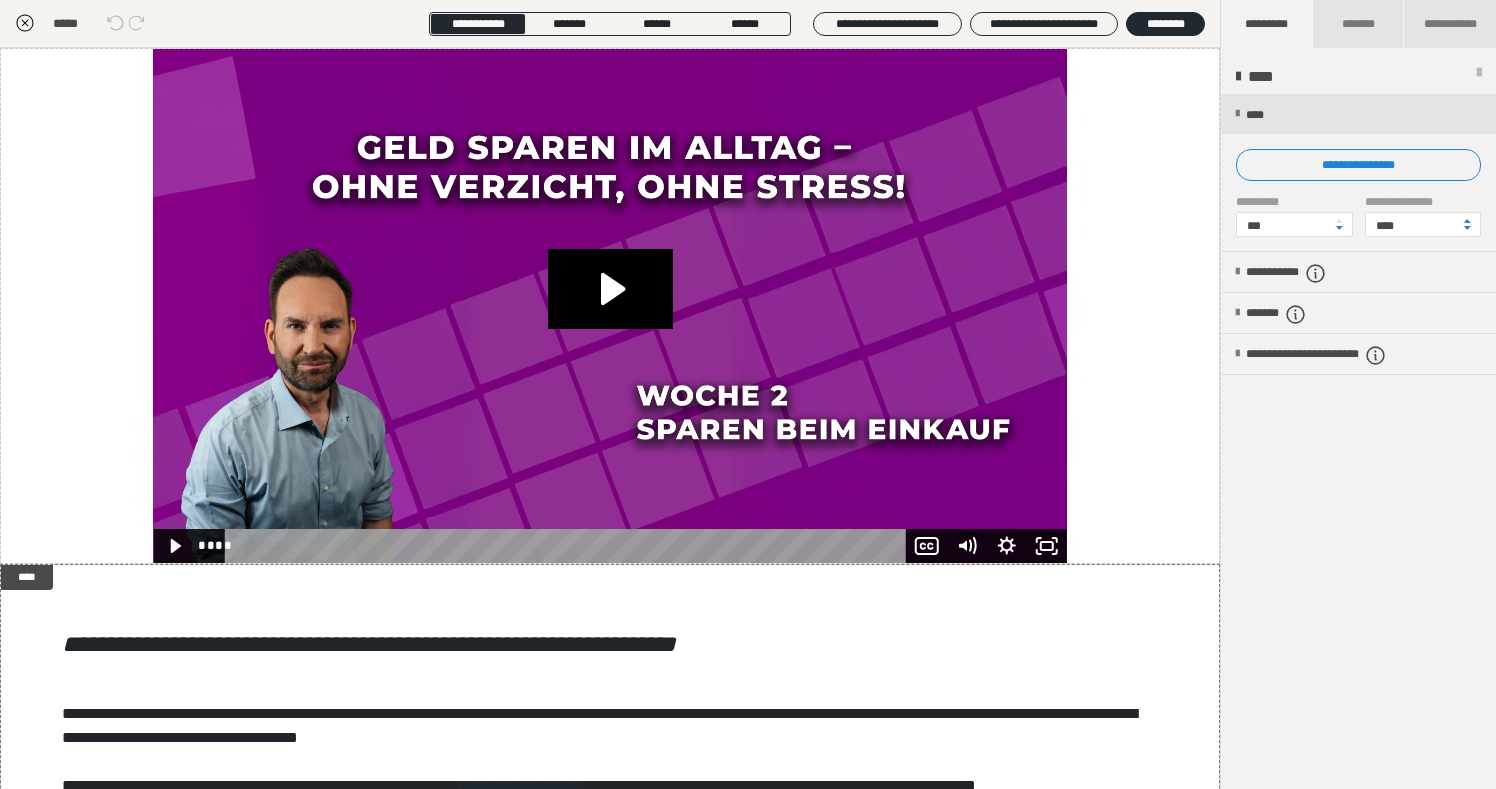 click 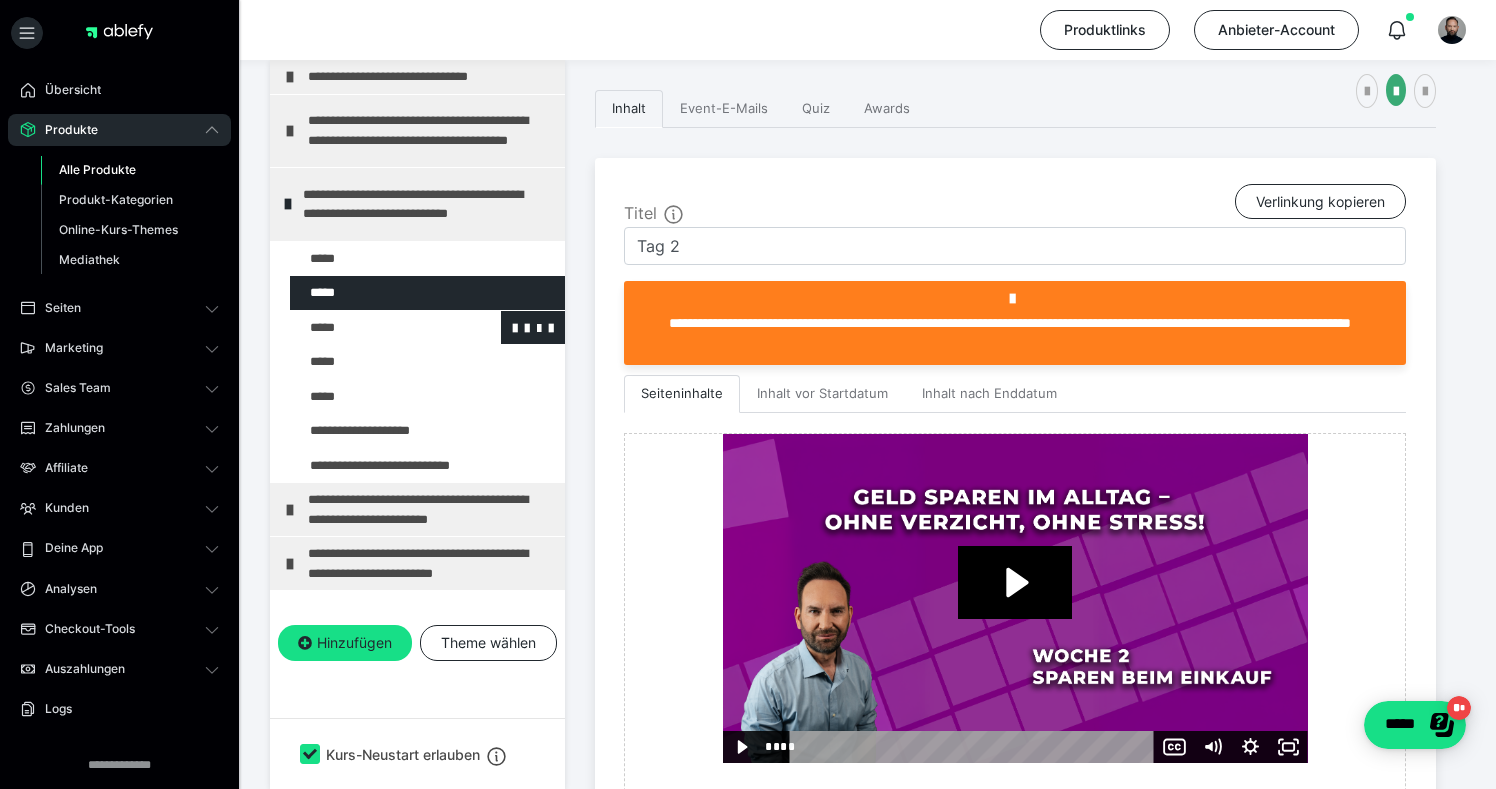 click at bounding box center (375, 328) 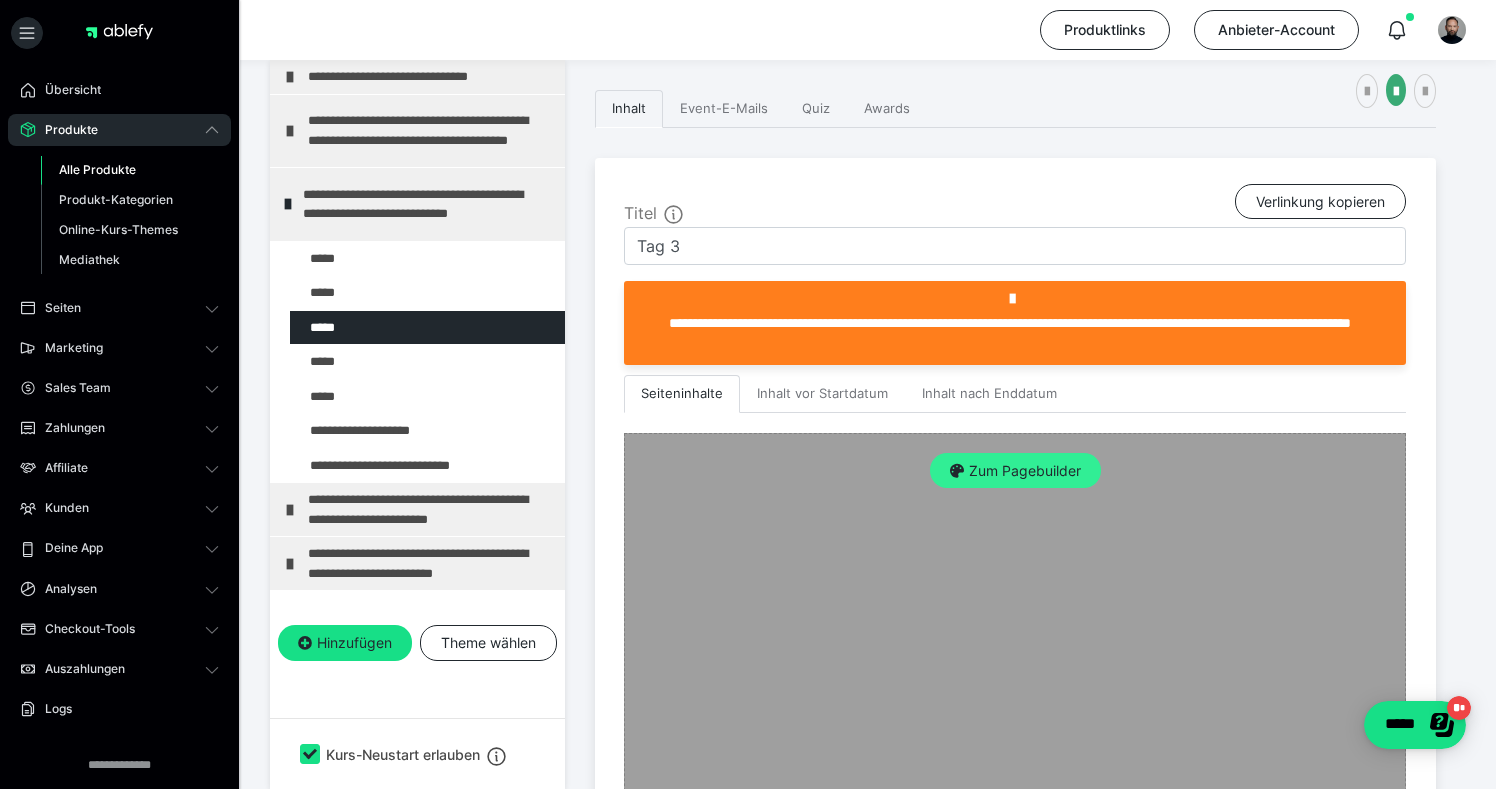 click on "Zum Pagebuilder" at bounding box center [1015, 471] 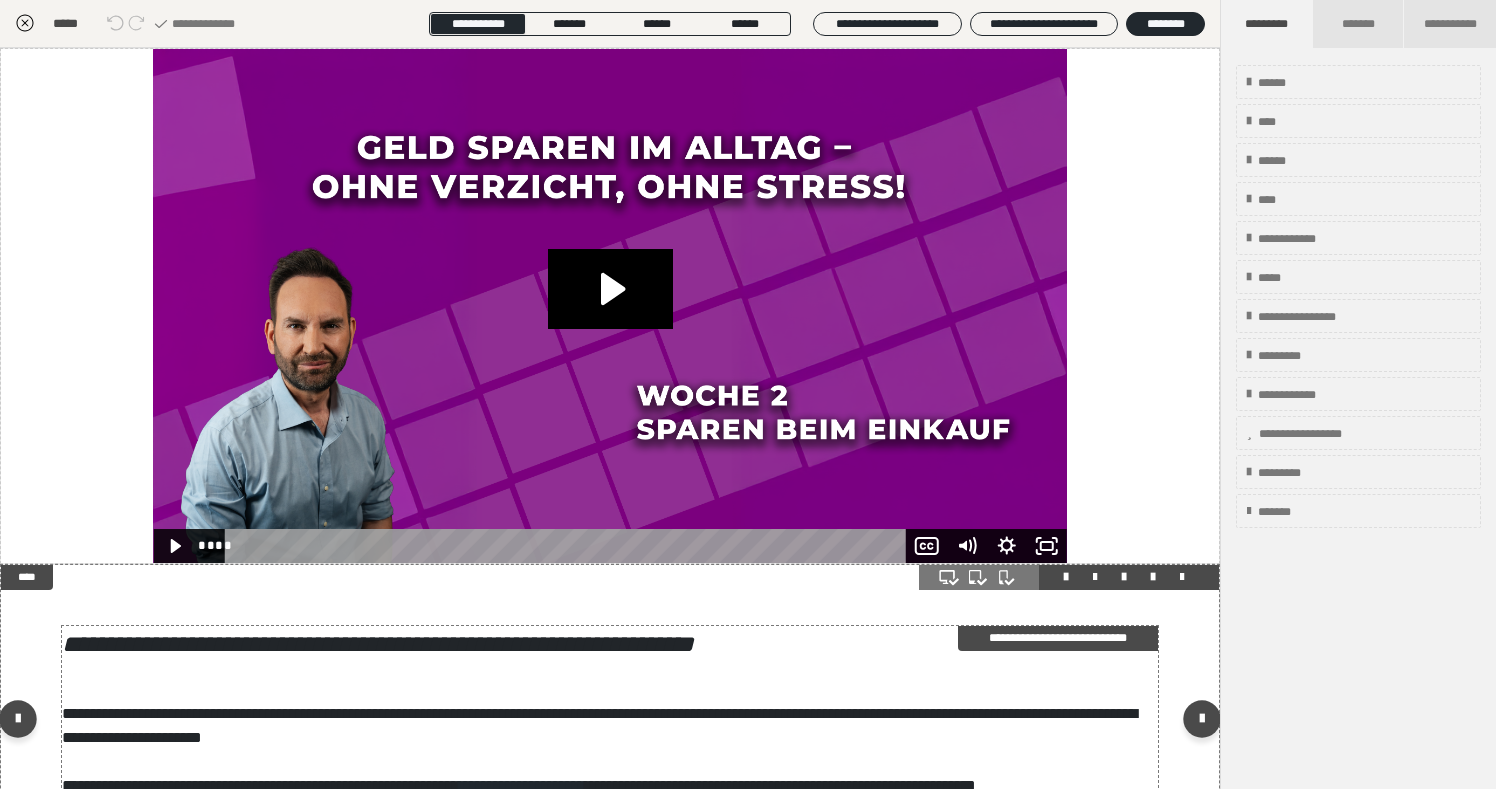 click on "**********" at bounding box center [610, 724] 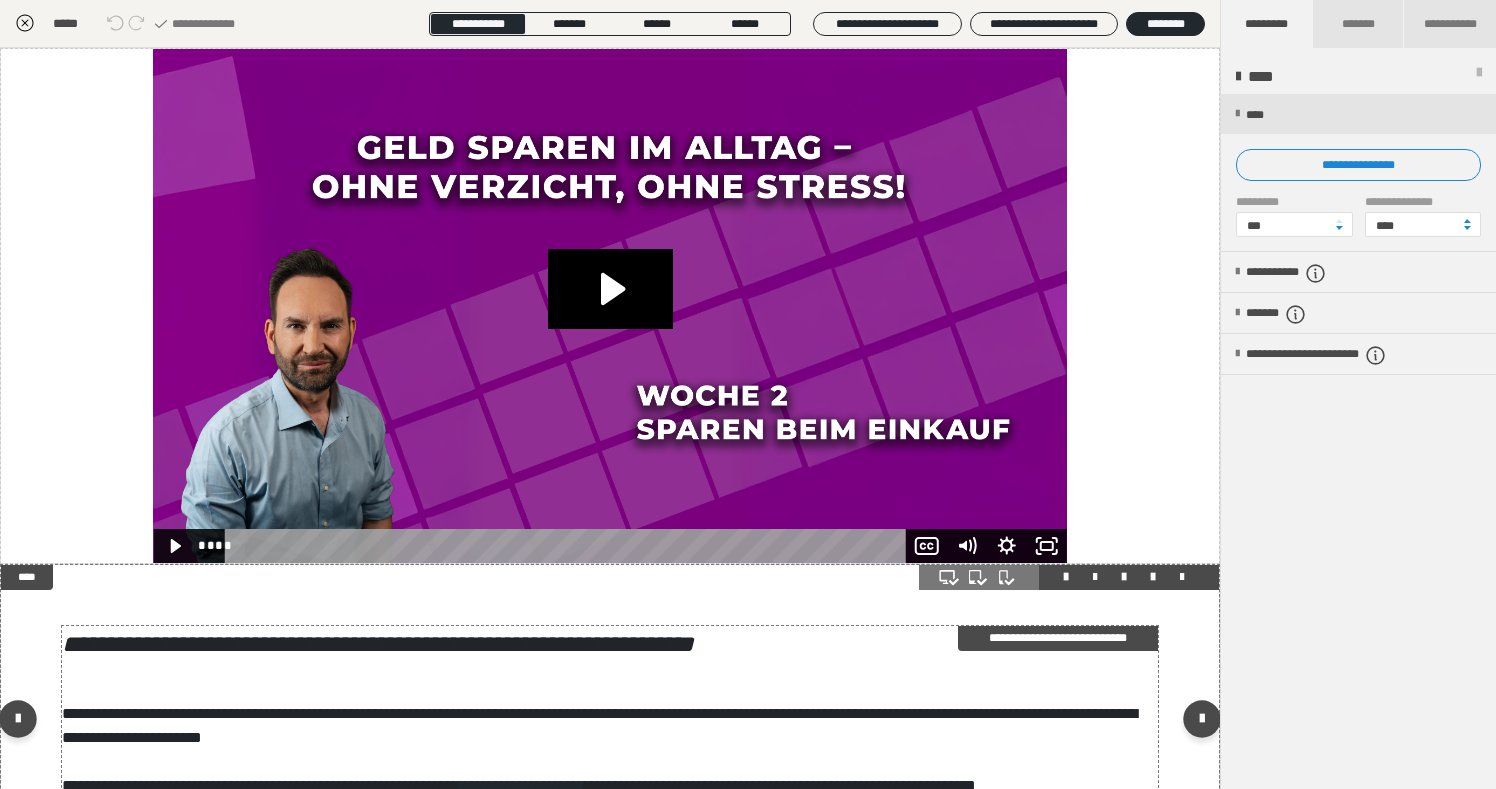 click on "**********" at bounding box center [610, 724] 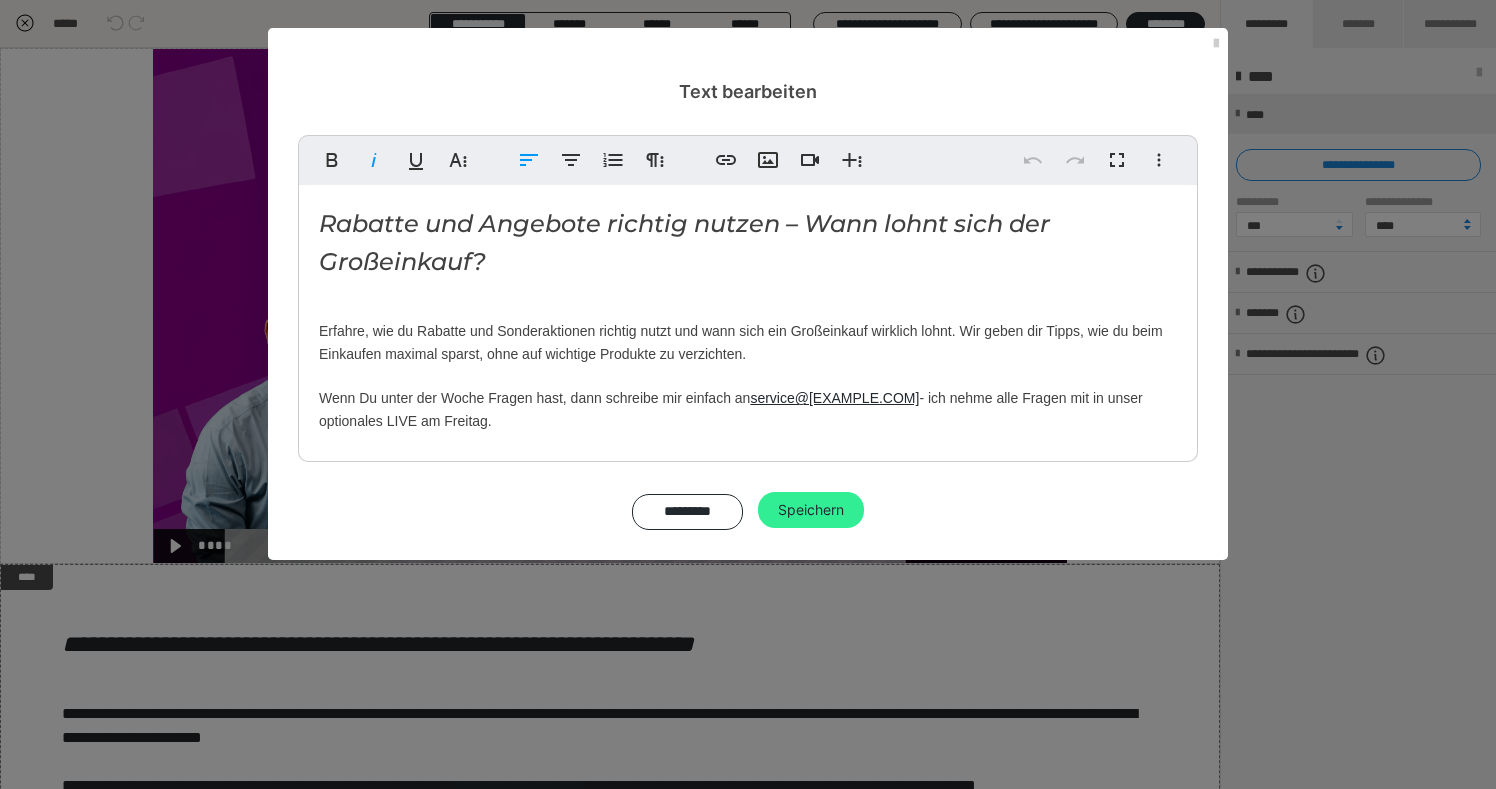 drag, startPoint x: 322, startPoint y: 222, endPoint x: 845, endPoint y: 514, distance: 598.99335 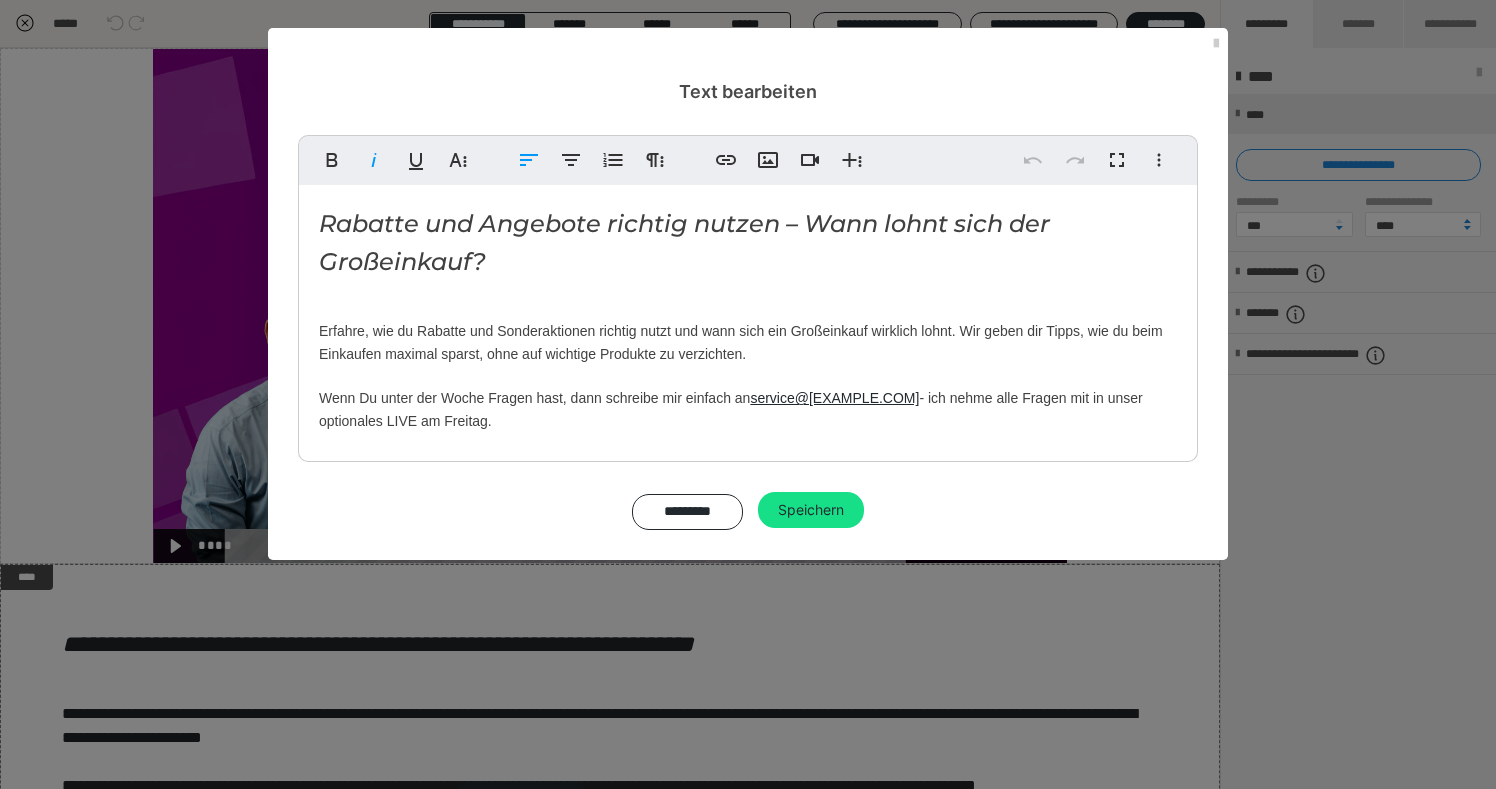 copy on "Rabatte und Angebote richtig nutzen – Wann lohnt sich der Großeinkauf? Erfahre, wie du Rabatte und Sonderaktionen richtig nutzt und wann sich ein Großeinkauf wirklich lohnt. Wir geben dir Tipps, wie du beim Einkaufen maximal sparst, ohne auf wichtige Produkte zu verzichten. Wenn Du unter der Woche Fragen hast, dann schreibe mir einfach an service@[EXAMPLE.COM] - ich nehme alle Fragen mit in unser optionales LIVE am Freitag." 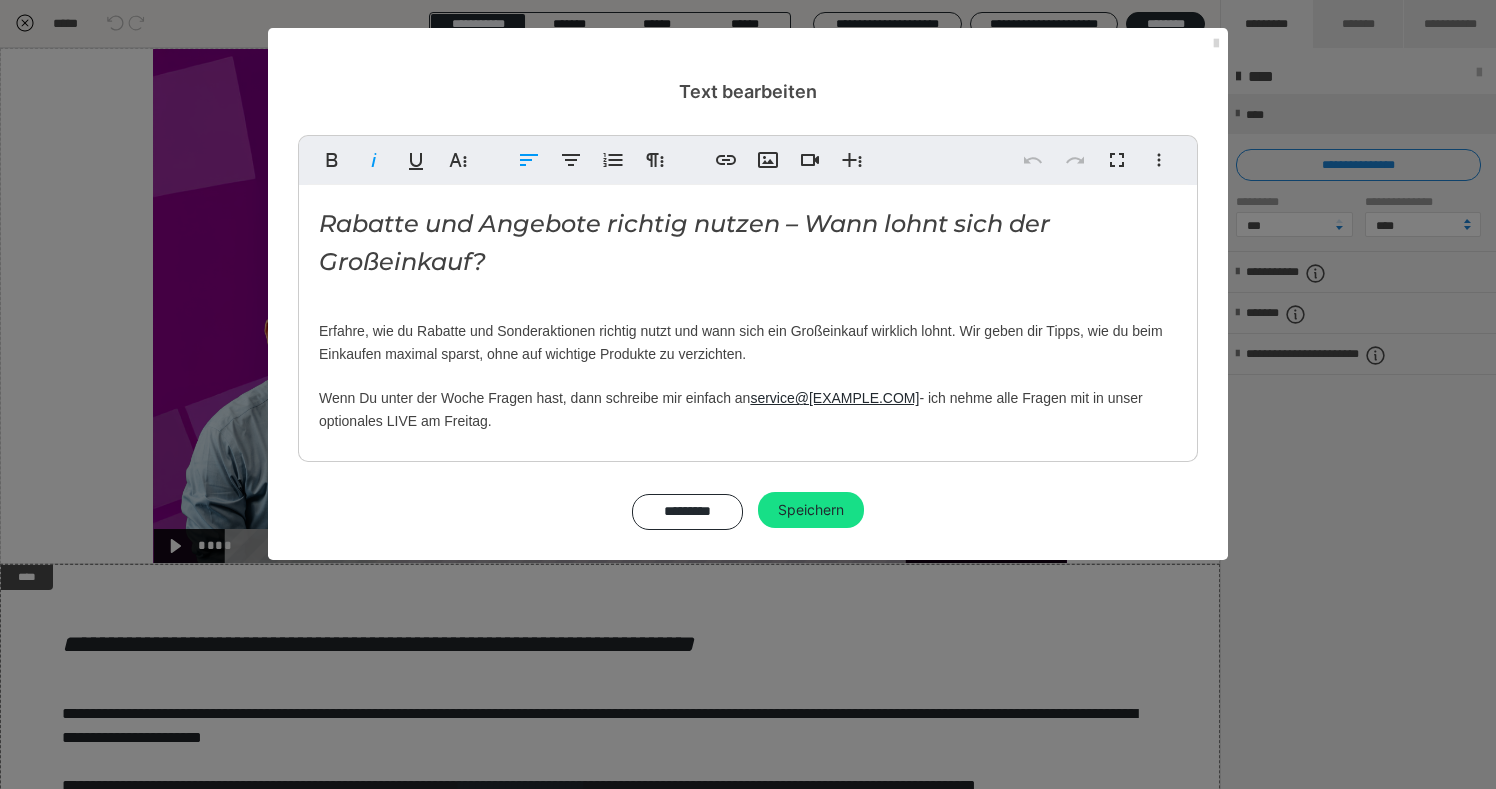 click at bounding box center [1216, 44] 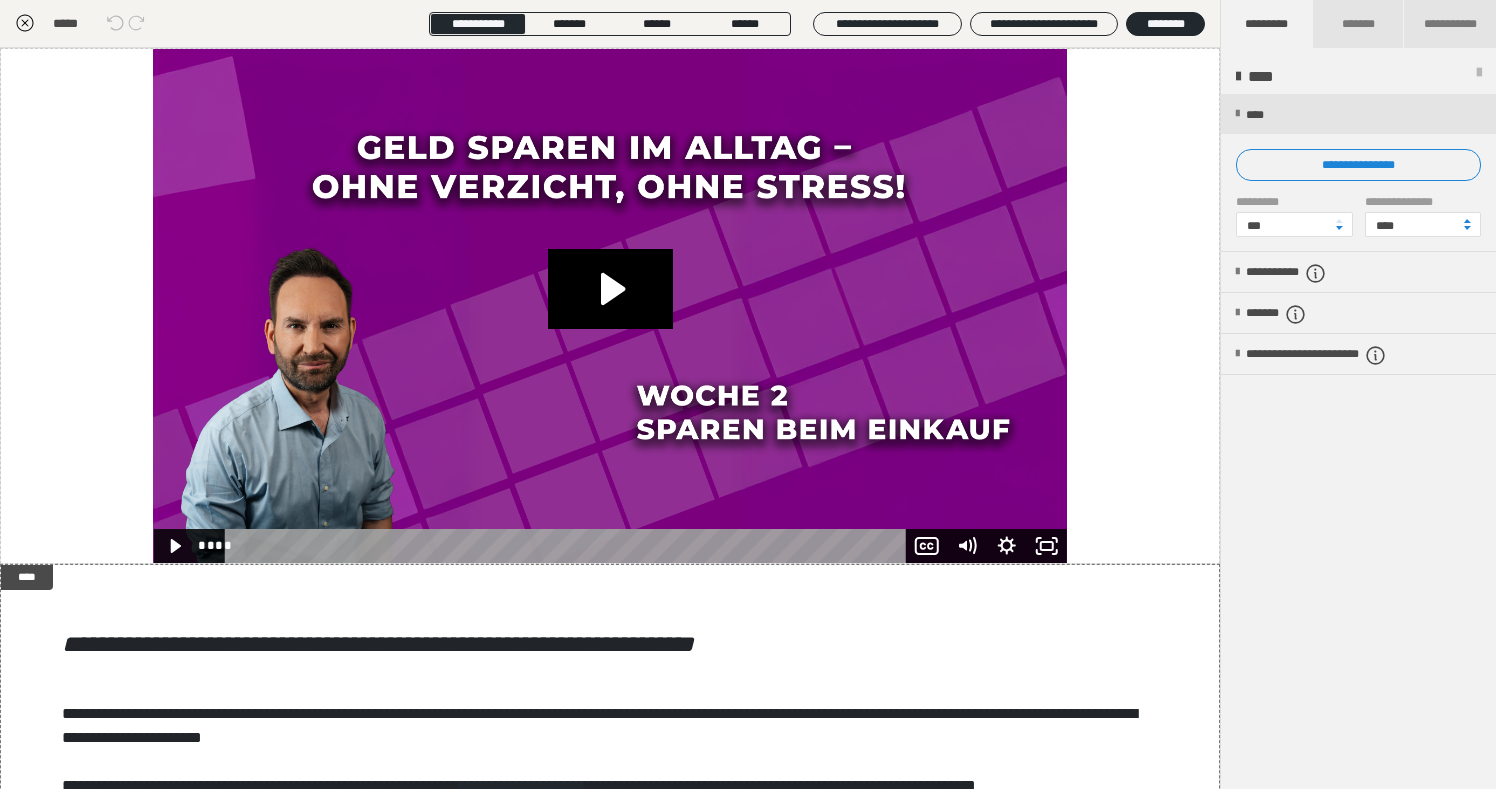 click 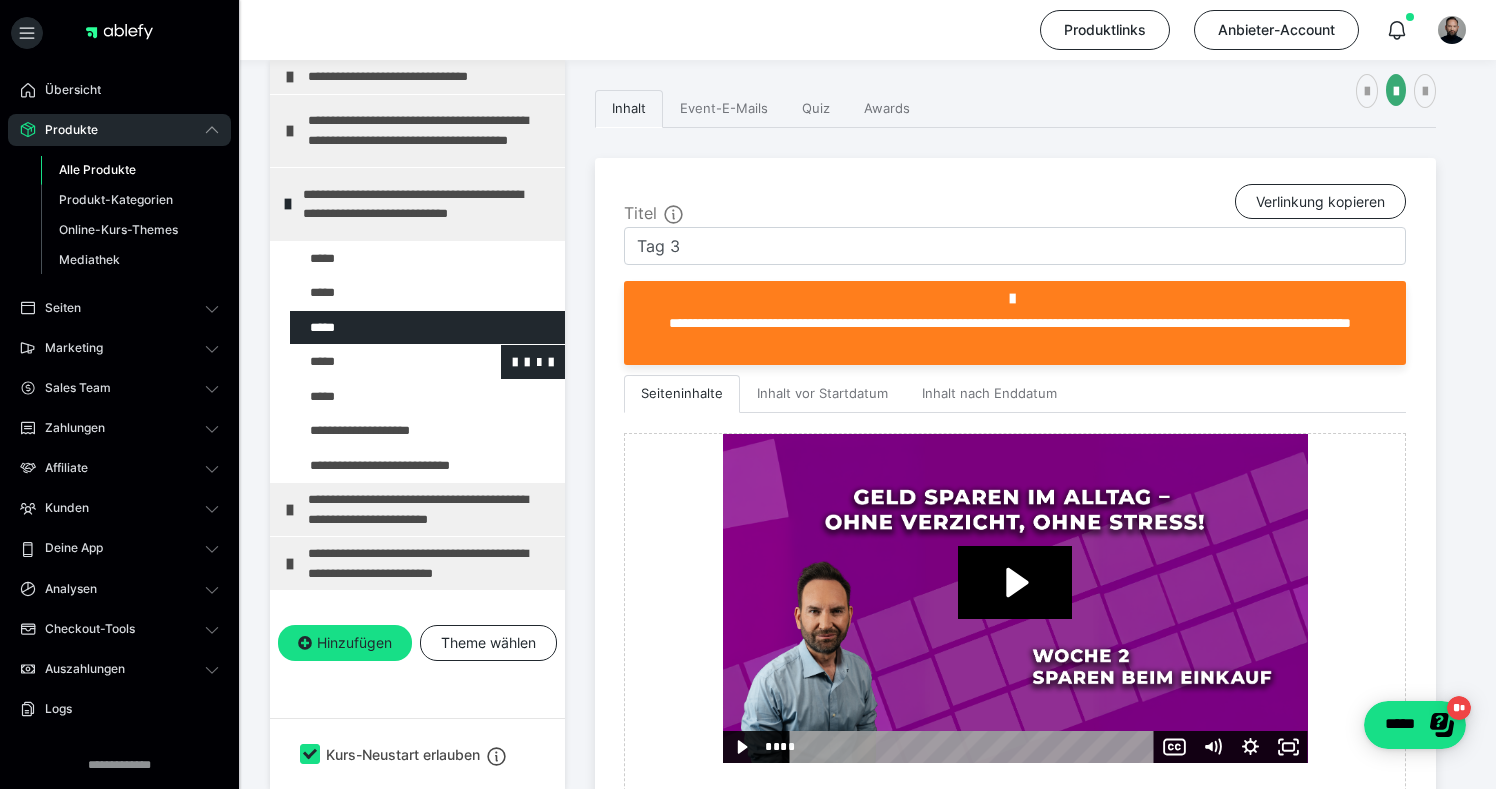 click at bounding box center [375, 362] 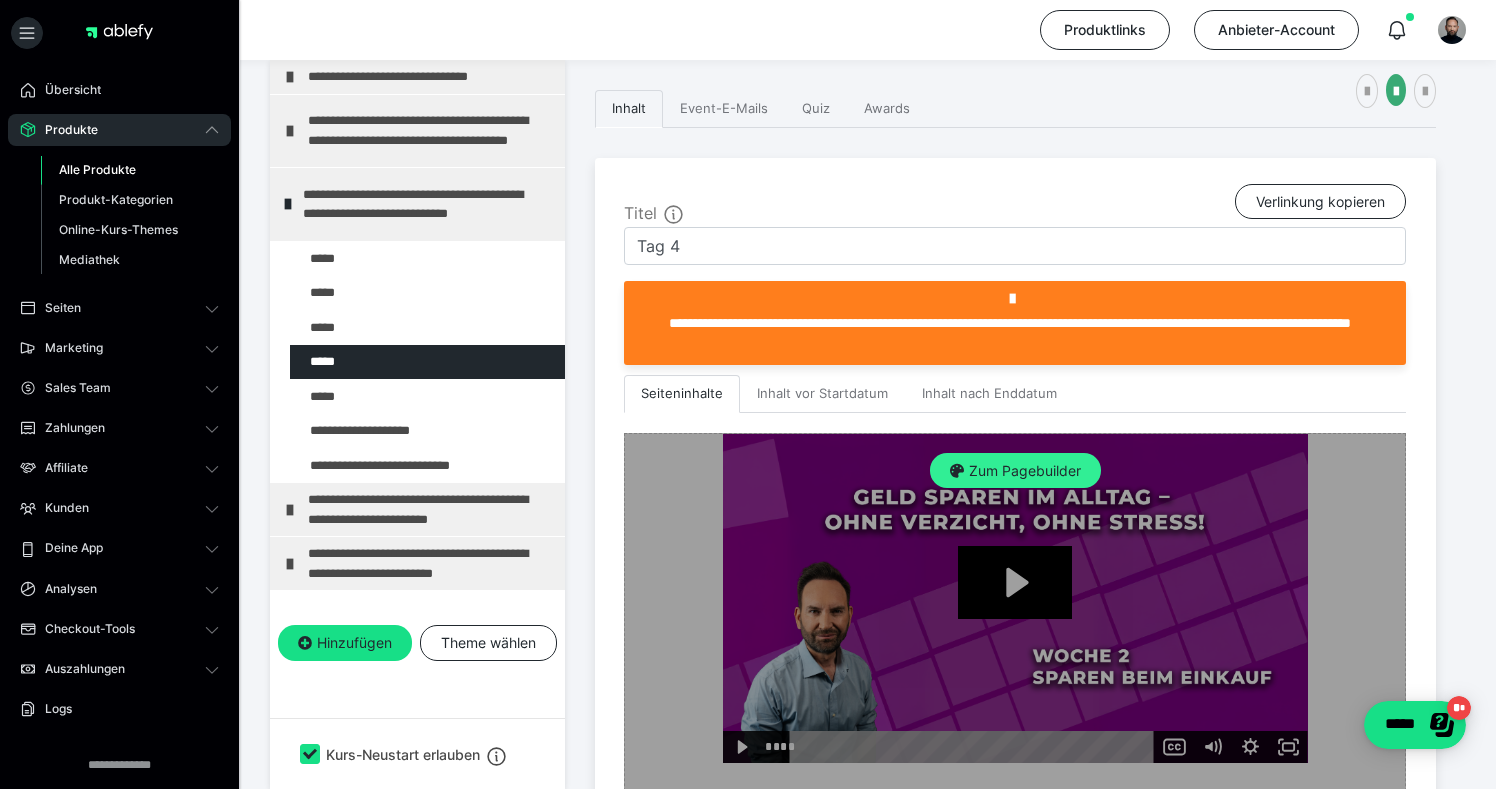click on "Zum Pagebuilder" at bounding box center [1015, 471] 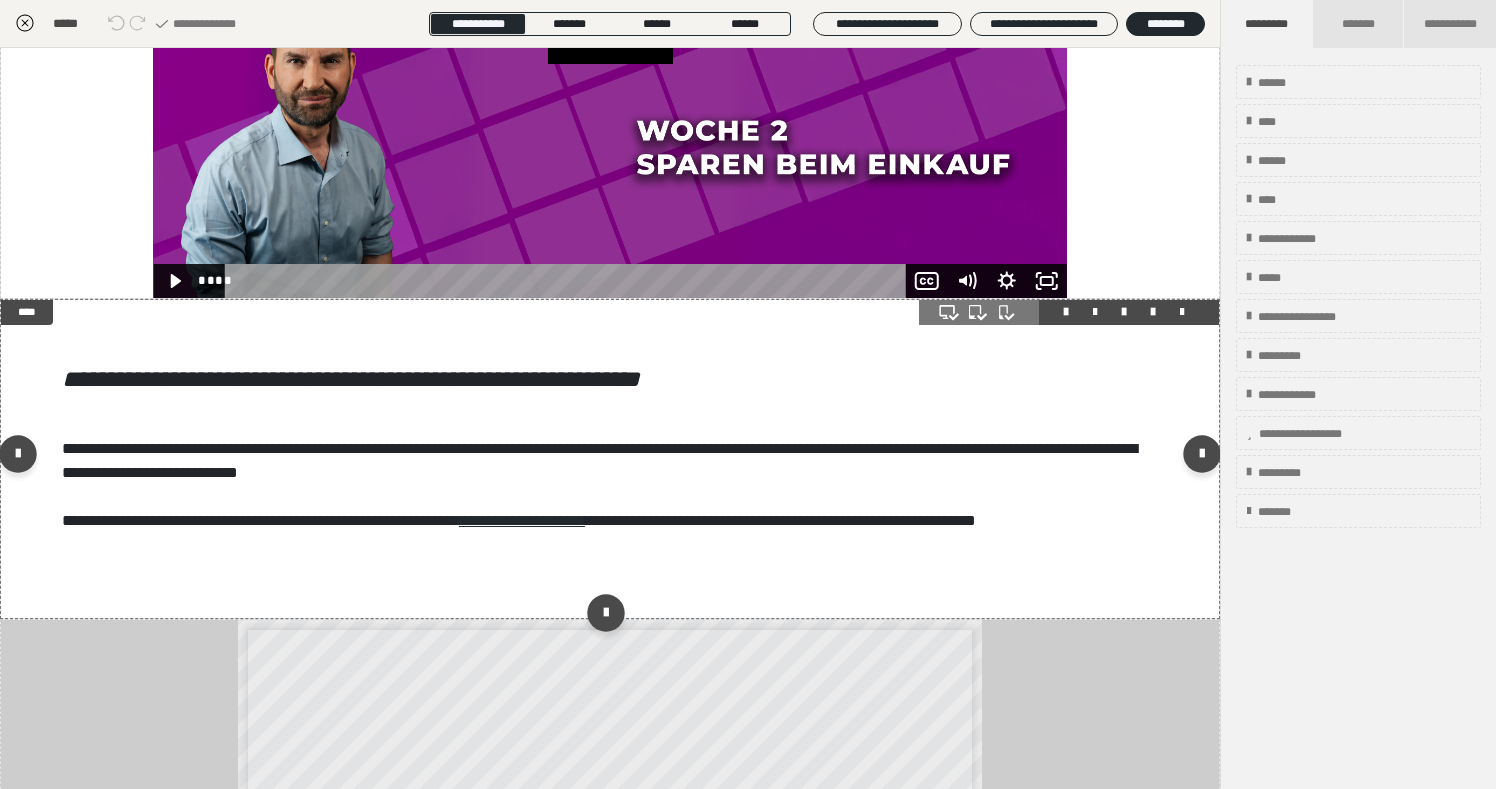 scroll, scrollTop: 280, scrollLeft: 0, axis: vertical 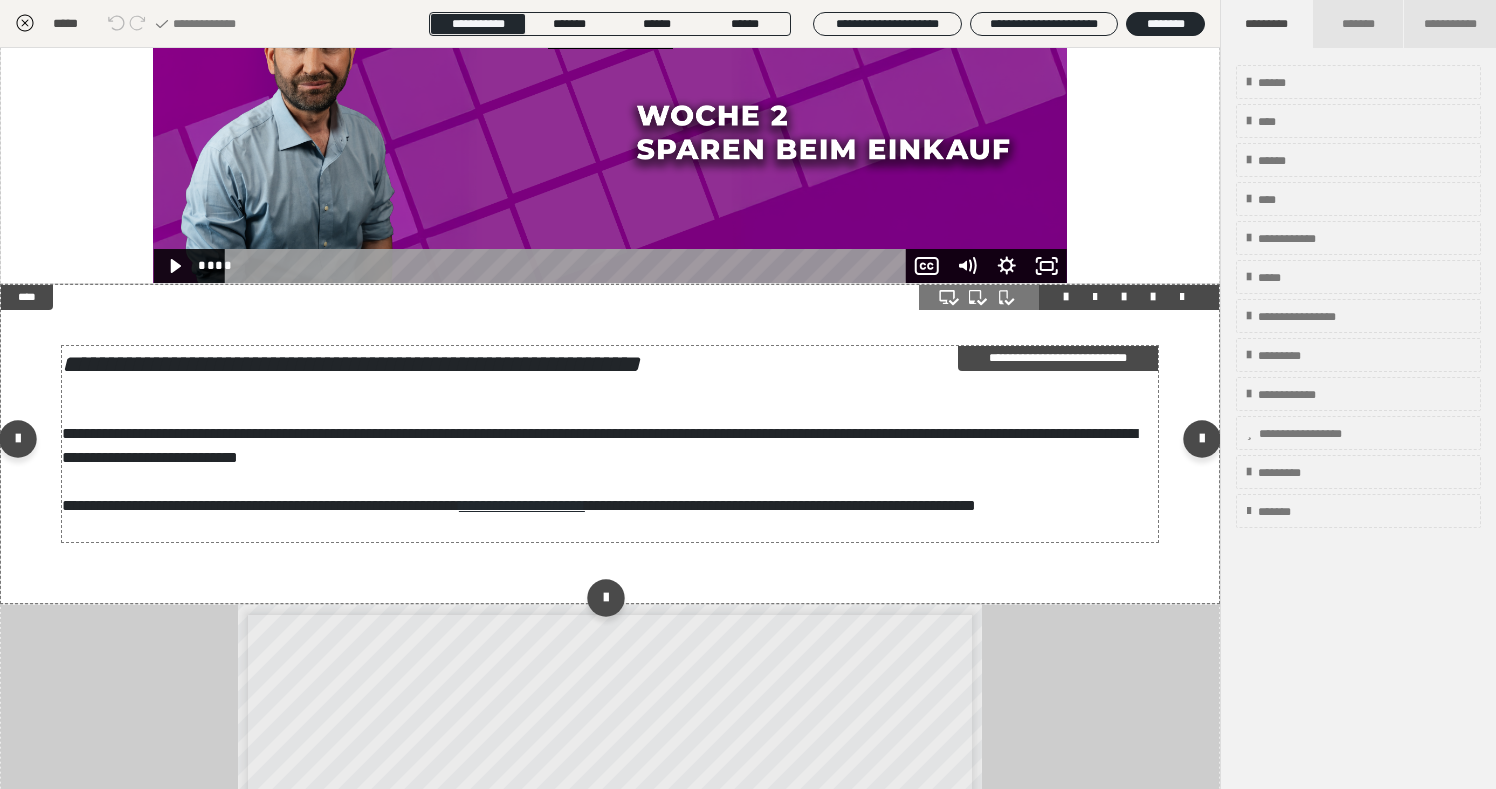 click on "**********" at bounding box center [610, 444] 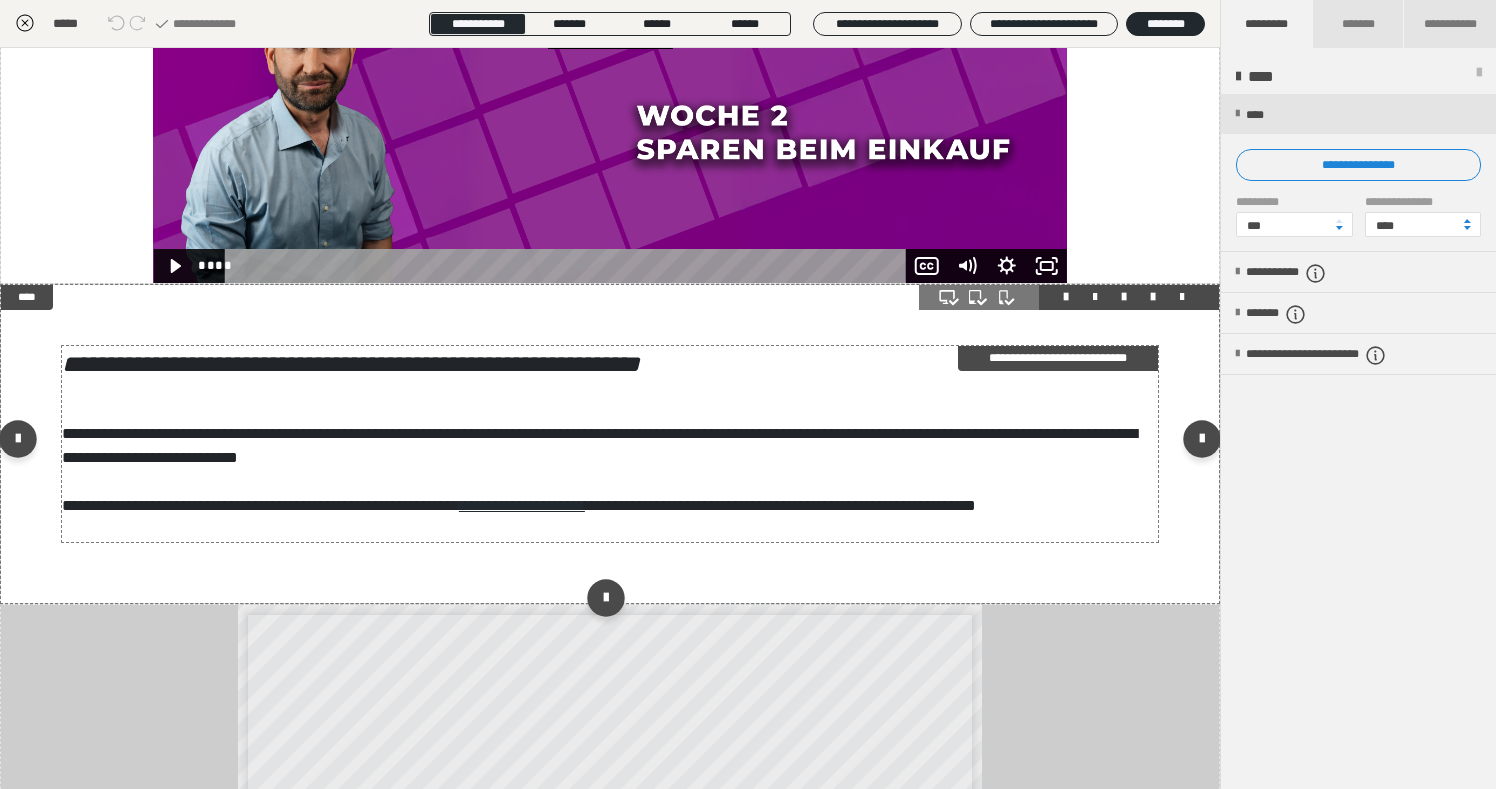 click on "**********" at bounding box center (610, 444) 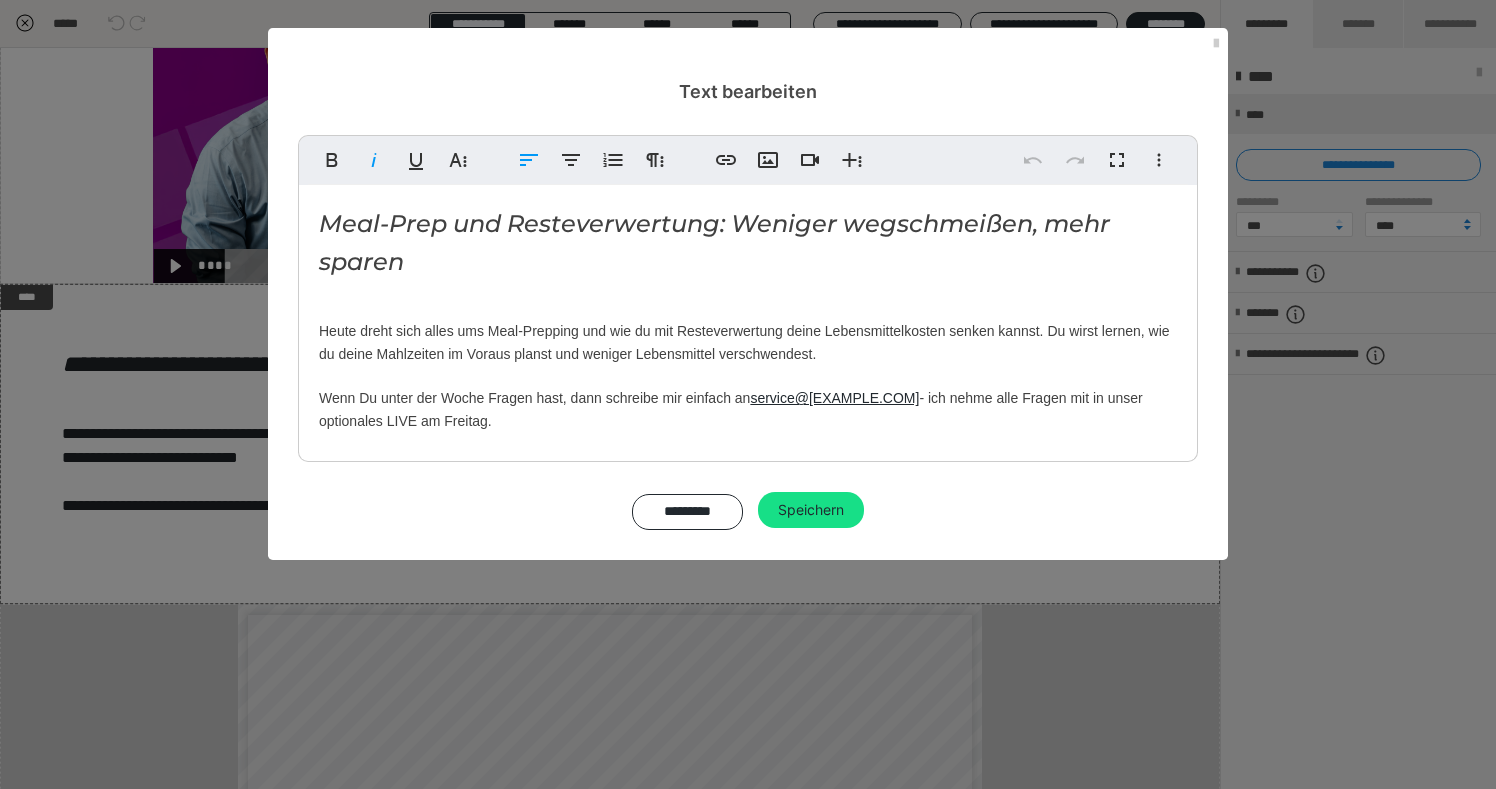 drag, startPoint x: 320, startPoint y: 217, endPoint x: 597, endPoint y: 433, distance: 351.26202 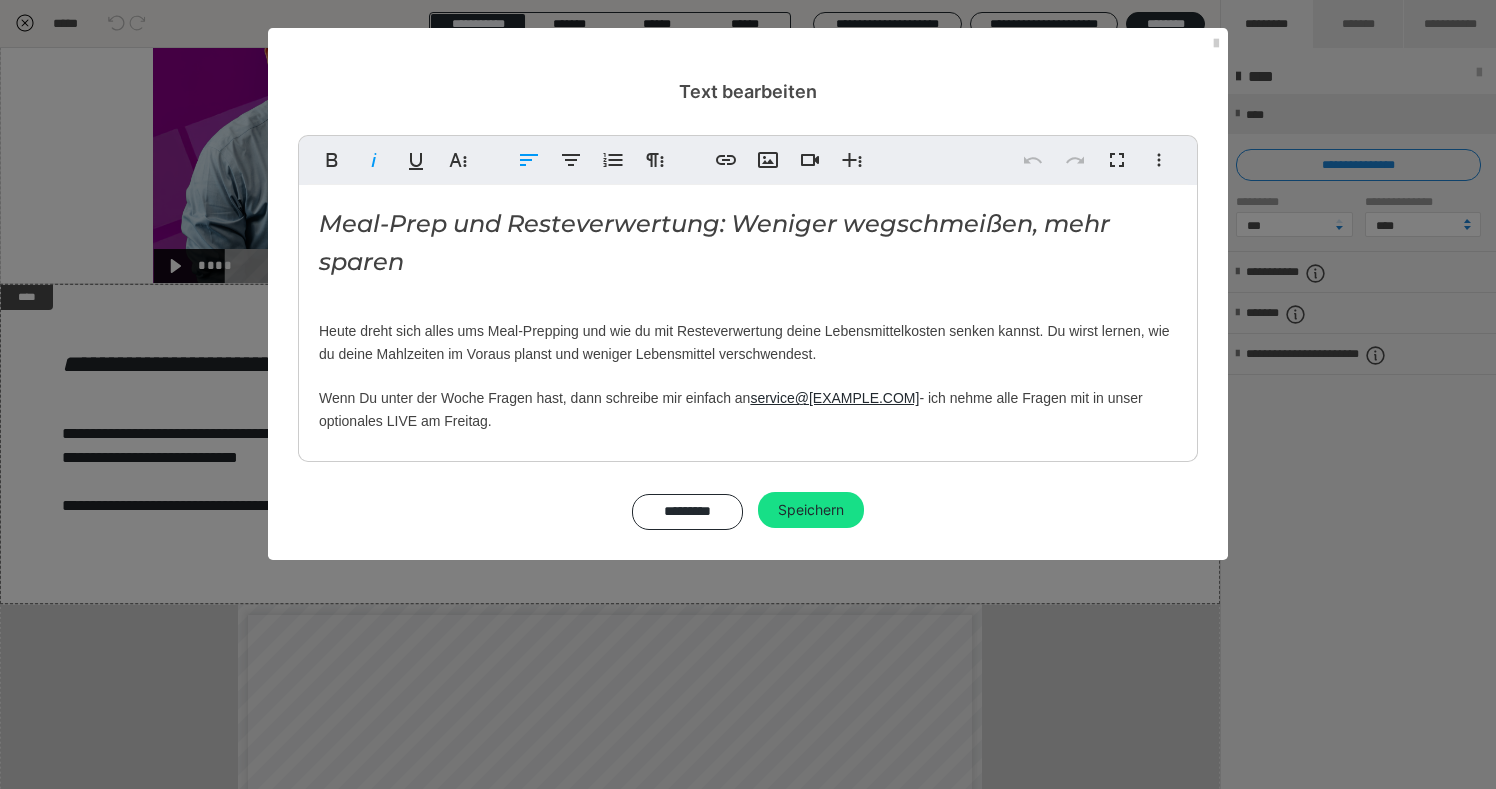 copy on "Meal-Prep und Resteverwertung: Weniger wegschmeißen, mehr sparen Heute dreht sich alles ums Meal-Prepping und wie du mit Resteverwertung deine Lebensmittelkosten senken kannst. Du wirst lernen, wie du deine Mahlzeiten im Voraus planst und weniger Lebensmittel verschwendest. Wenn Du unter der Woche Fragen hast, dann schreibe mir einfach an service@[EXAMPLE.COM] - ich nehme alle Fragen mit in unser optionales LIVE am Freitag." 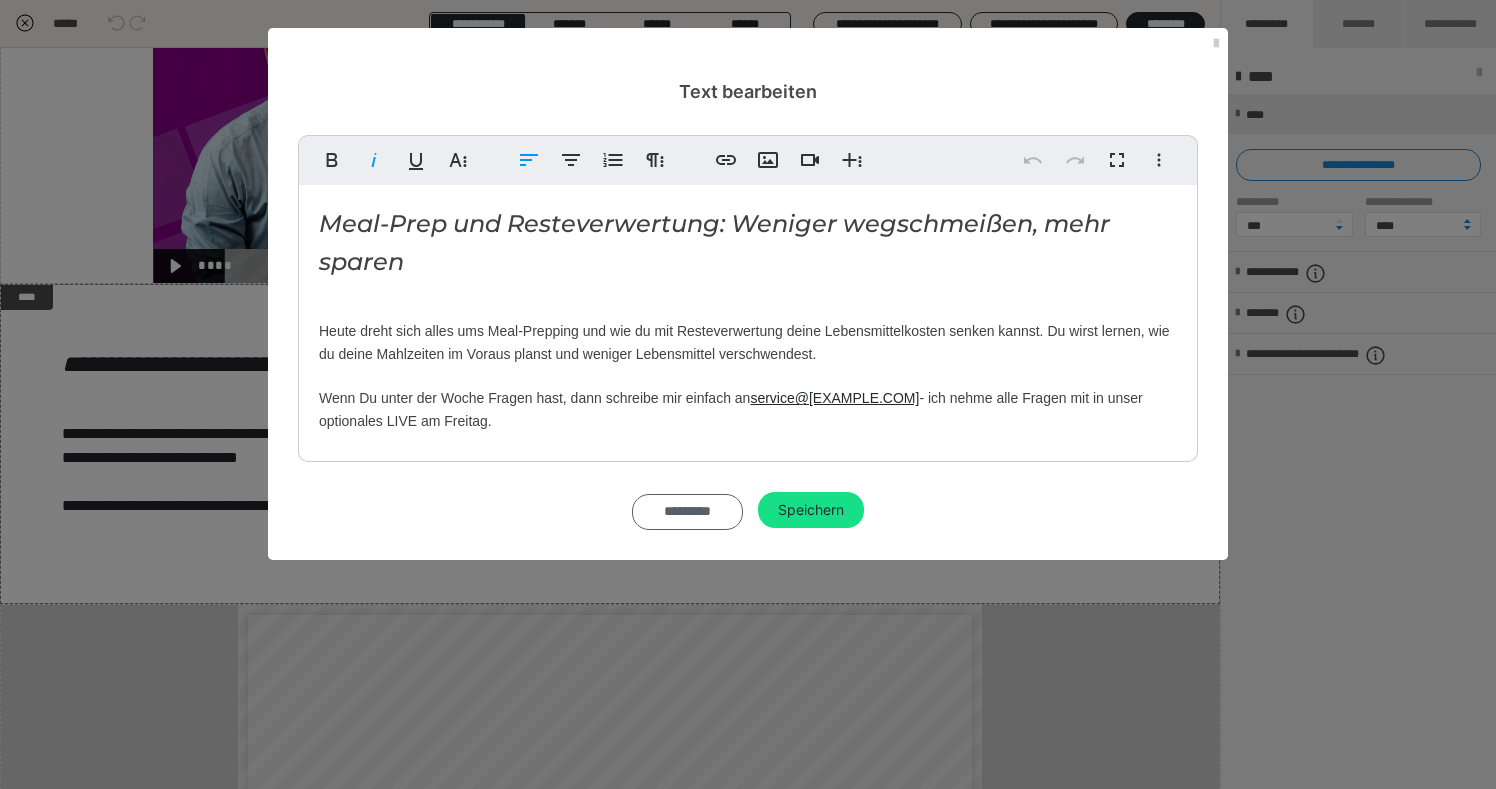 click on "*********" at bounding box center [687, 512] 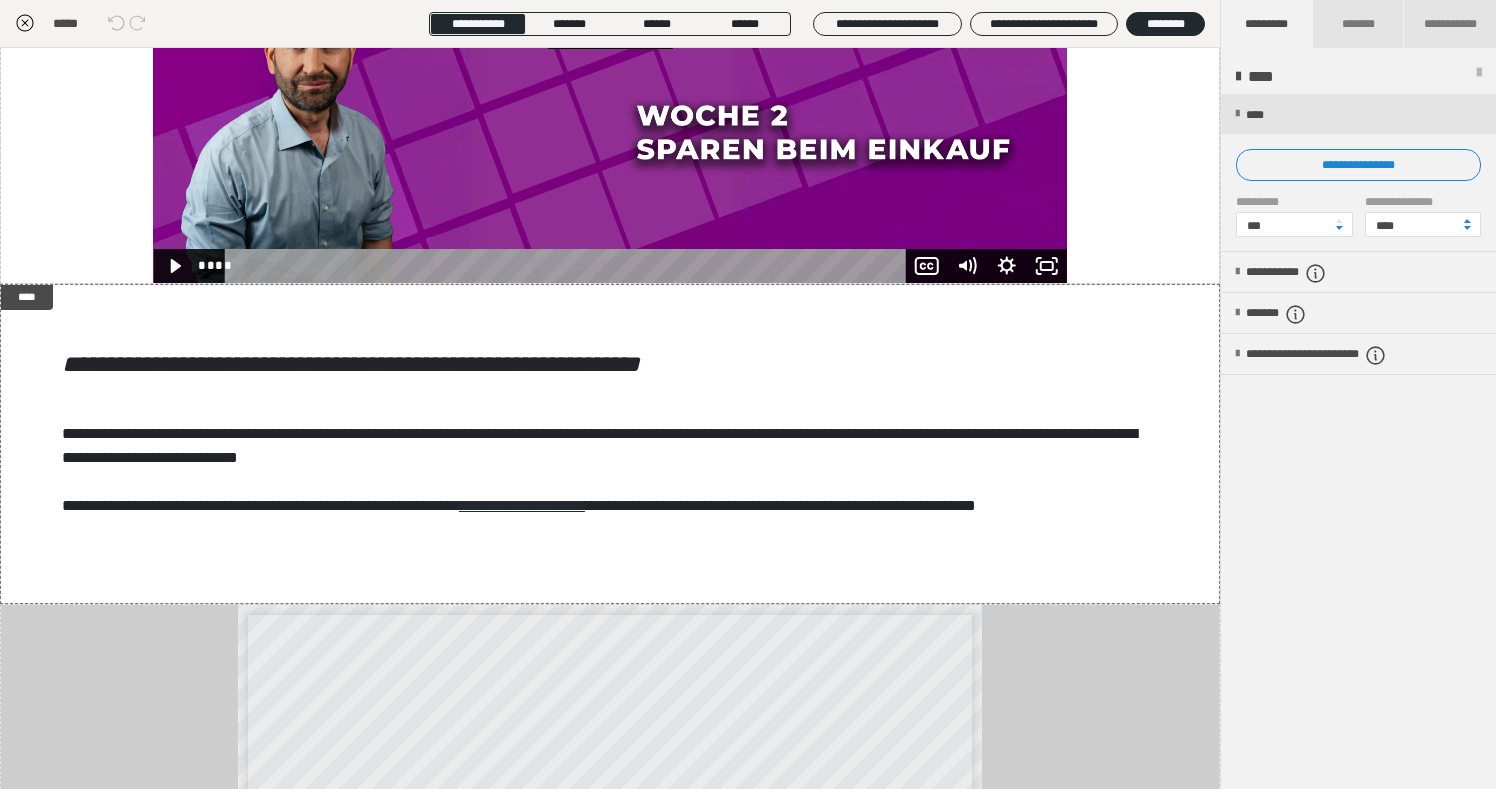 click 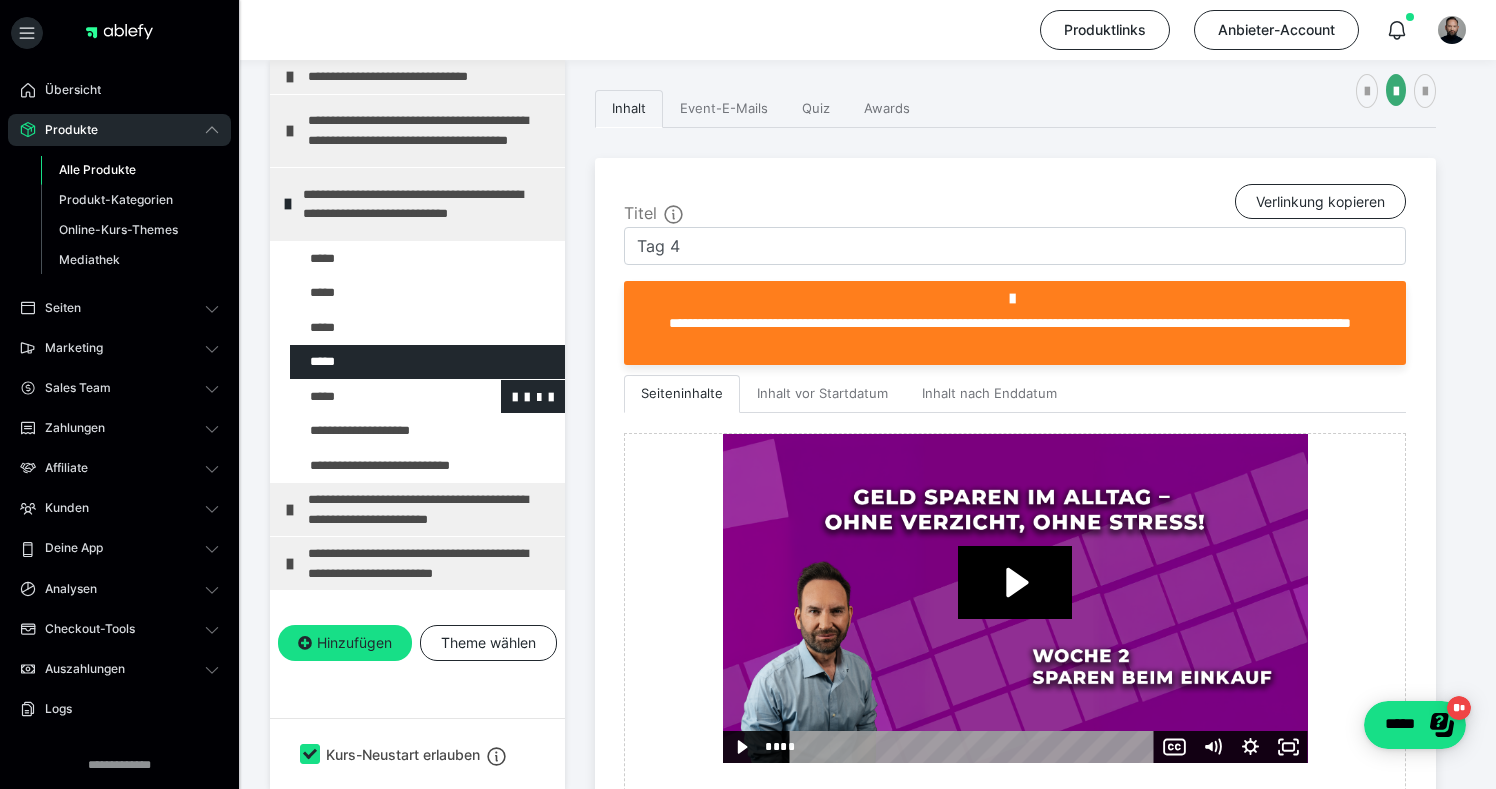 click at bounding box center (375, 397) 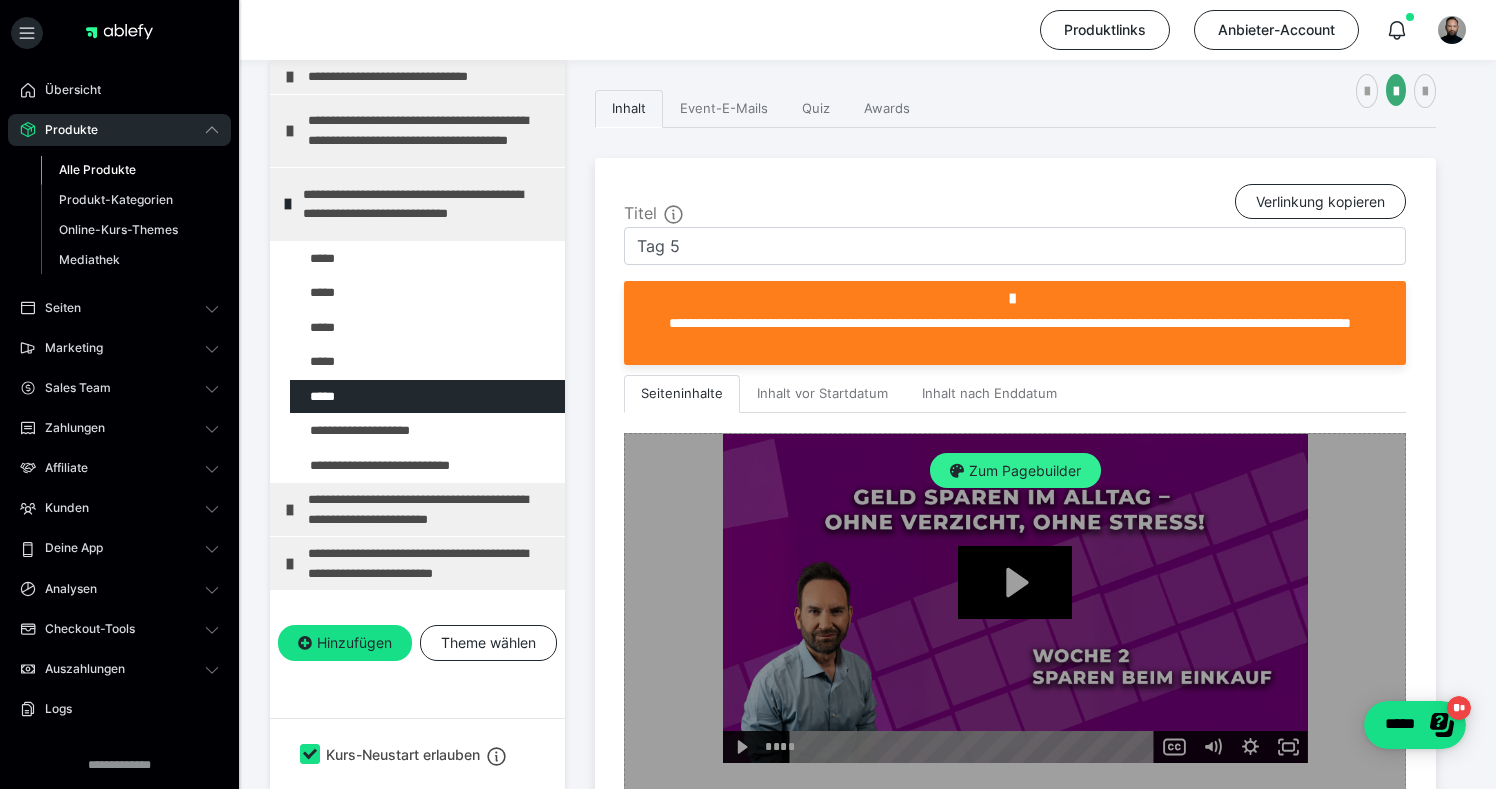 click on "Zum Pagebuilder" at bounding box center [1015, 471] 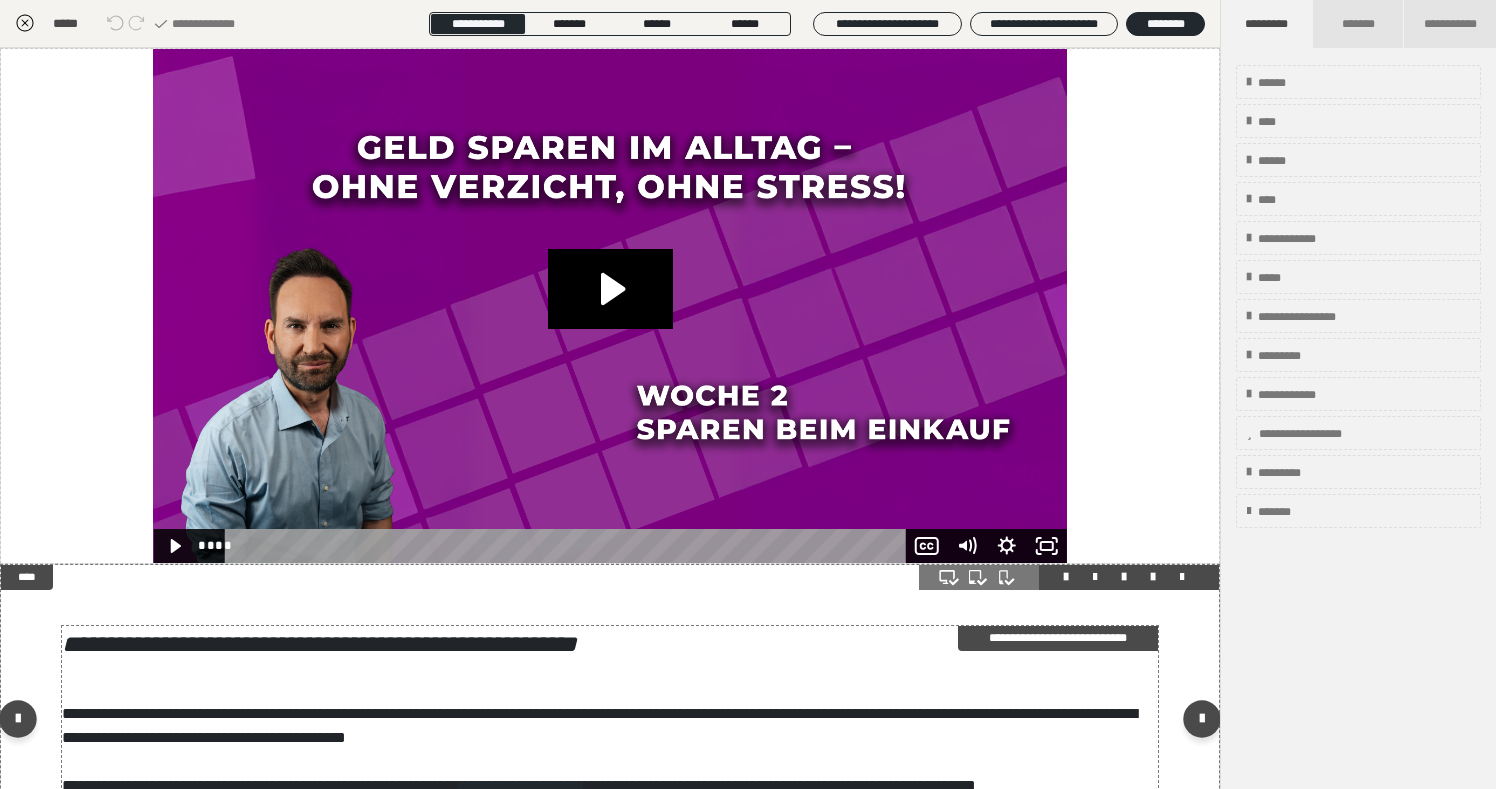 click on "**********" at bounding box center [610, 644] 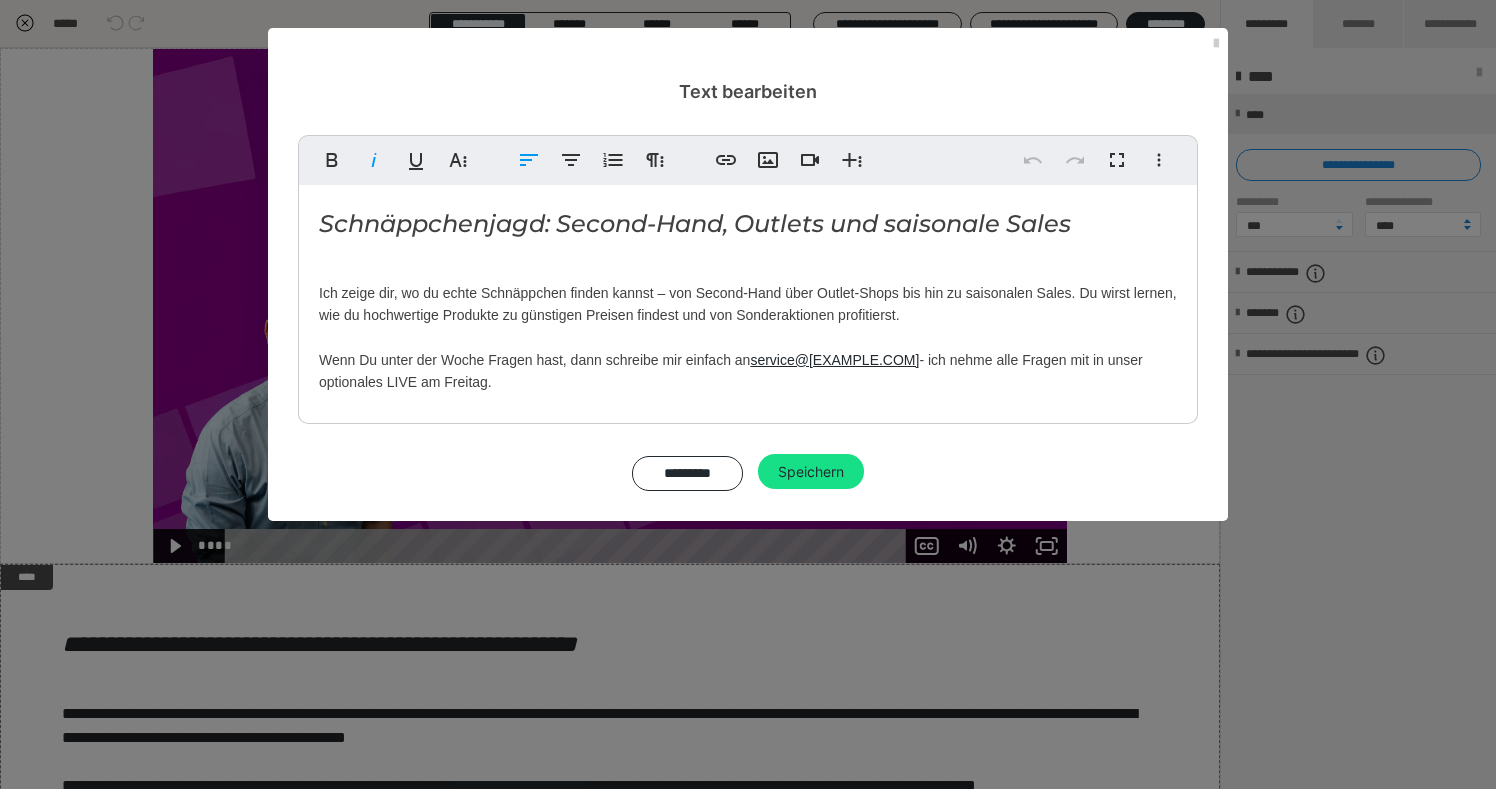 drag, startPoint x: 317, startPoint y: 220, endPoint x: 612, endPoint y: 409, distance: 350.35126 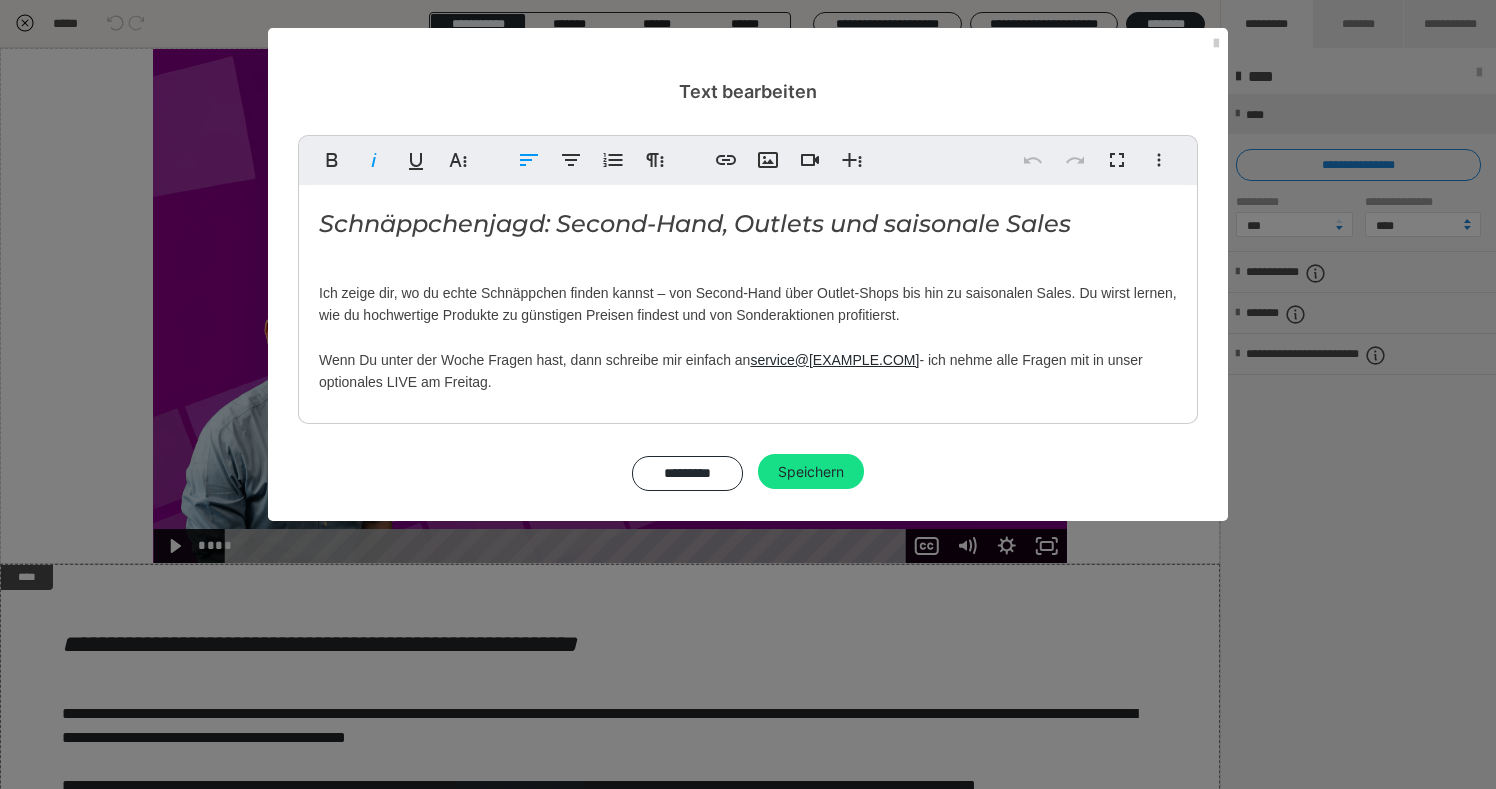 copy on "Schnäppchenjagd: Second-Hand, Outlets und saisonale Sales Ich zeige dir, wo du echte Schnäppchen finden kannst – von Second-Hand über Outlet-Shops bis hin zu saisonalen Sales. Du wirst lernen, wie du hochwertige Produkte zu günstigen Preisen findest und von Sonderaktionen profitierst. Wenn Du unter der Woche Fragen hast, dann schreibe mir einfach an service@[EXAMPLE.COM] - ich nehme alle Fragen mit in unser optionales LIVE am Freitag." 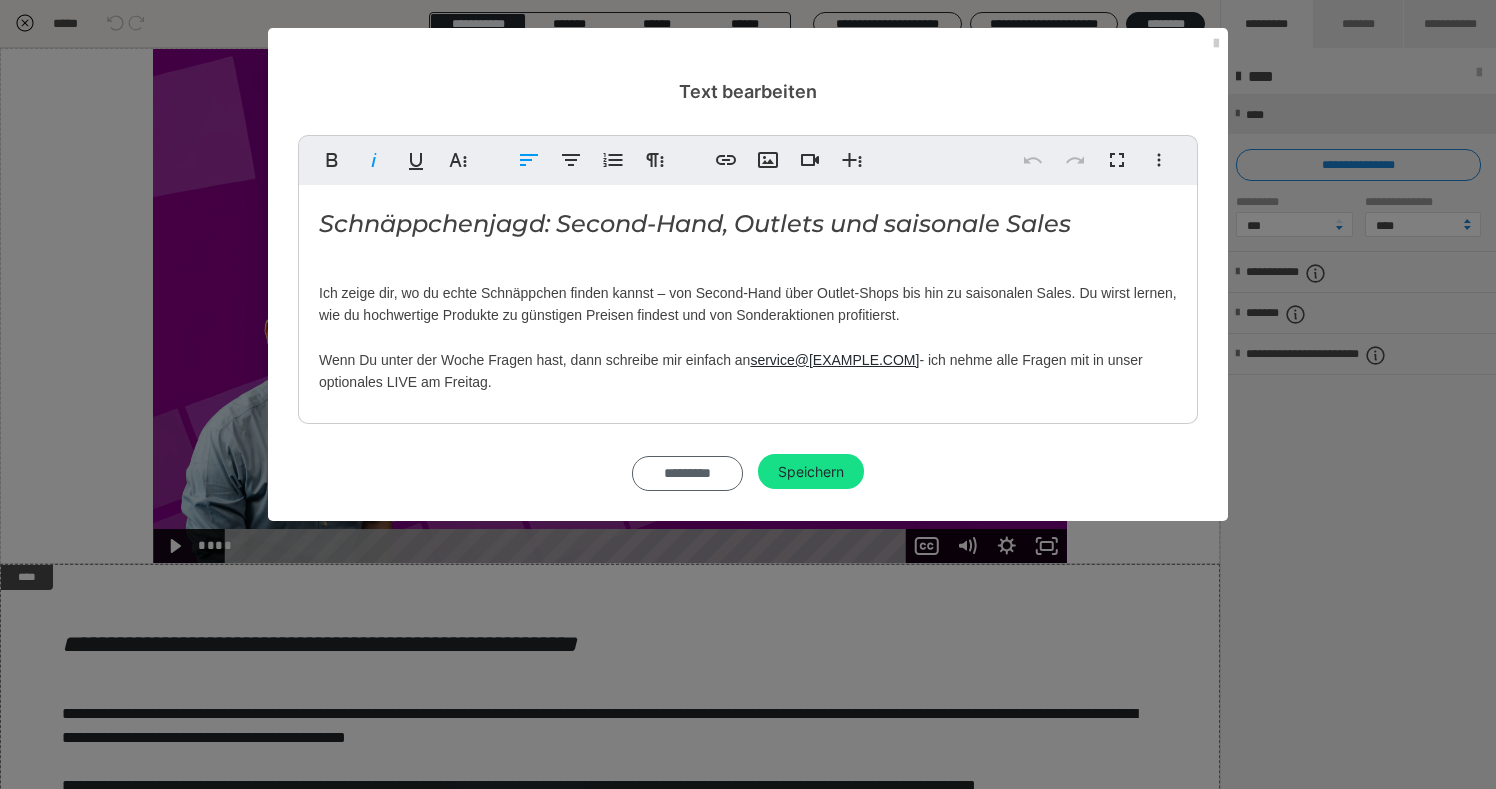 click on "*********" at bounding box center [687, 474] 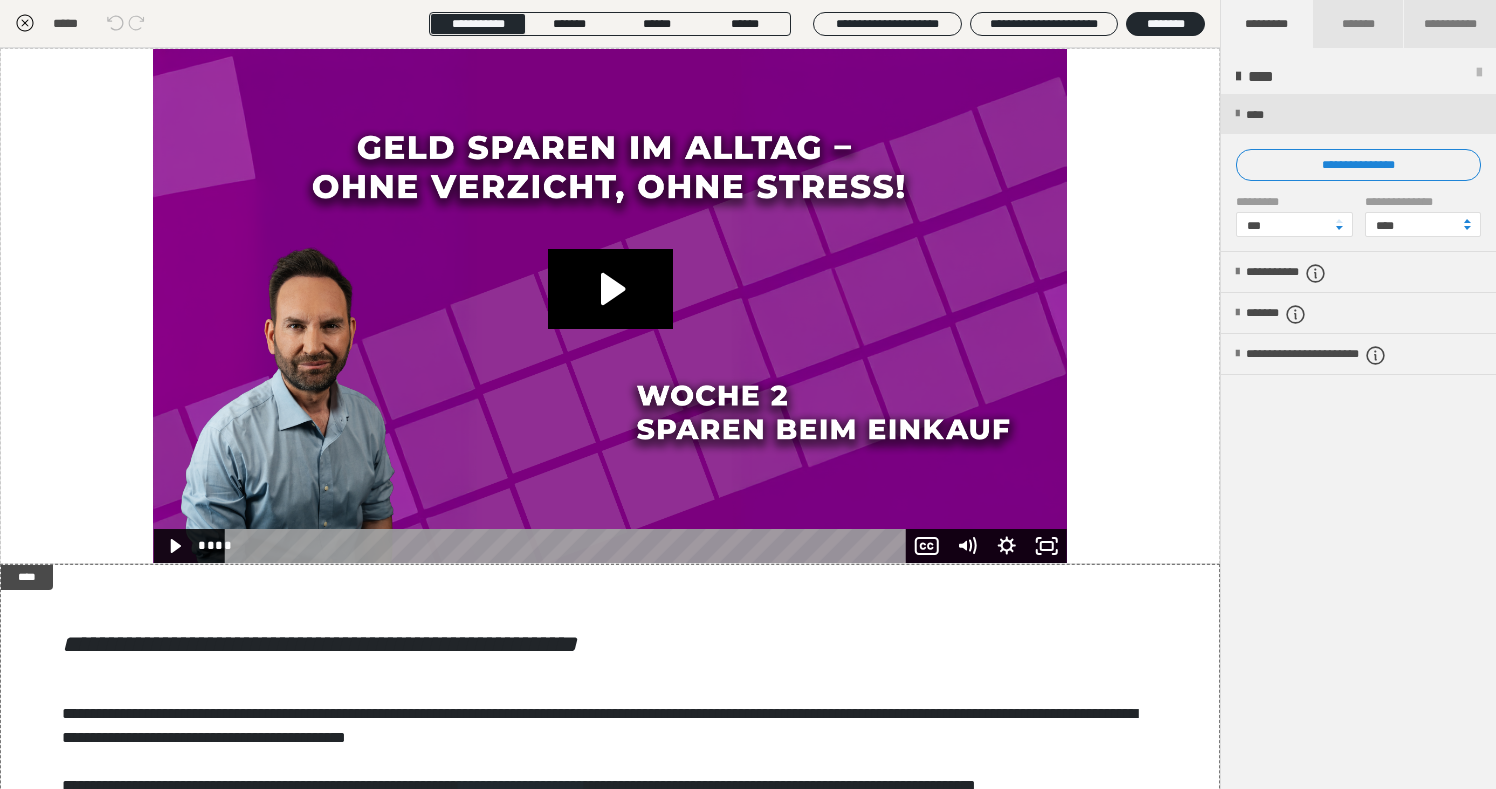 click 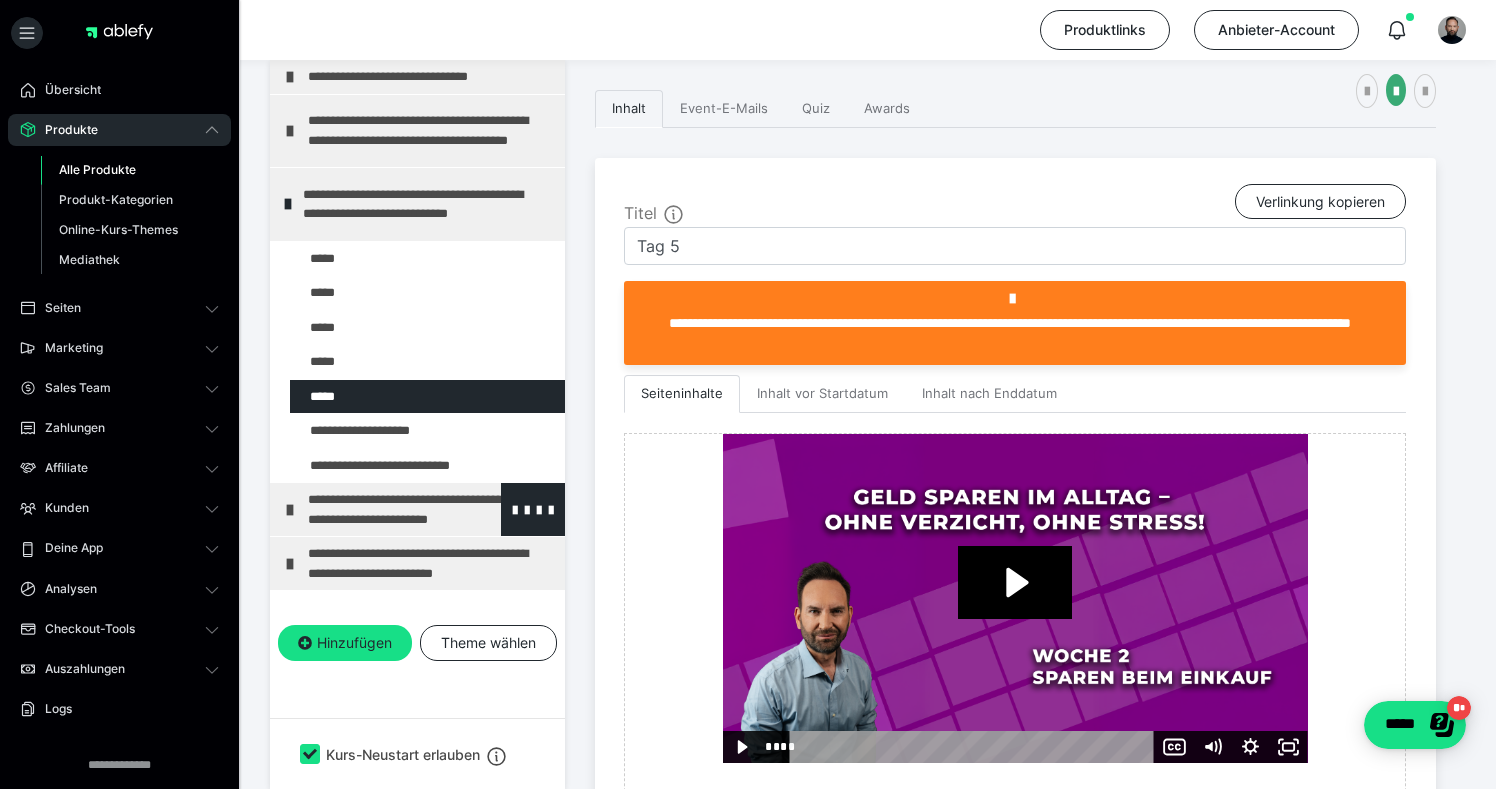 click on "**********" at bounding box center (431, 509) 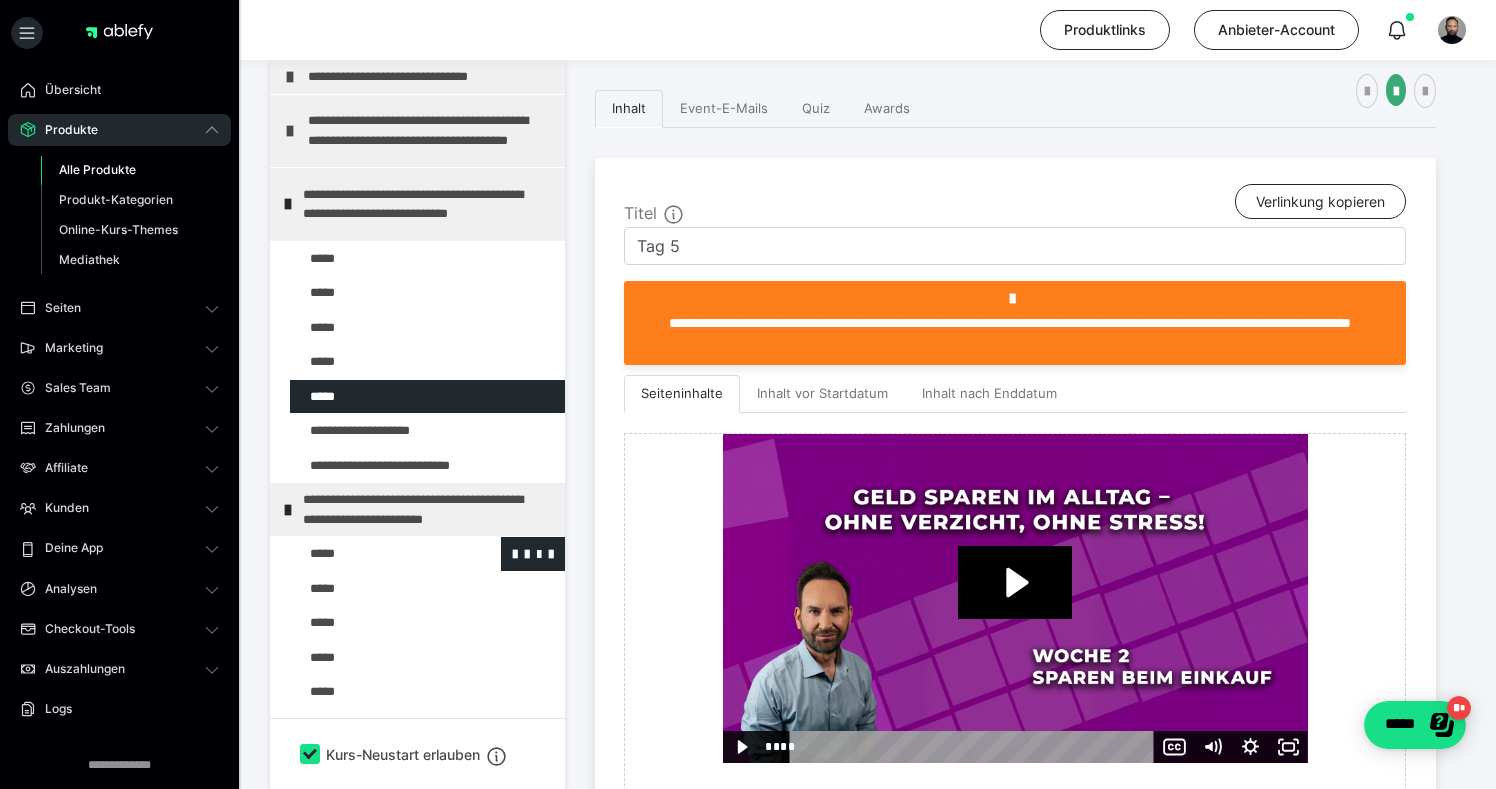 click at bounding box center [375, 554] 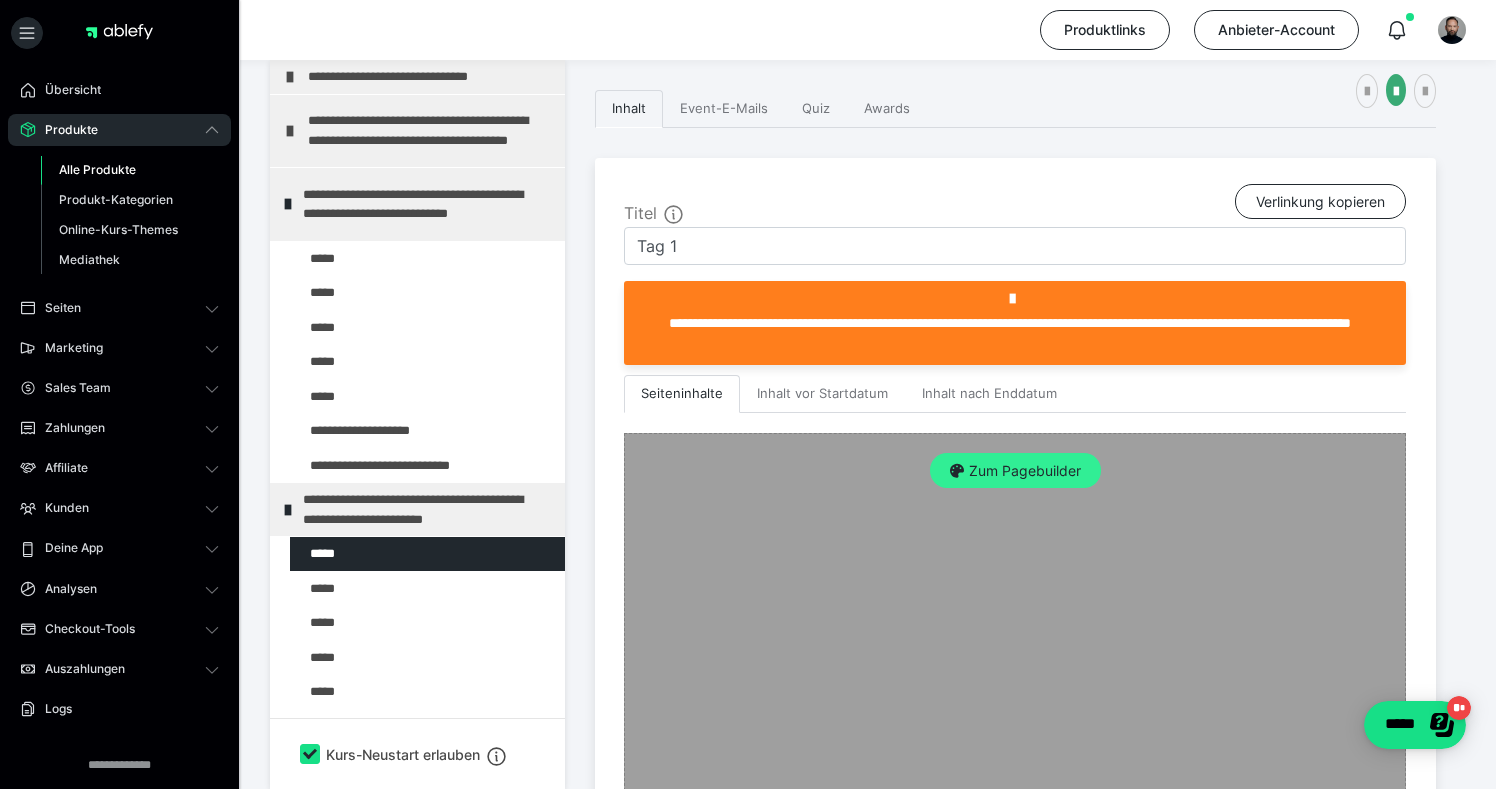 click on "Zum Pagebuilder" at bounding box center [1015, 471] 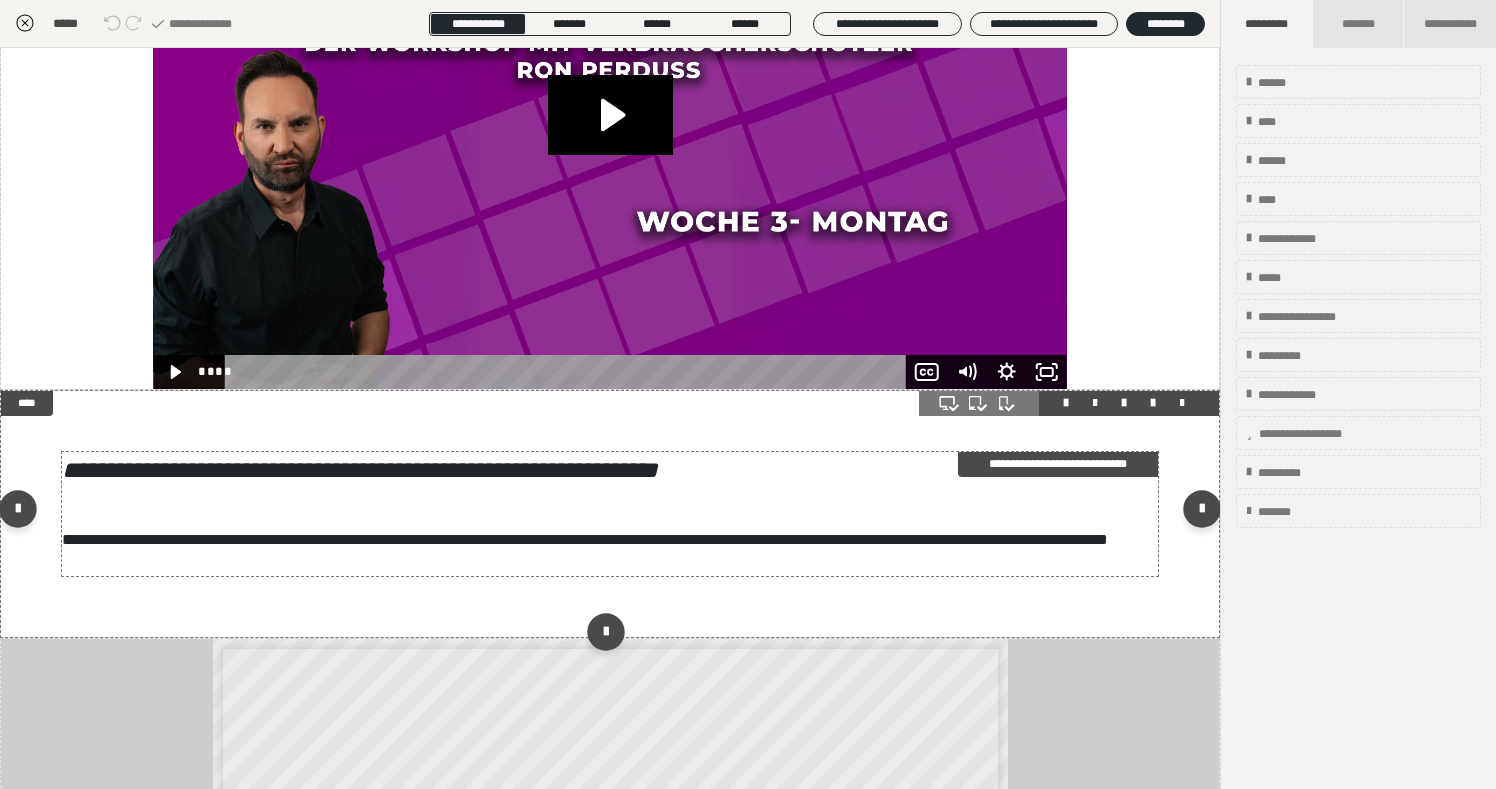 scroll, scrollTop: 325, scrollLeft: 0, axis: vertical 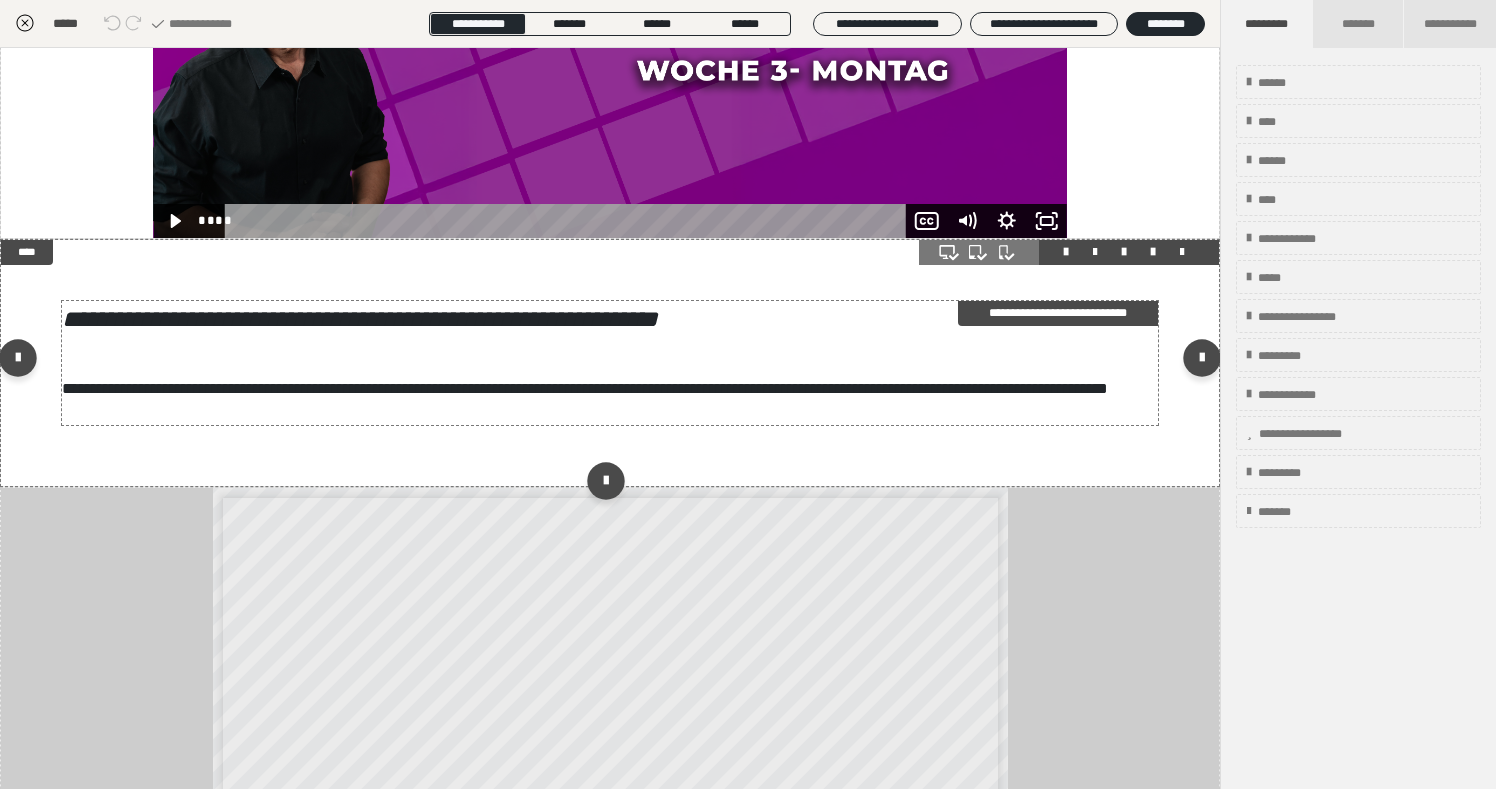 click on "**********" at bounding box center [360, 319] 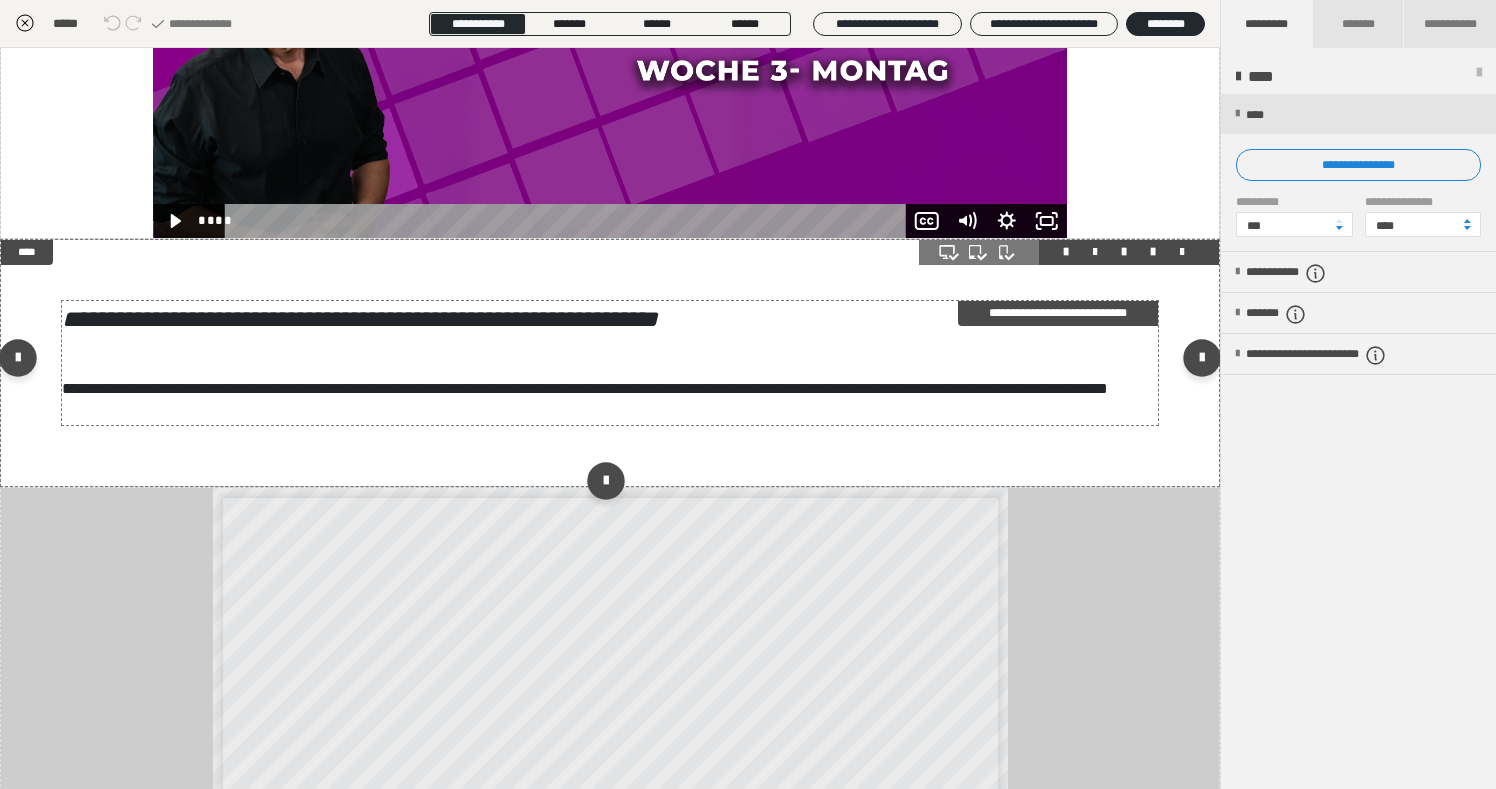 click on "**********" at bounding box center [360, 319] 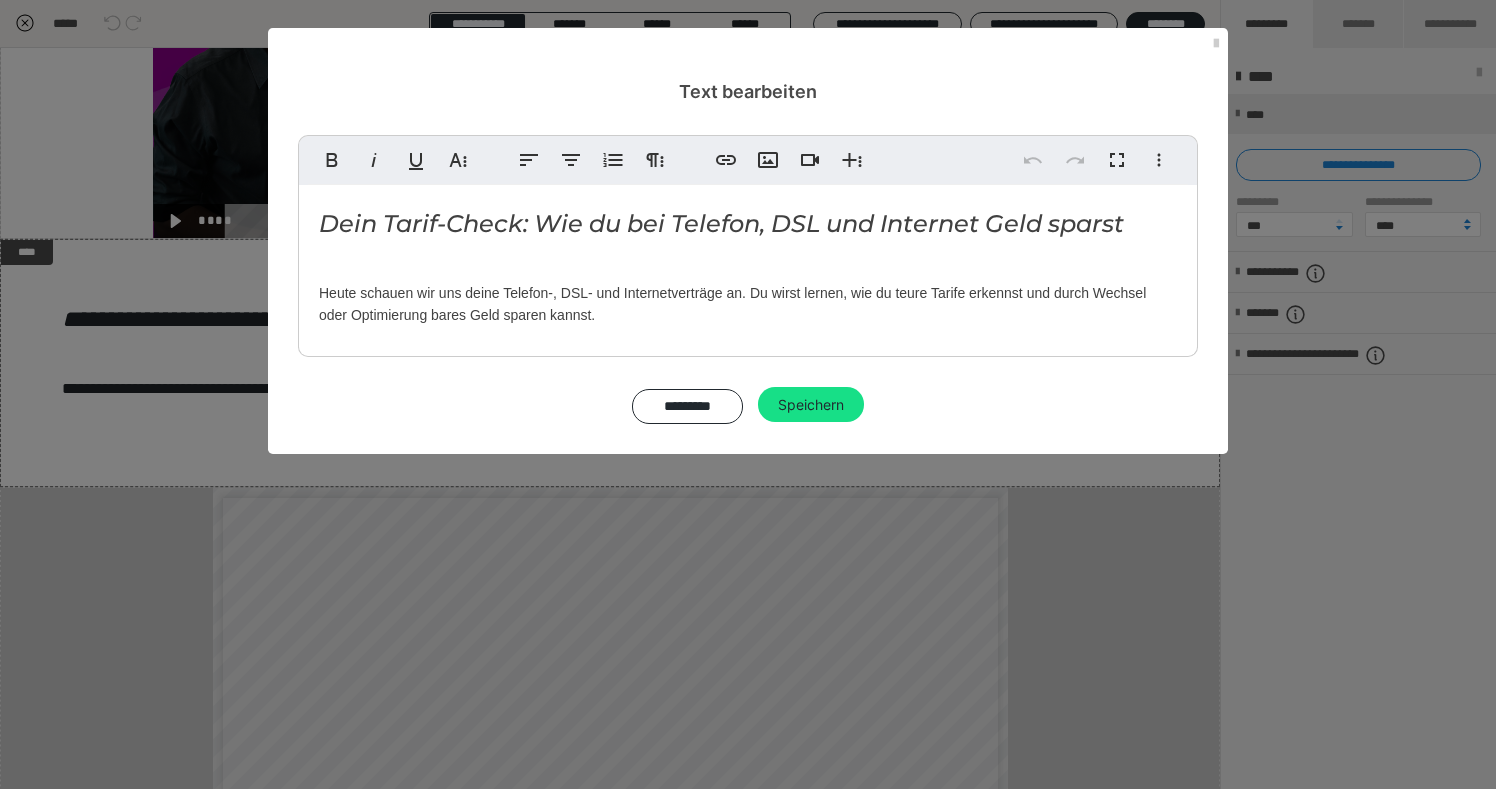 click on "Dein Tarif-Check: Wie du bei Telefon, DSL und Internet Geld sparst" at bounding box center [721, 223] 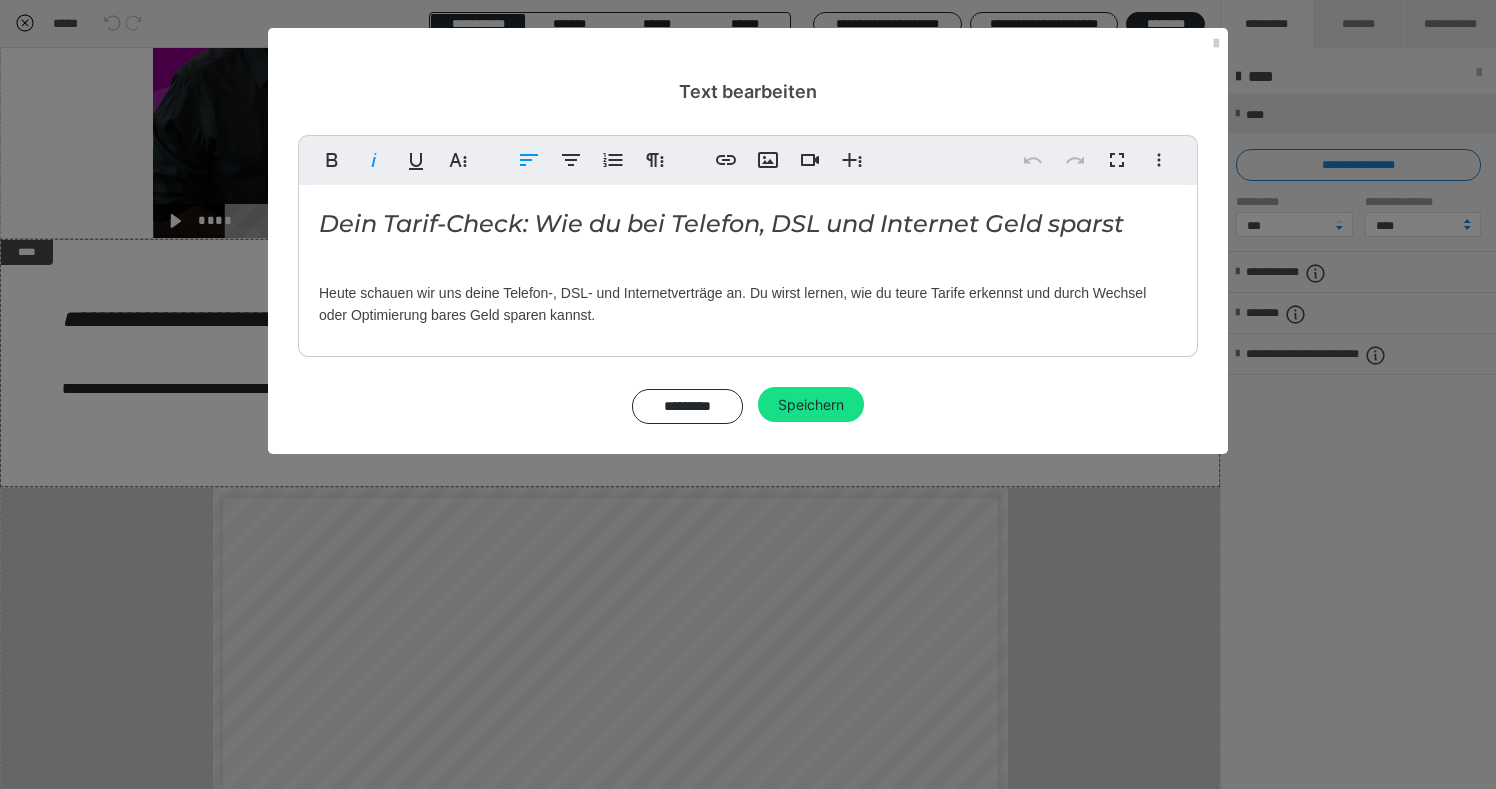 drag, startPoint x: 321, startPoint y: 219, endPoint x: 732, endPoint y: 328, distance: 425.2082 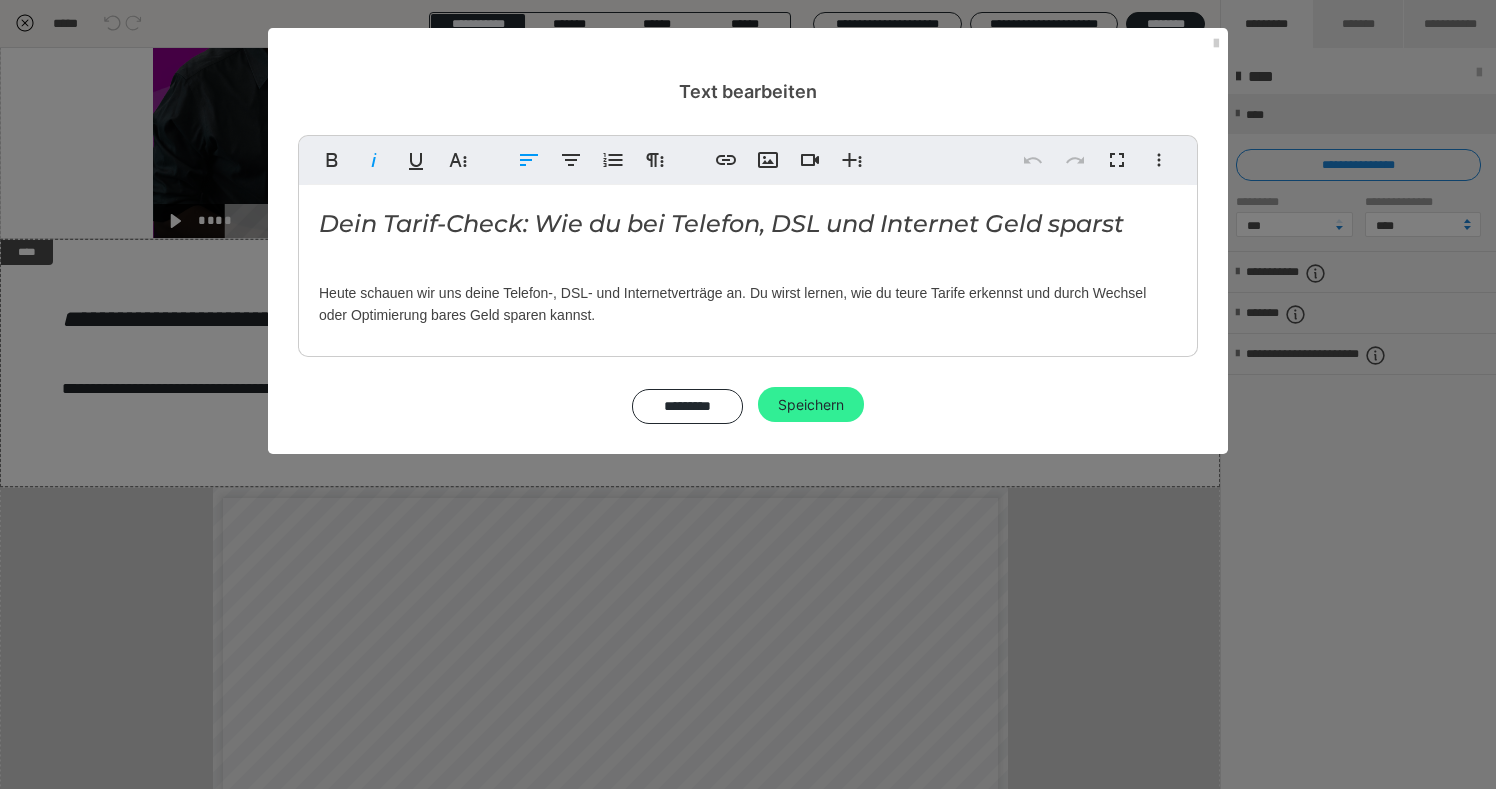 click on "Speichern" at bounding box center [811, 405] 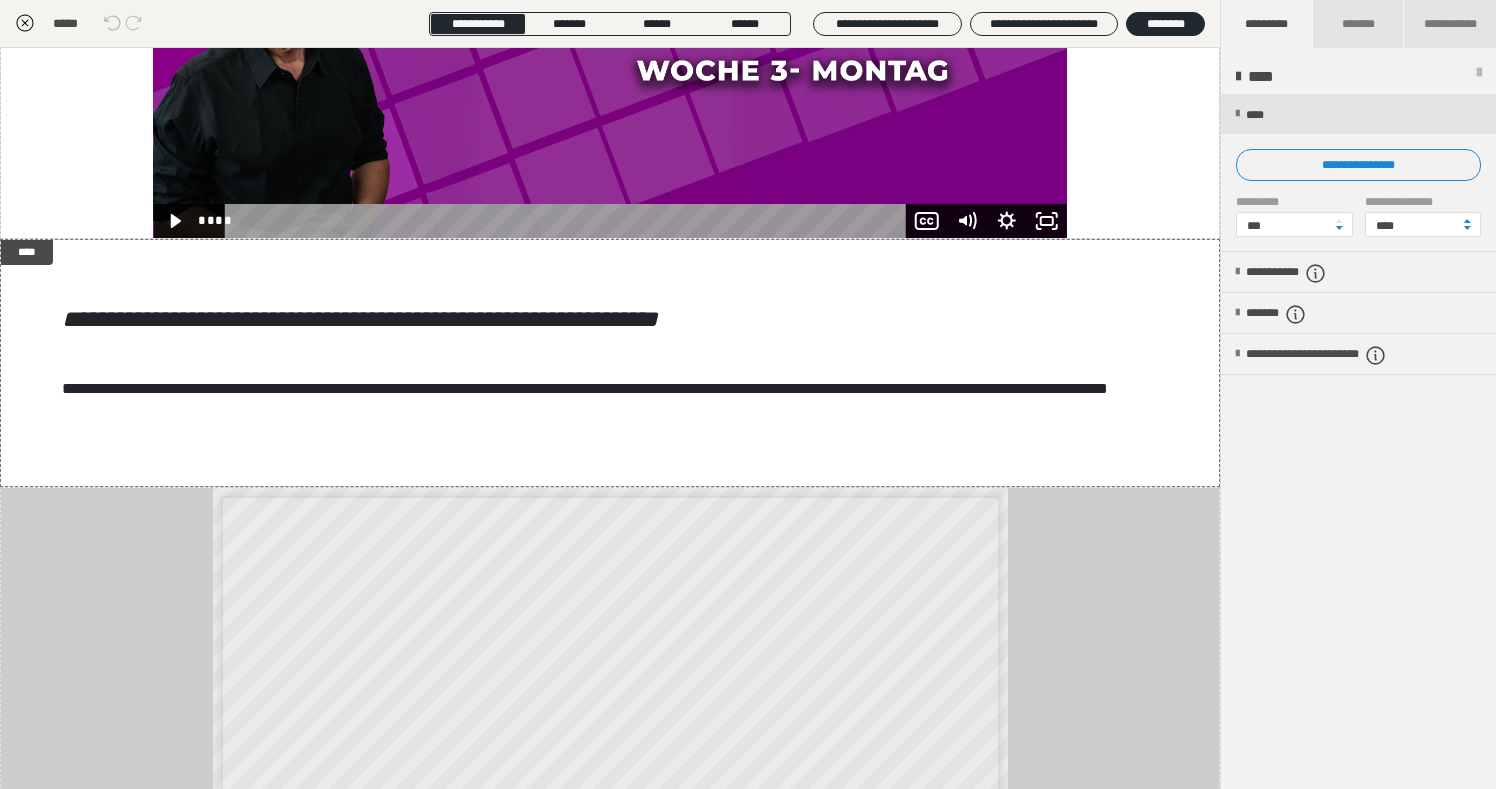 click 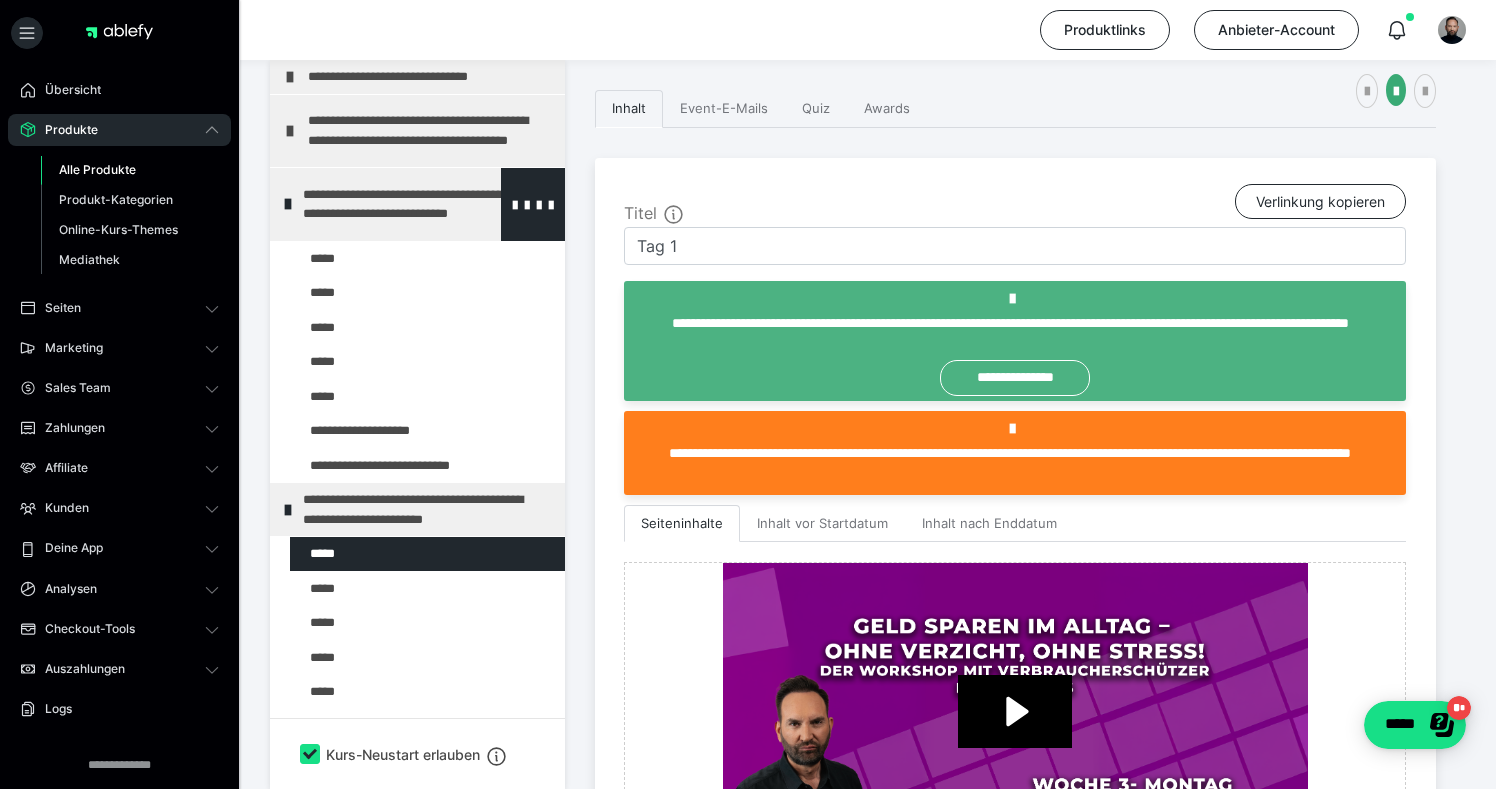 click at bounding box center [288, 204] 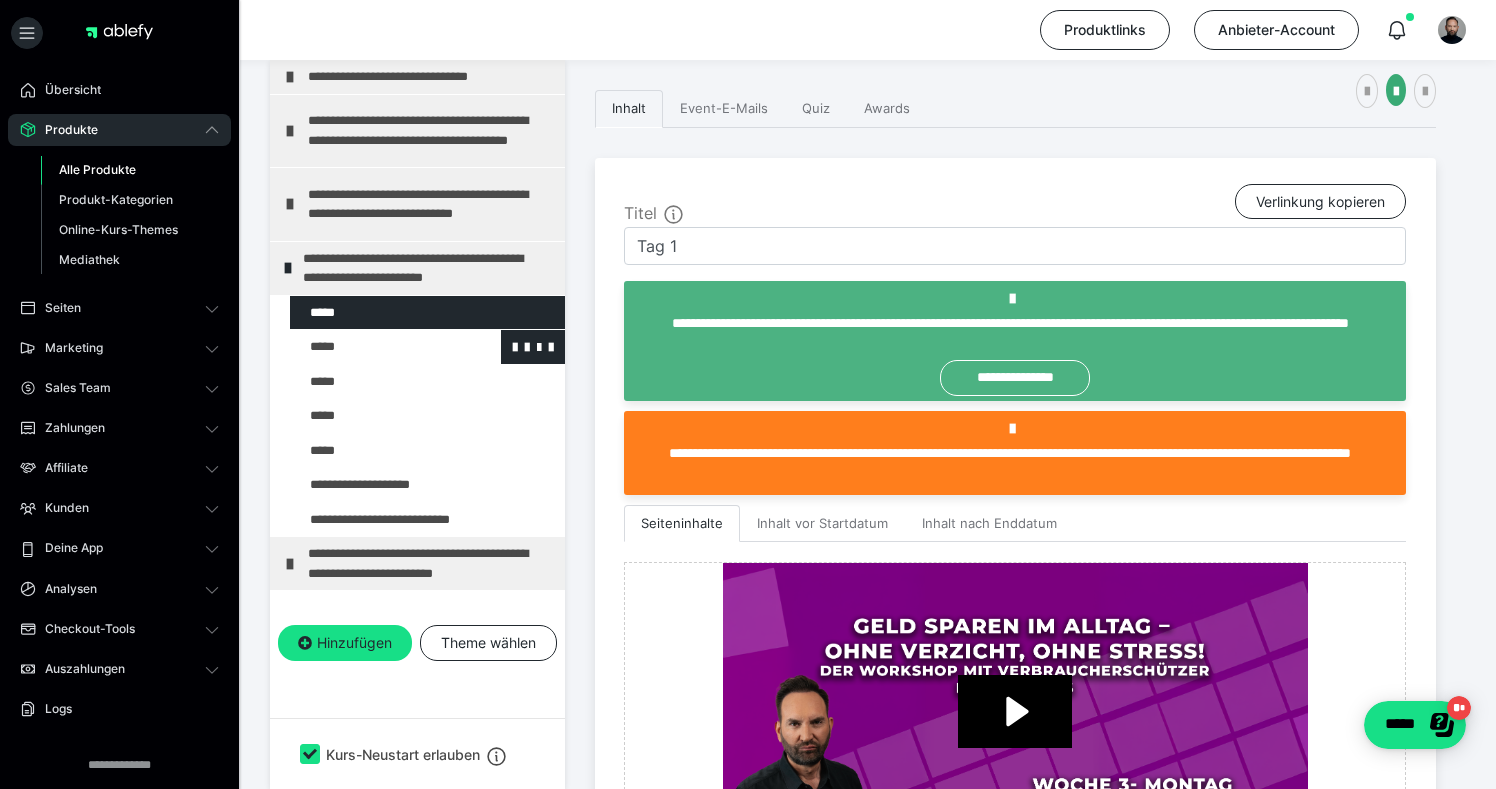 click at bounding box center [375, 347] 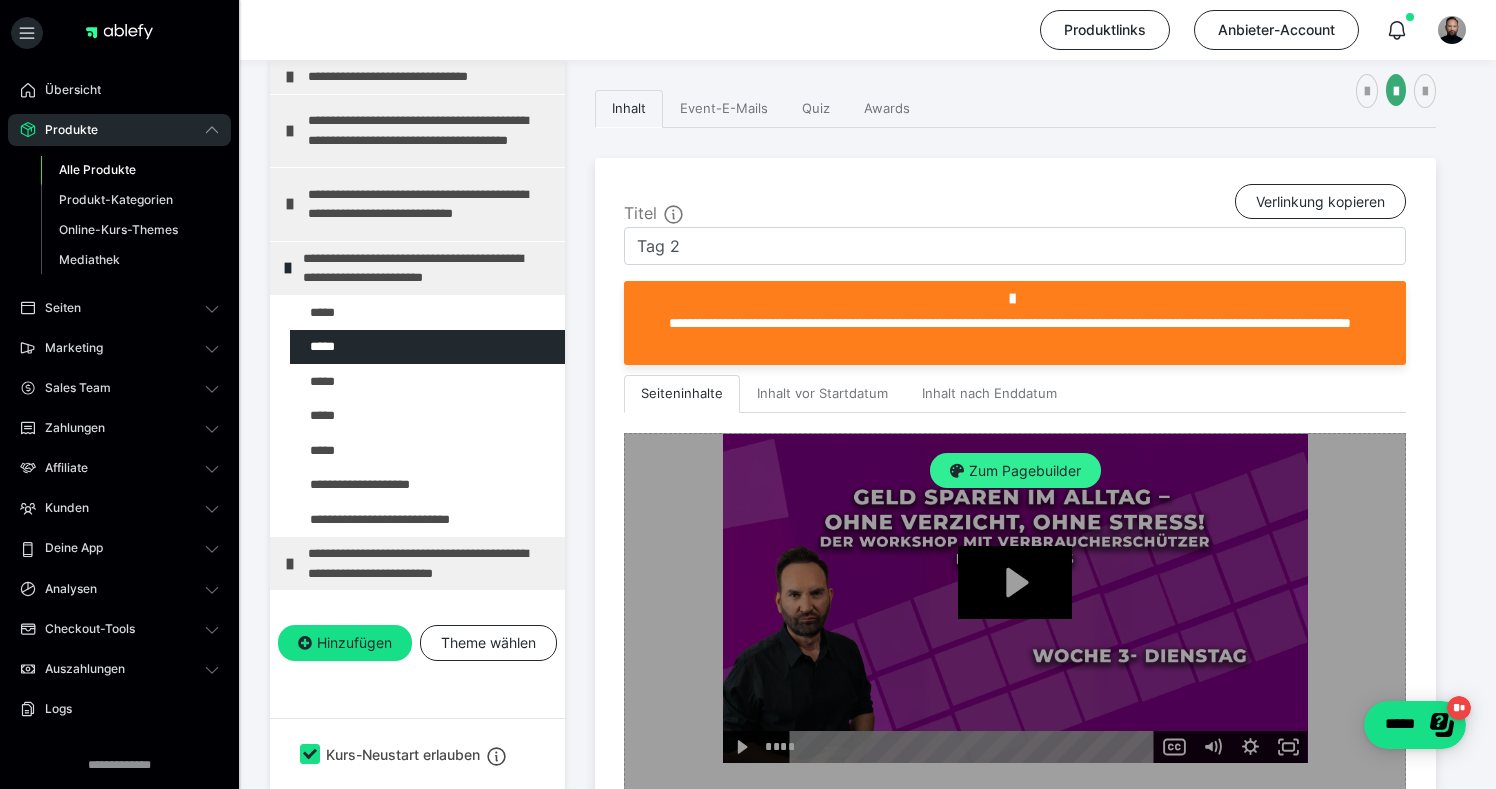 click on "Zum Pagebuilder" at bounding box center (1015, 471) 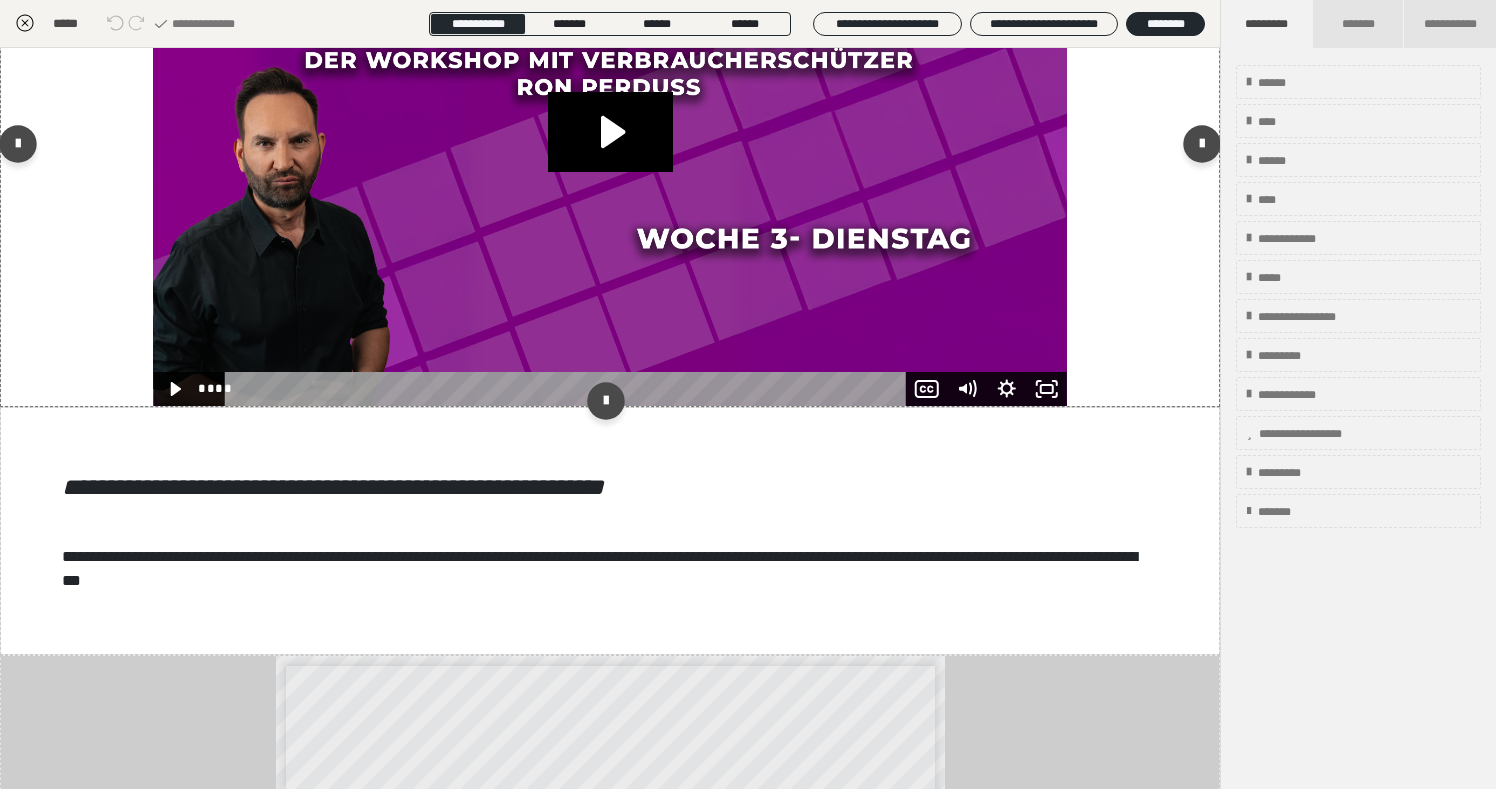 scroll, scrollTop: 293, scrollLeft: 0, axis: vertical 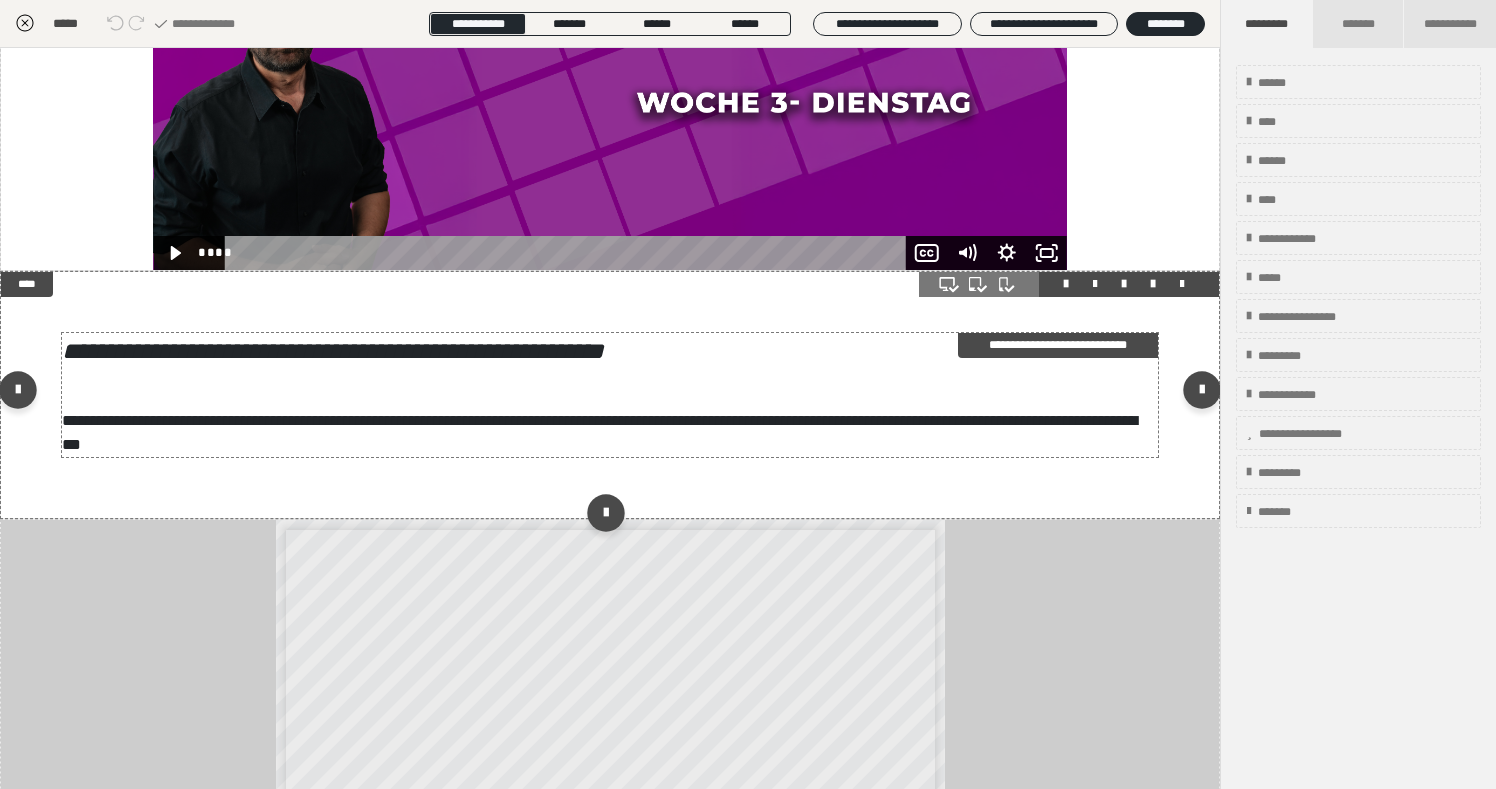 click on "**********" at bounding box center (610, 395) 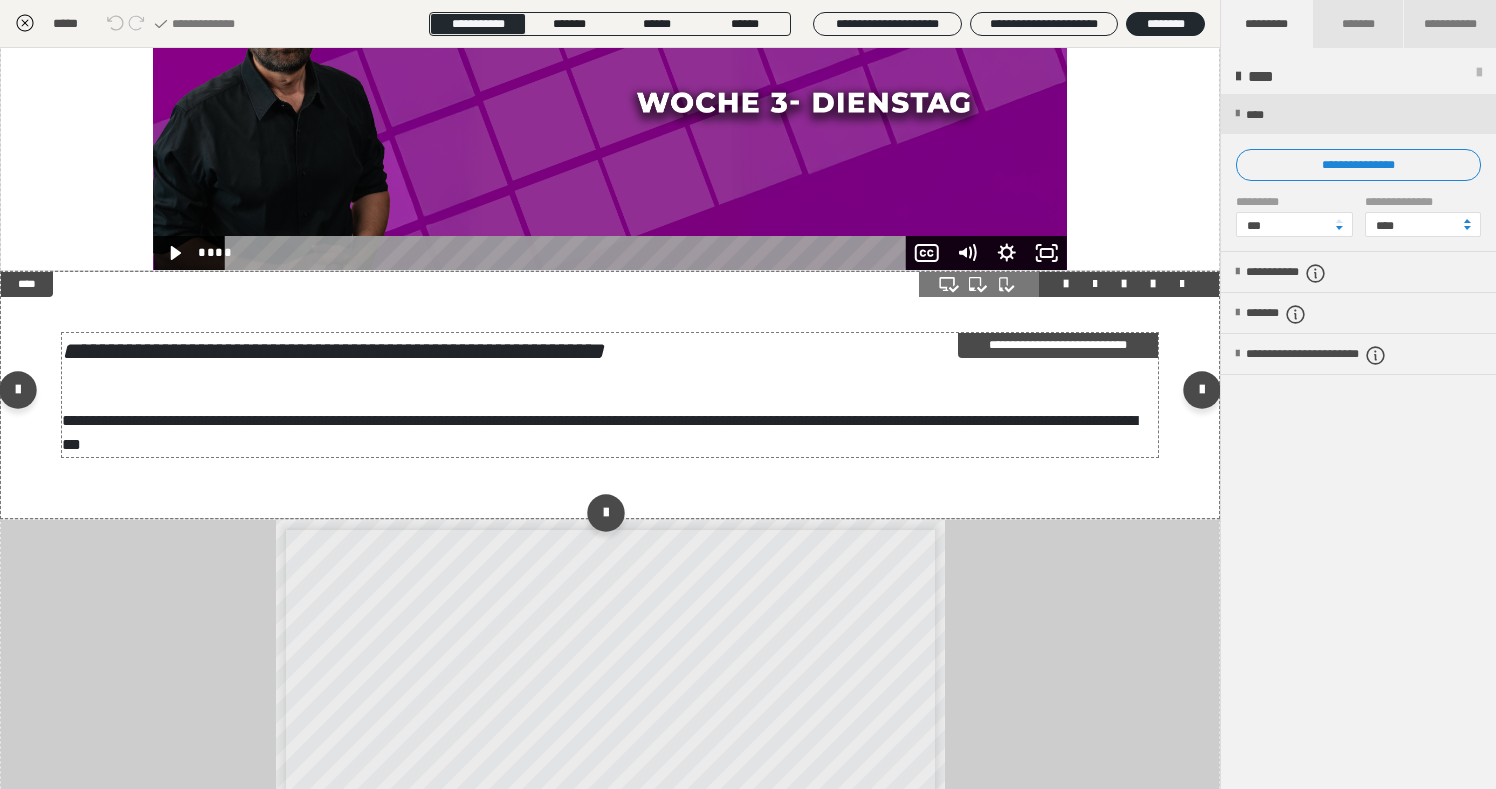 click on "**********" at bounding box center (610, 395) 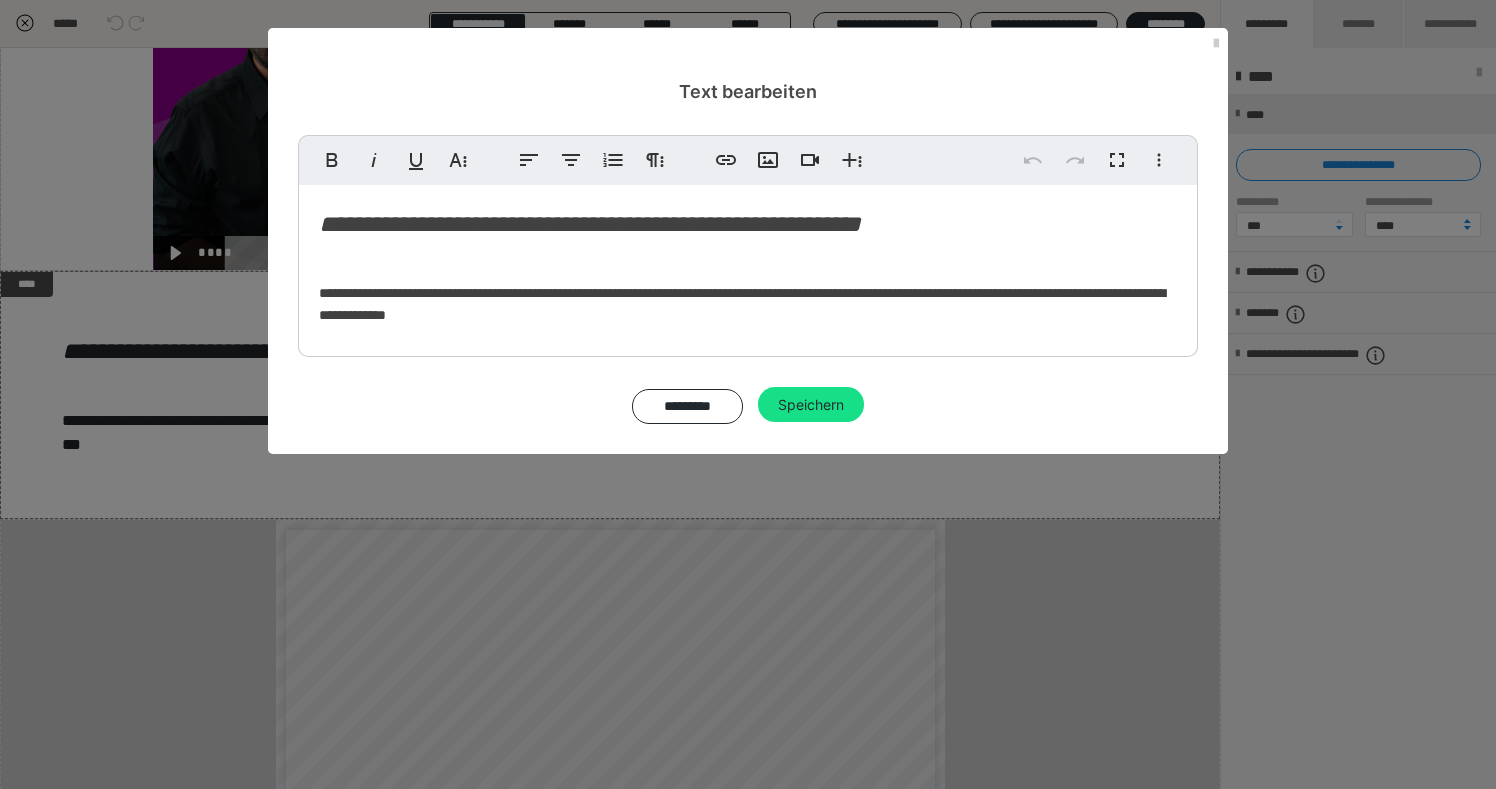 click on "**********" at bounding box center (590, 224) 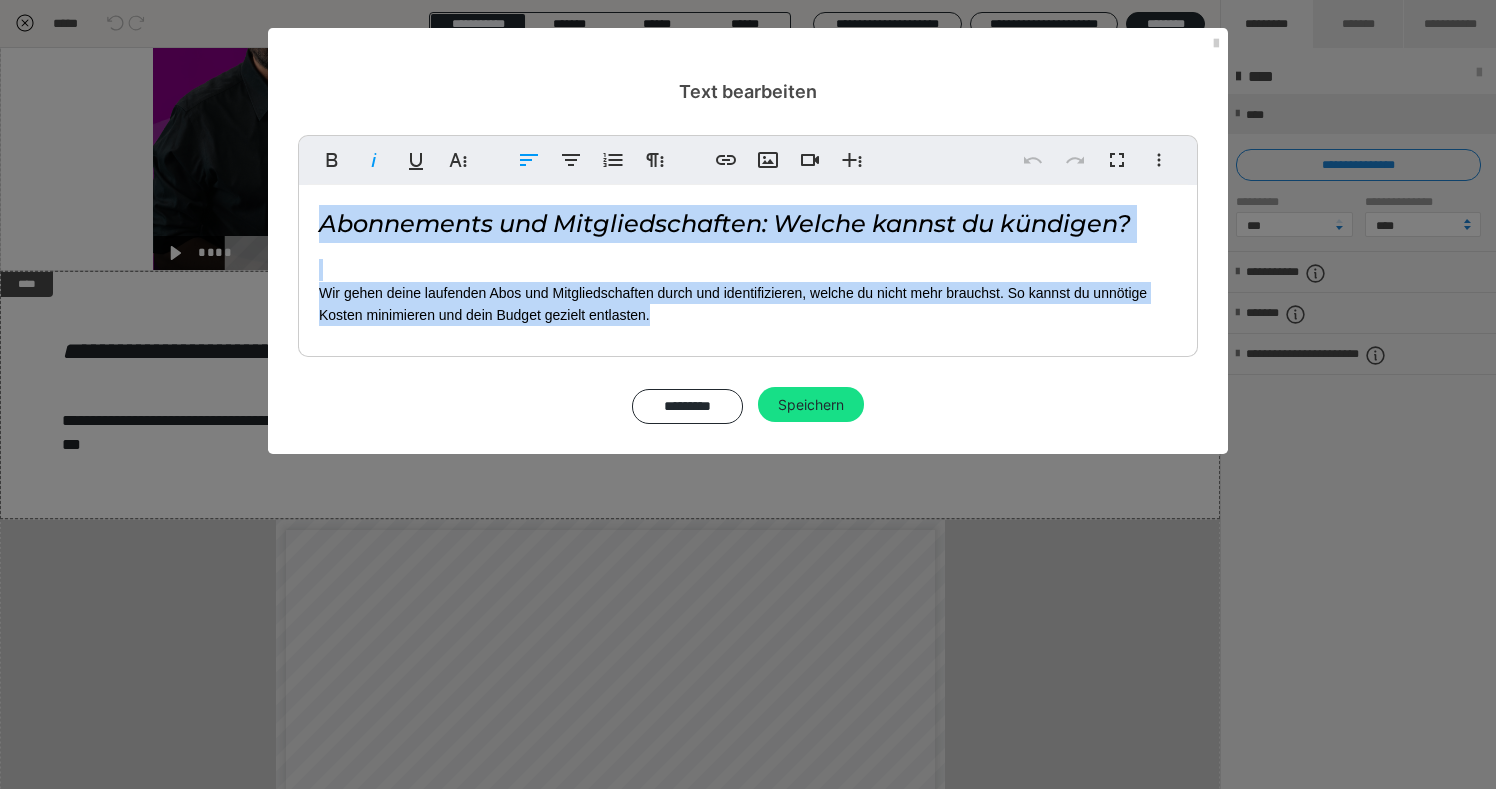 drag, startPoint x: 323, startPoint y: 222, endPoint x: 798, endPoint y: 334, distance: 488.0256 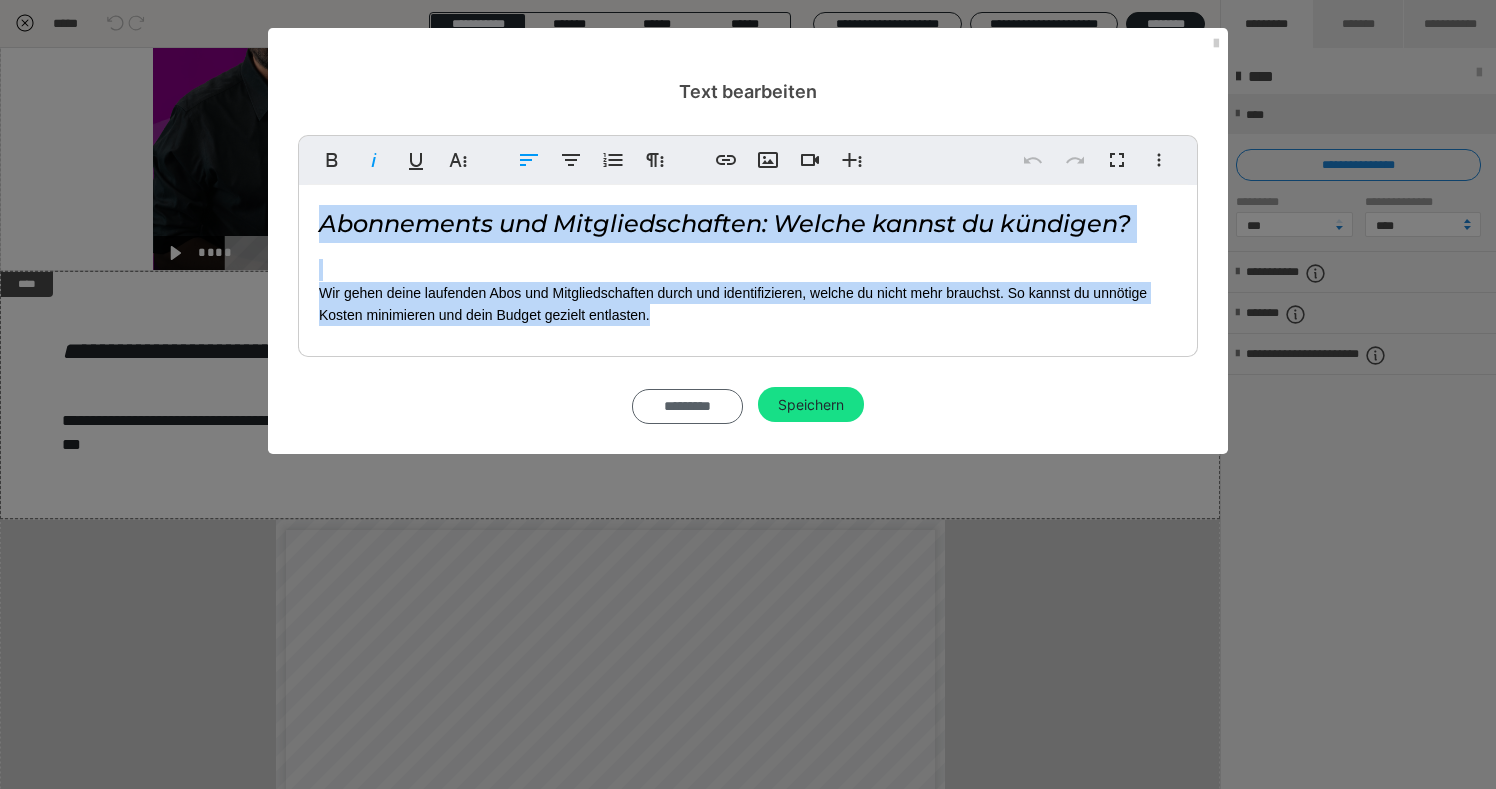 click on "*********" at bounding box center (687, 407) 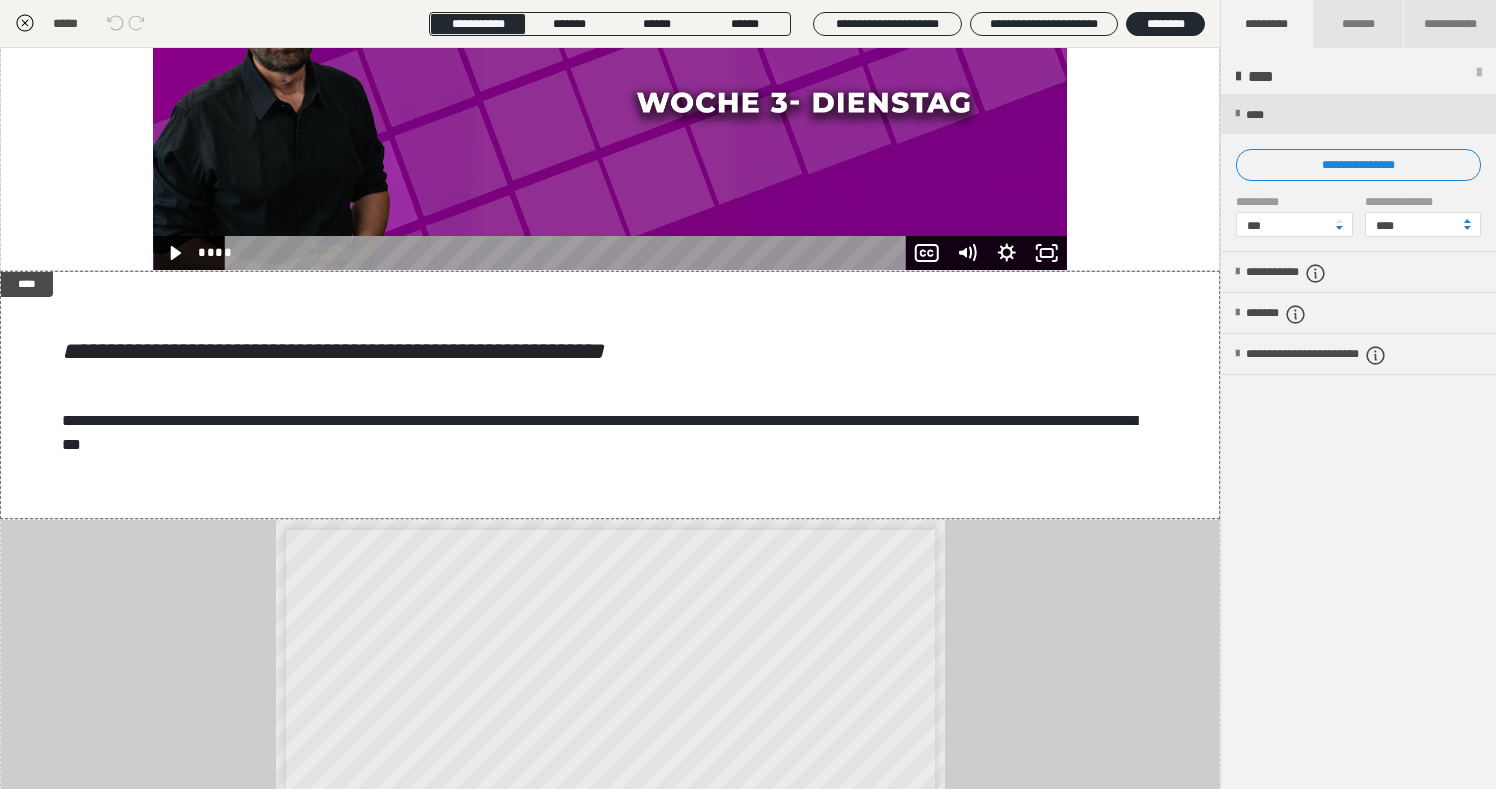 click 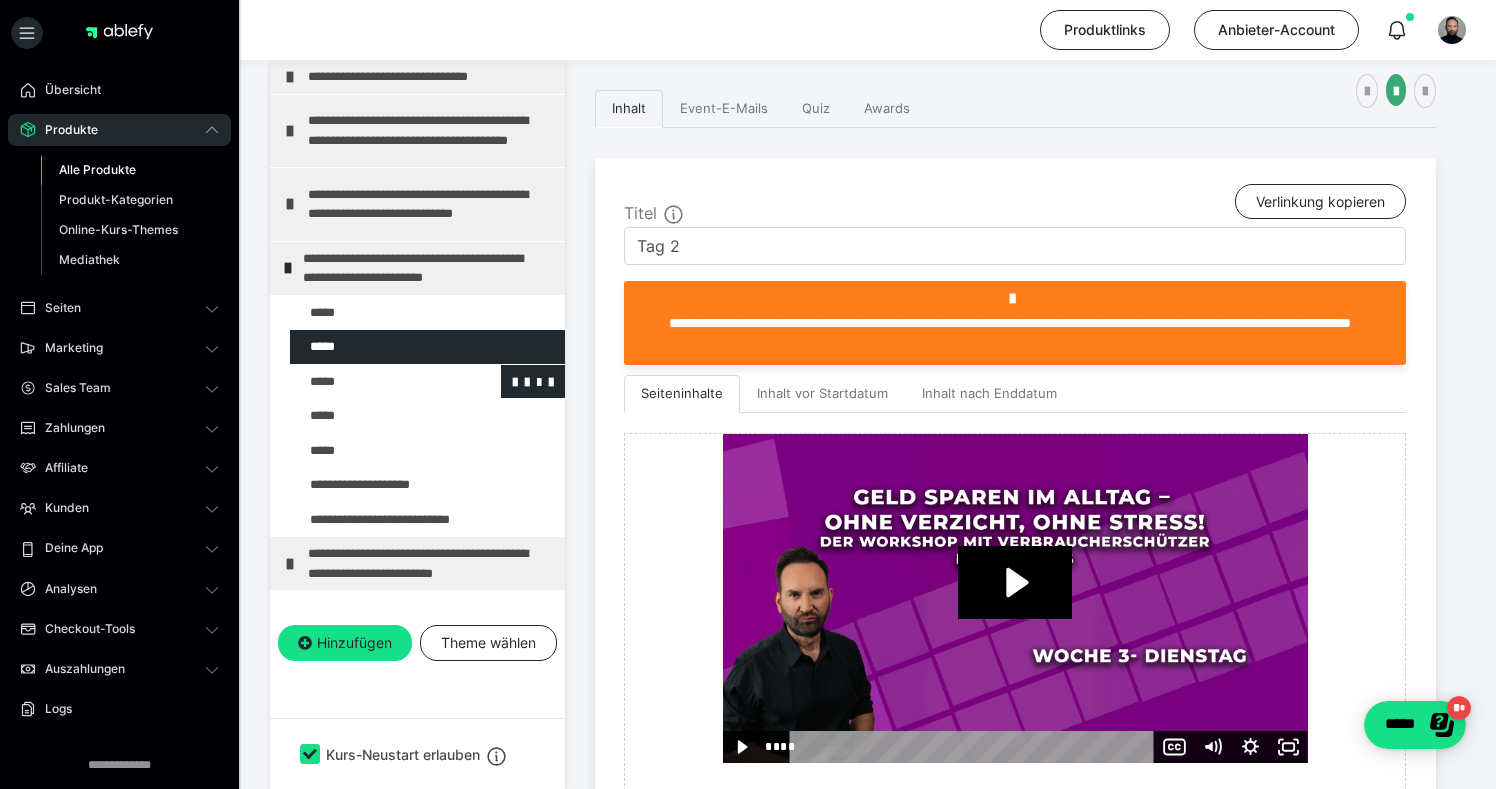 click at bounding box center [375, 382] 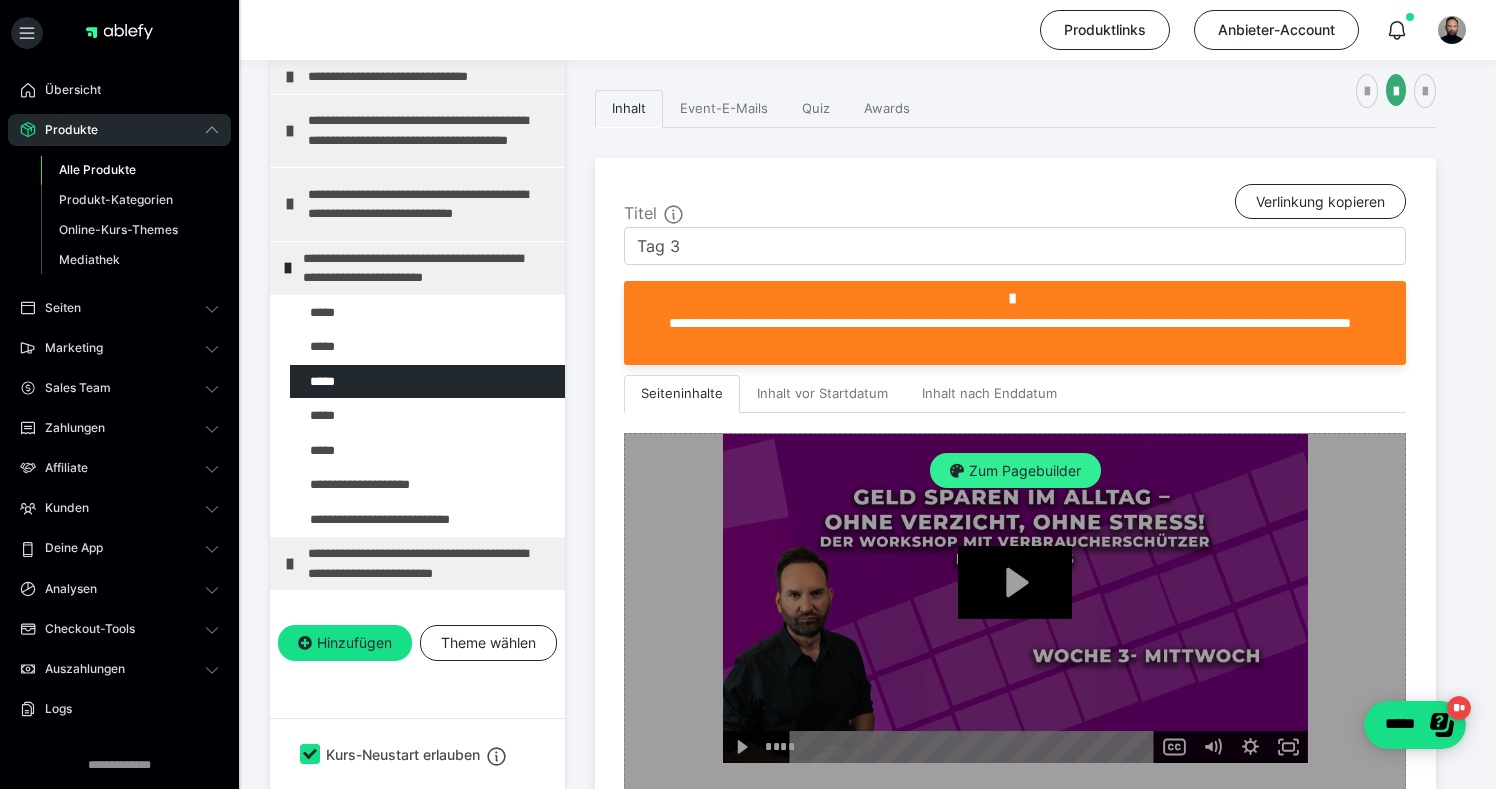 click on "Zum Pagebuilder" at bounding box center (1015, 471) 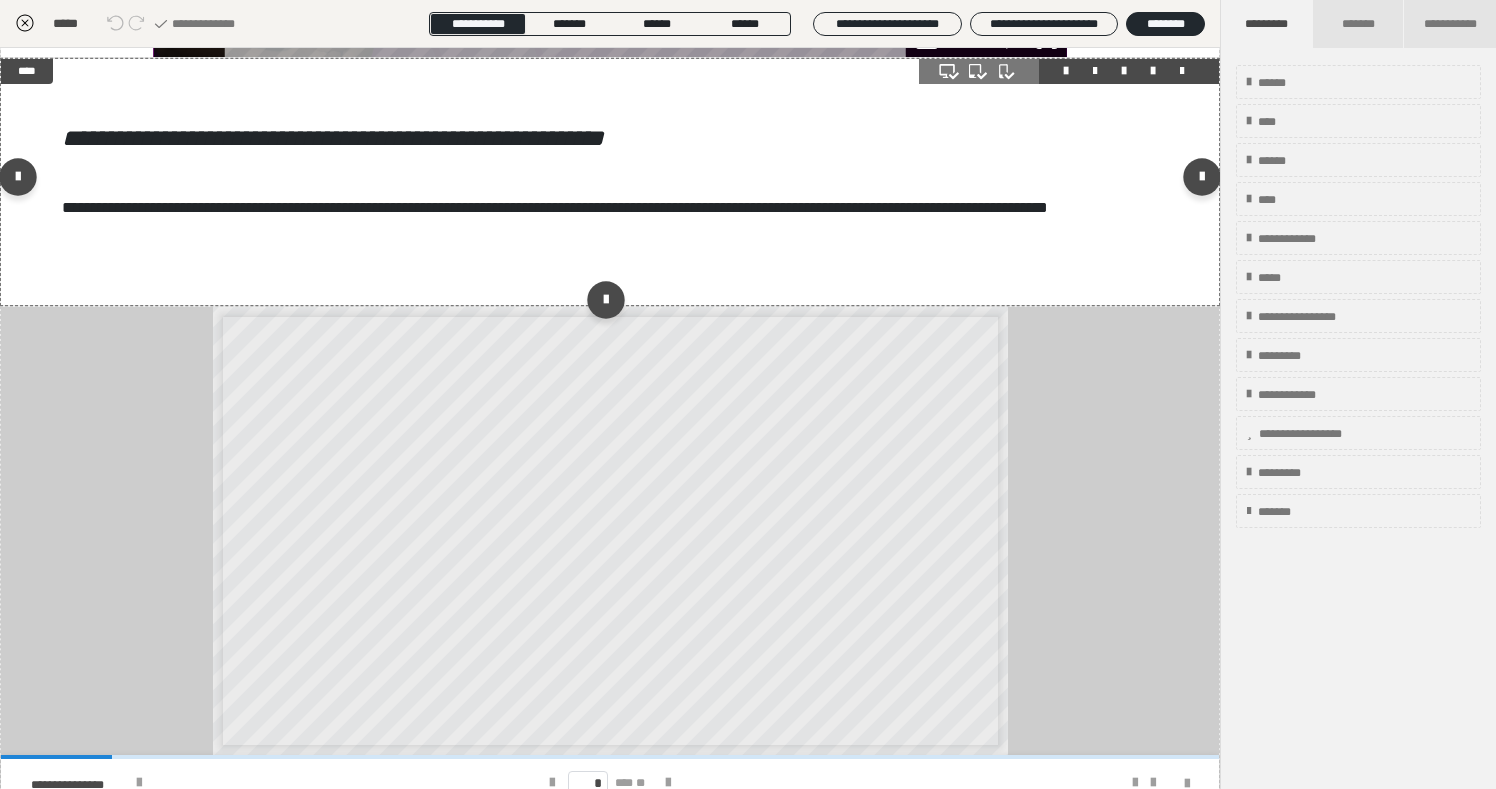 scroll, scrollTop: 517, scrollLeft: 0, axis: vertical 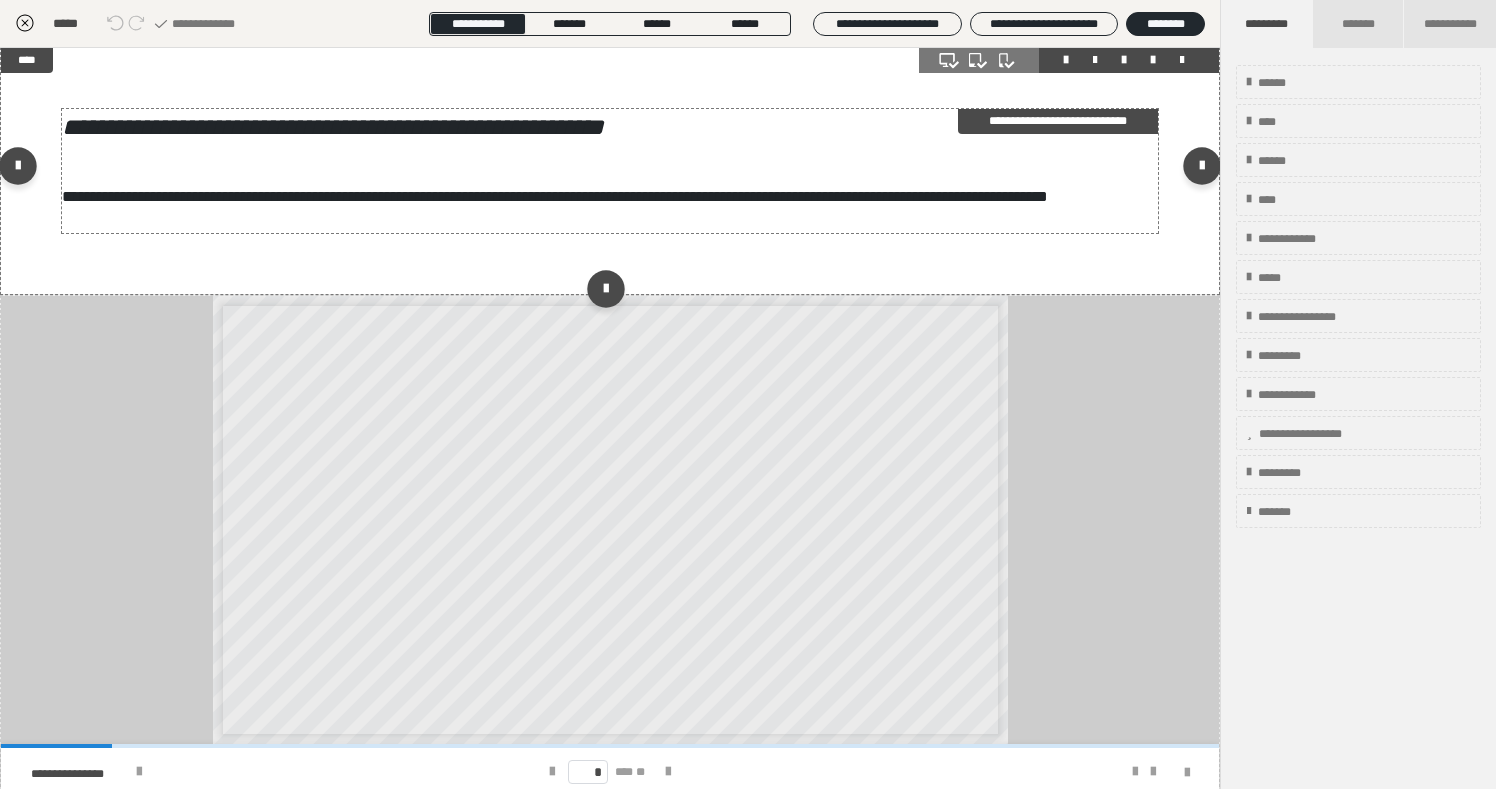 click on "**********" at bounding box center (610, 171) 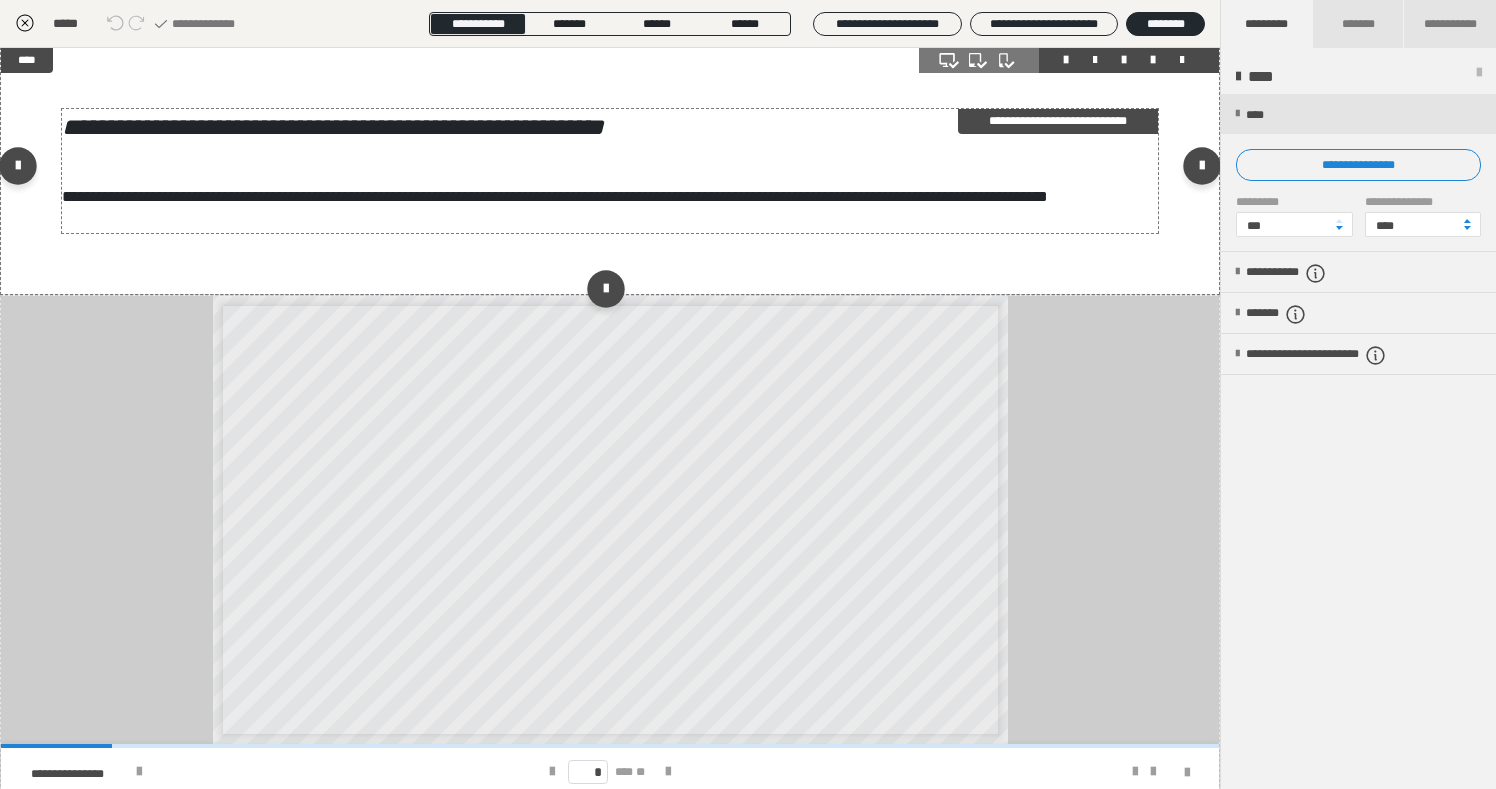 click on "**********" at bounding box center (610, 171) 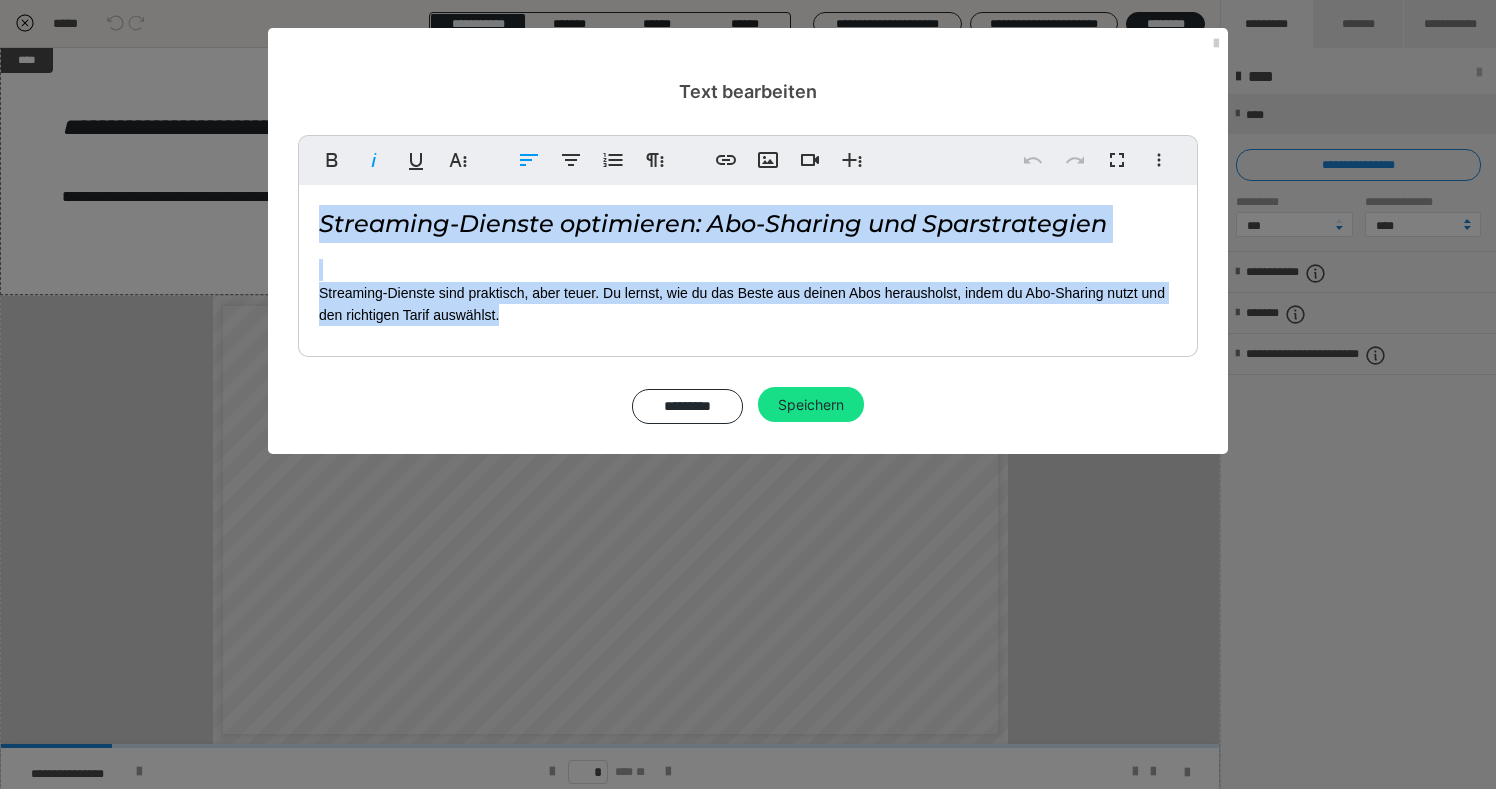drag, startPoint x: 316, startPoint y: 213, endPoint x: 564, endPoint y: 323, distance: 271.30057 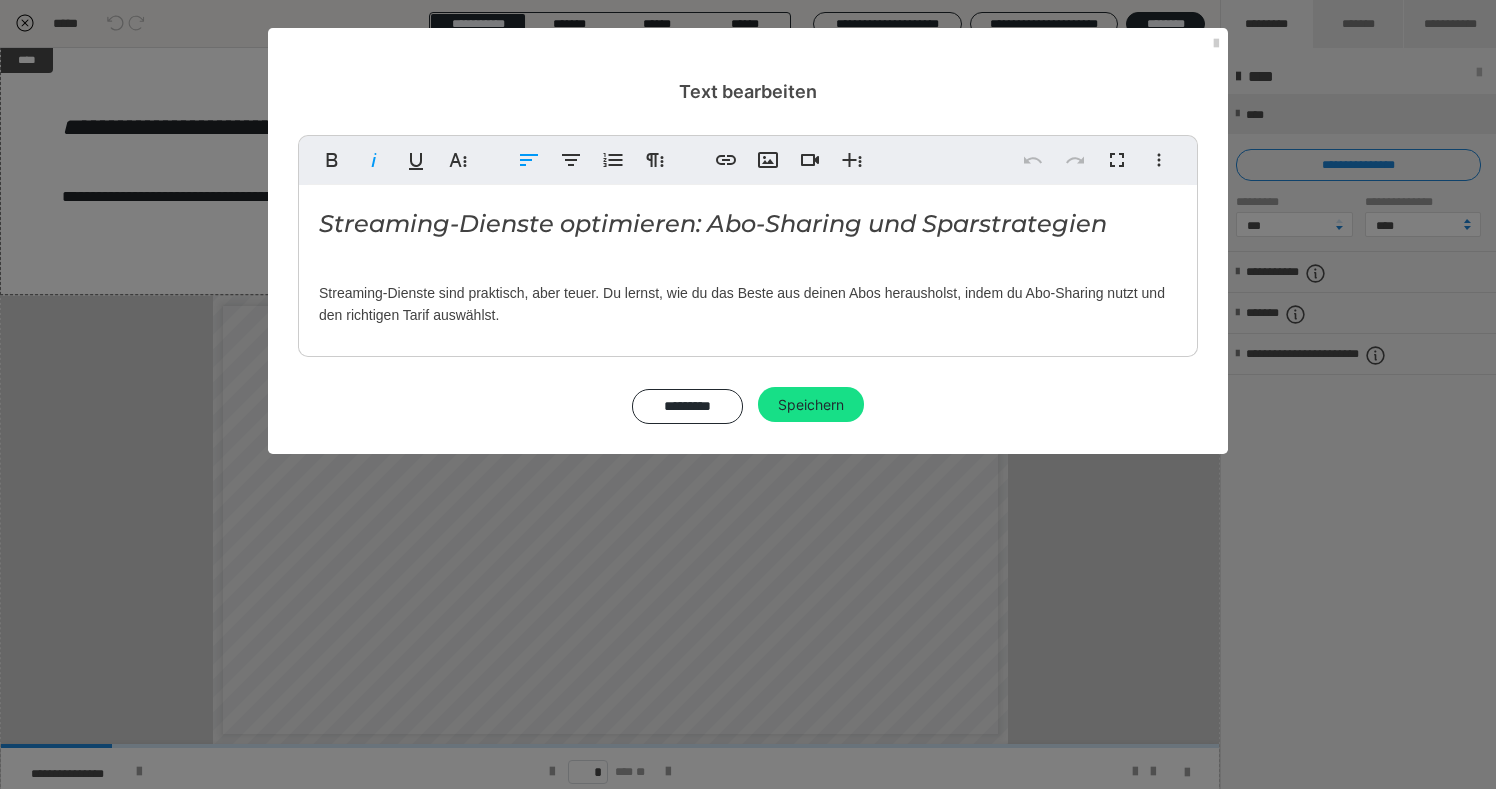 copy on "Streaming-Dienste optimieren: Abo-Sharing und Sparstrategien Streaming-Dienste sind praktisch, aber teuer. Du lernst, wie du das Beste aus deinen Abos herausholst, indem du Abo-Sharing nutzt und den richtigen Tarif auswählst." 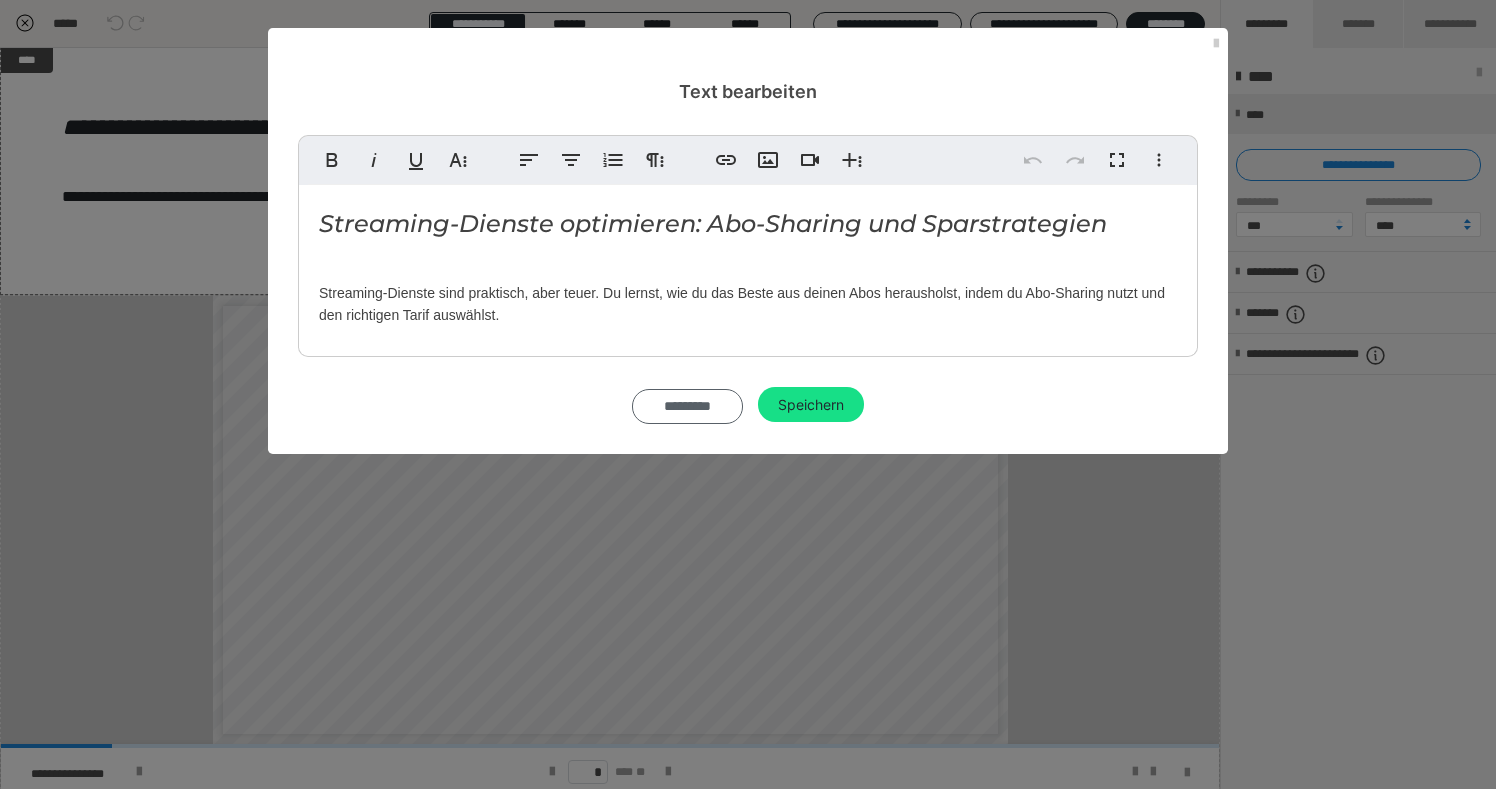 click on "*********" at bounding box center (687, 407) 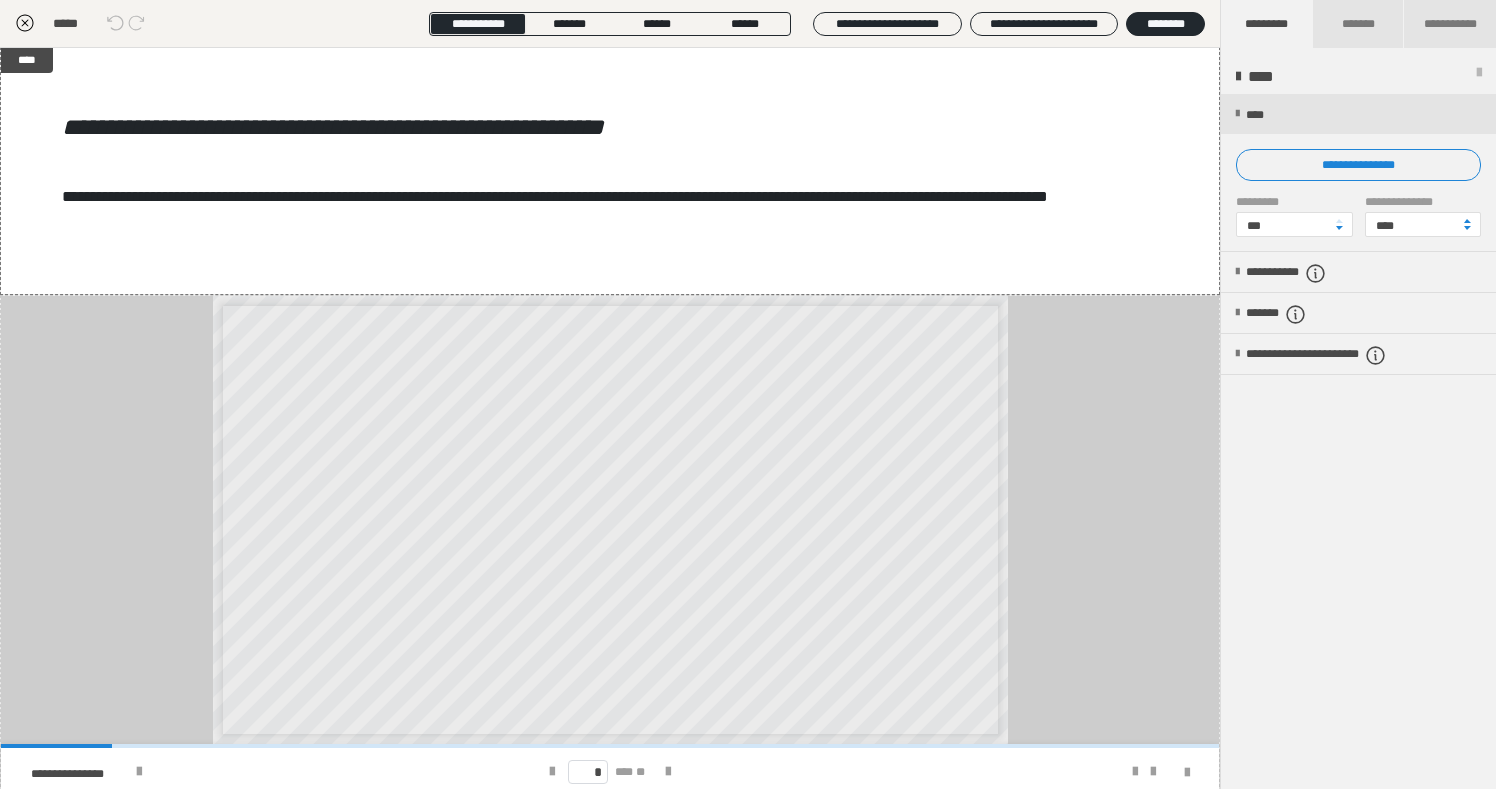 click 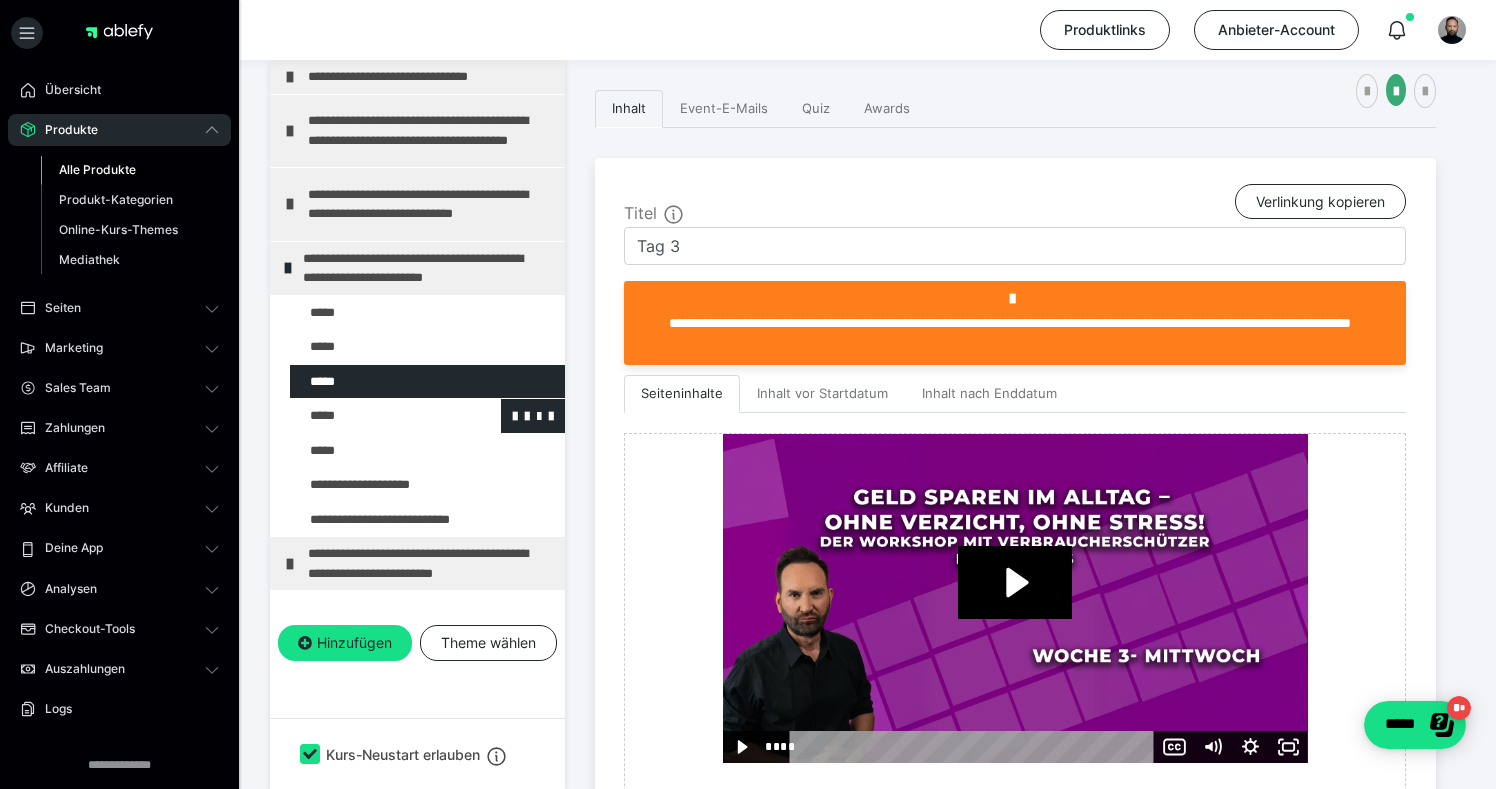 click at bounding box center [375, 416] 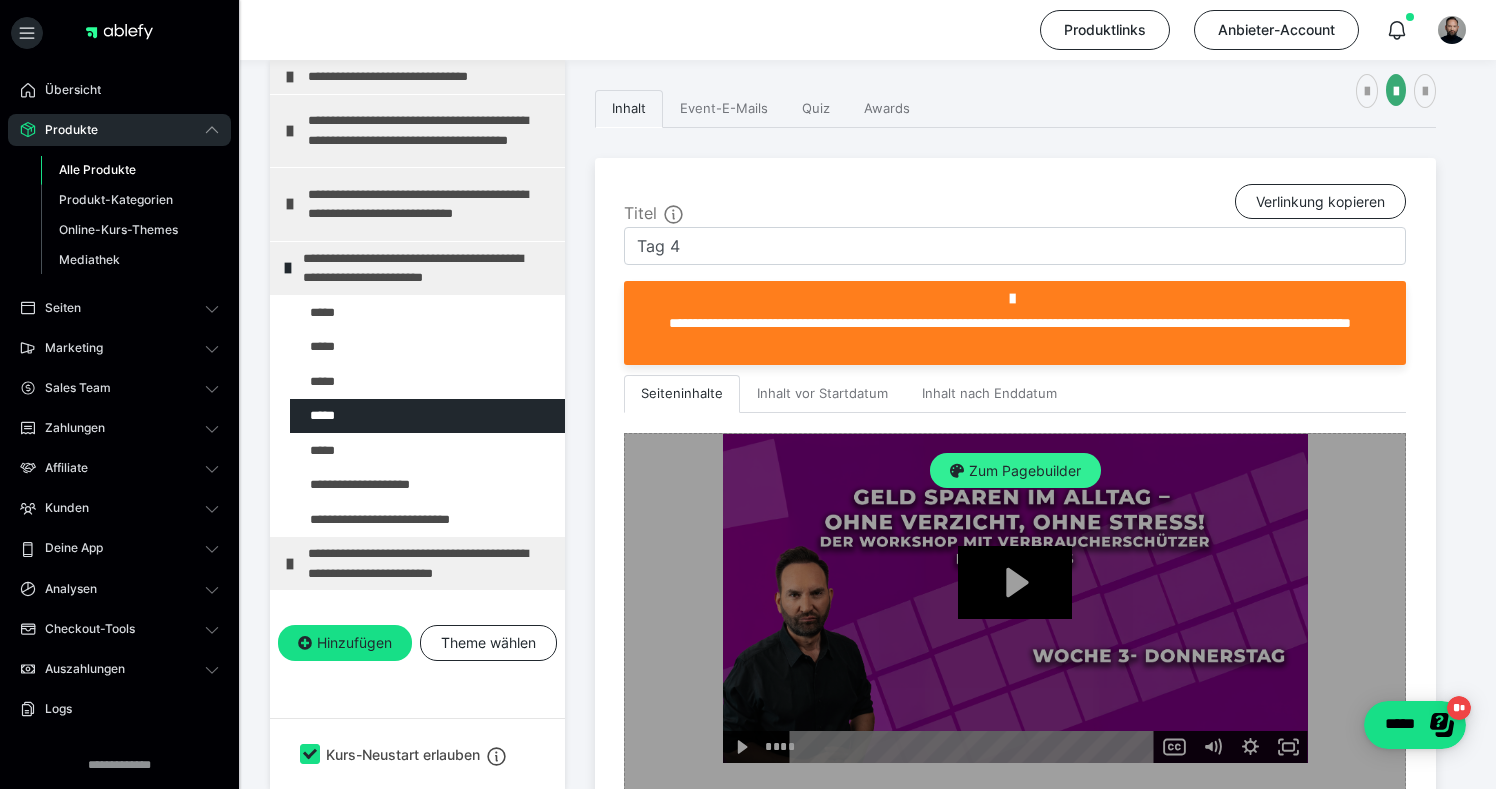 click on "Zum Pagebuilder" at bounding box center (1015, 471) 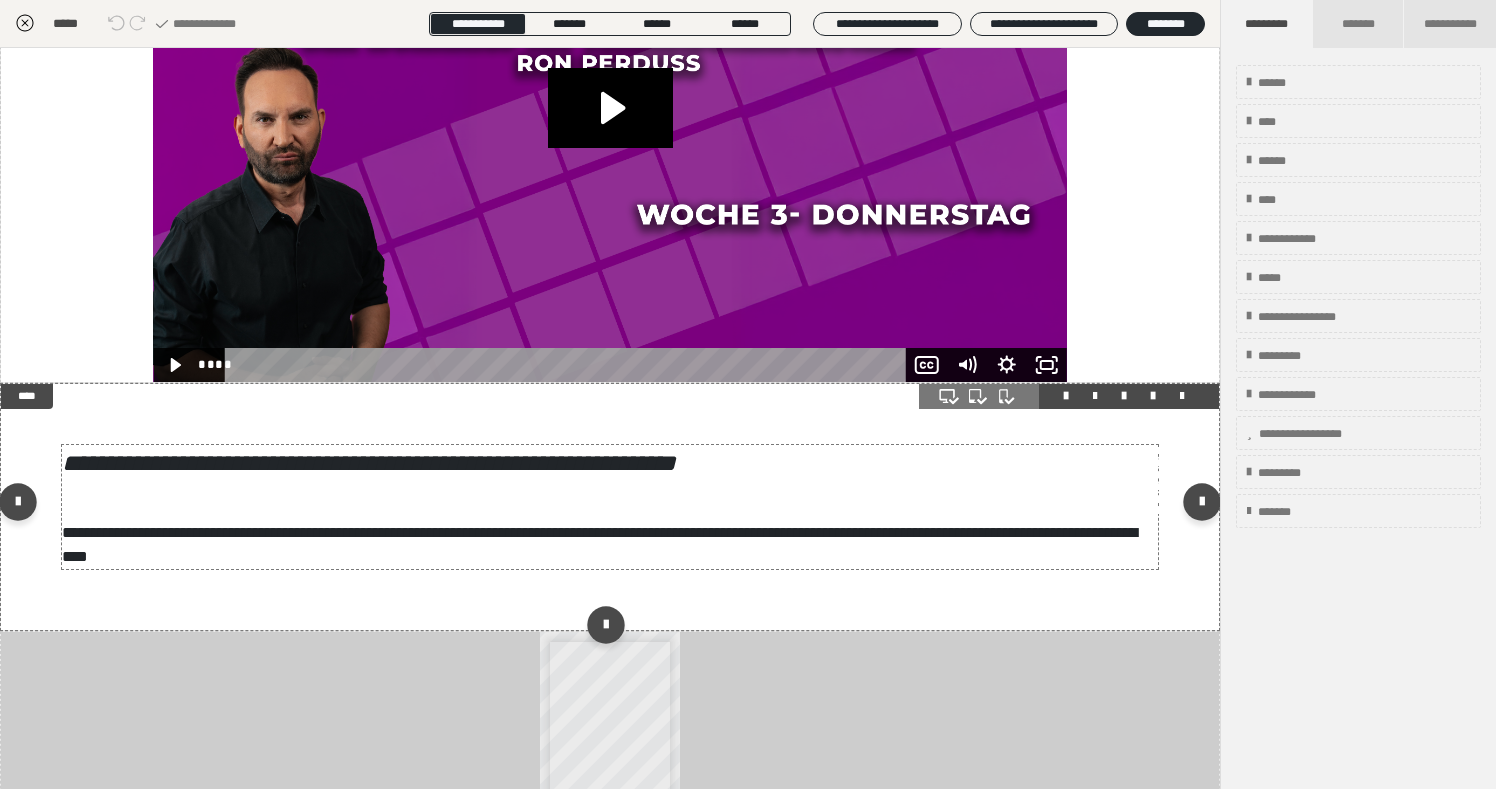 scroll, scrollTop: 347, scrollLeft: 0, axis: vertical 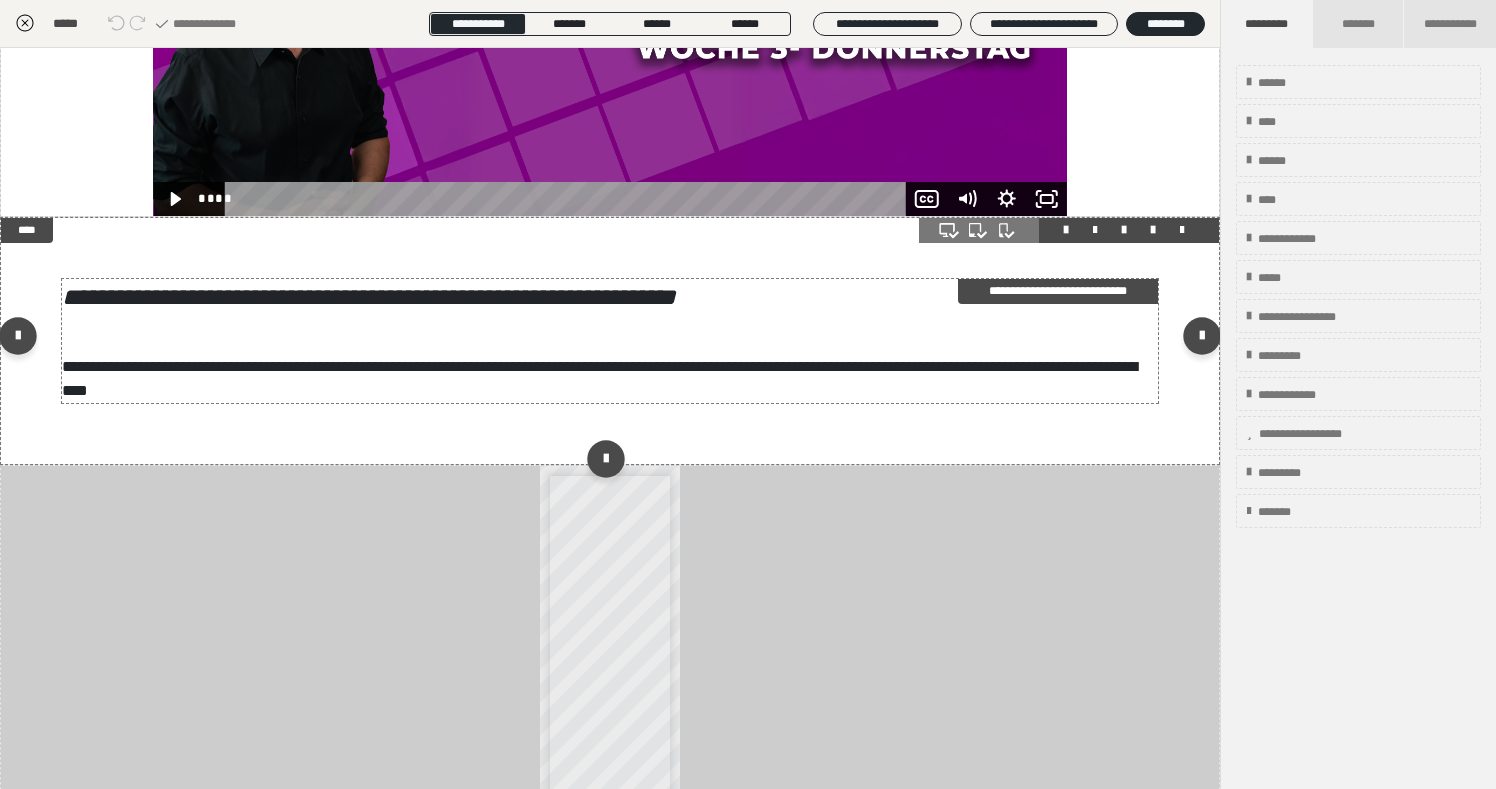 click on "**********" at bounding box center [610, 341] 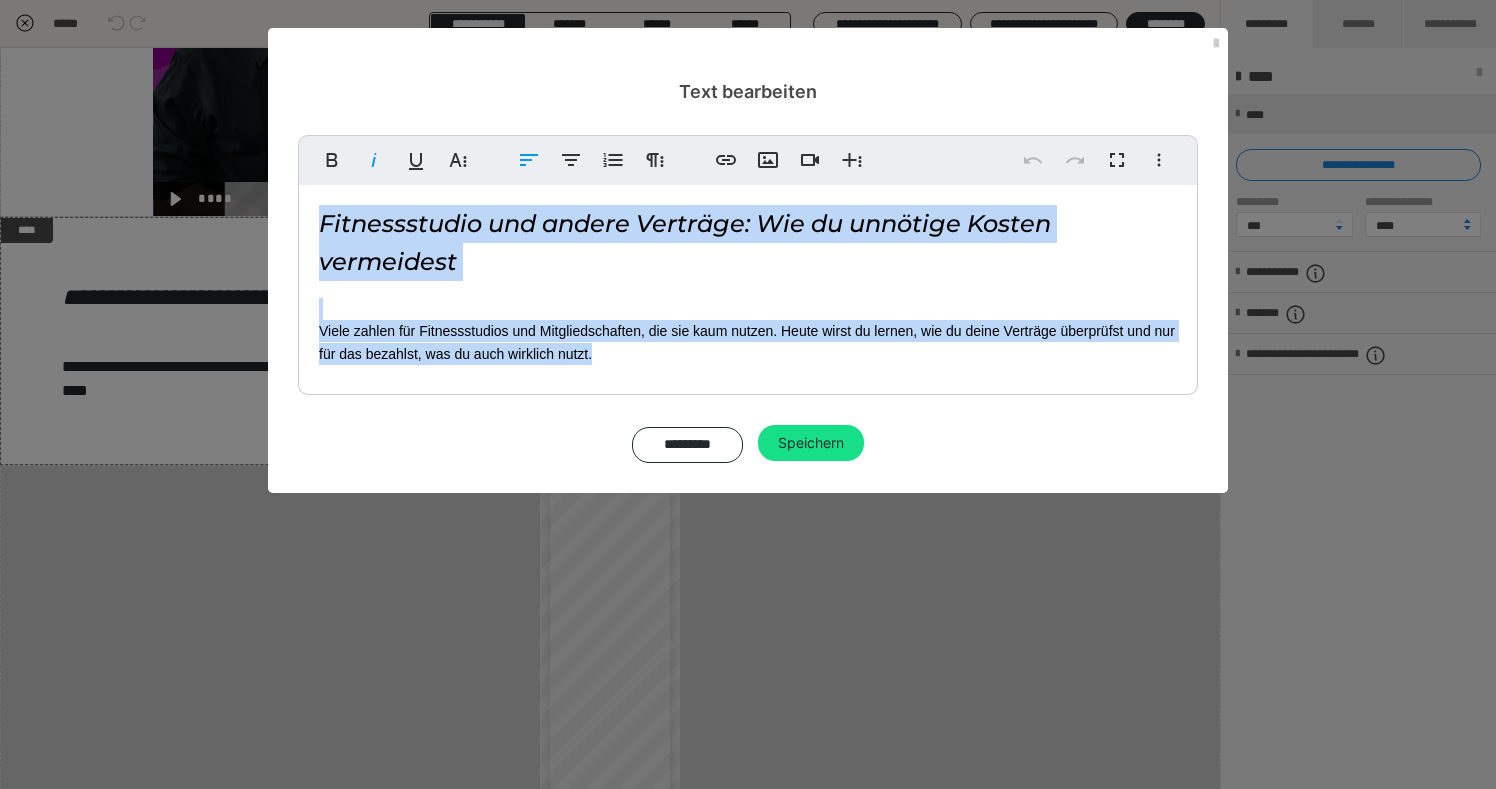 drag, startPoint x: 316, startPoint y: 227, endPoint x: 662, endPoint y: 365, distance: 372.50504 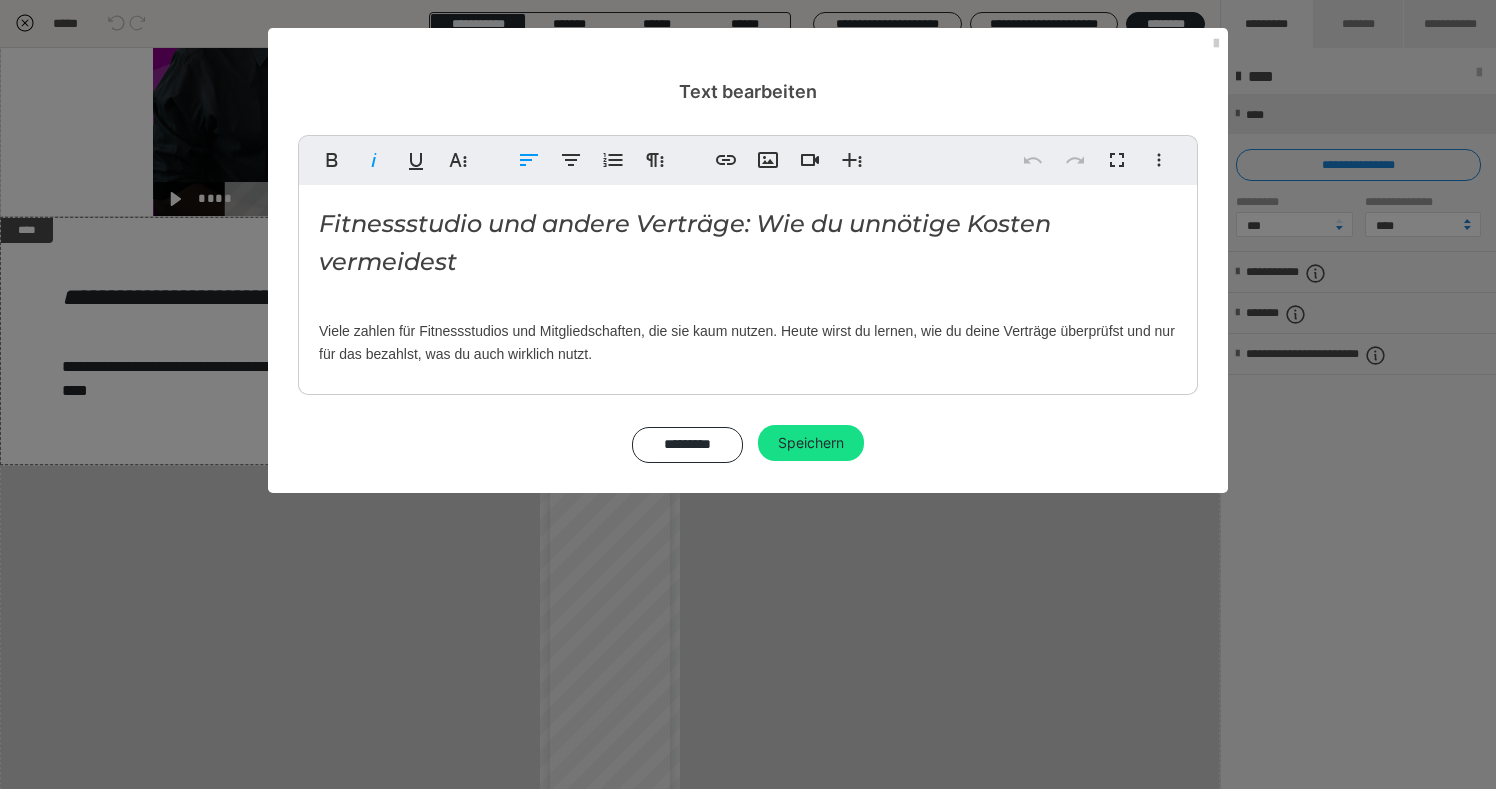 copy on "Fitnessstudio und andere Verträge: Wie du unnötige Kosten vermeidest Viele zahlen für Fitnessstudios und Mitgliedschaften, die sie kaum nutzen. Heute wirst du lernen, wie du deine Verträge überprüfst und nur für das bezahlst, was du auch wirklich nutzt." 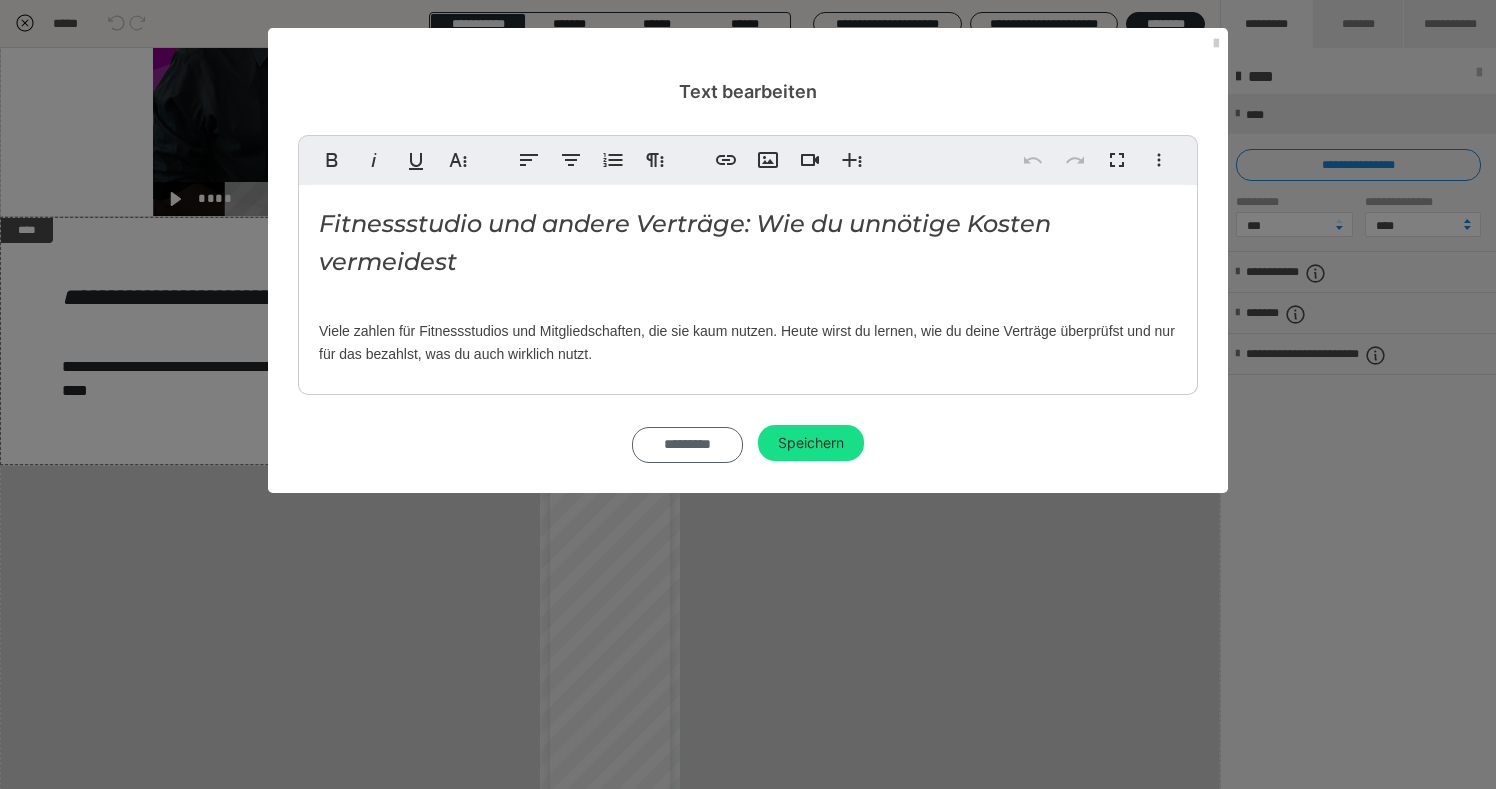 click on "*********" at bounding box center [687, 445] 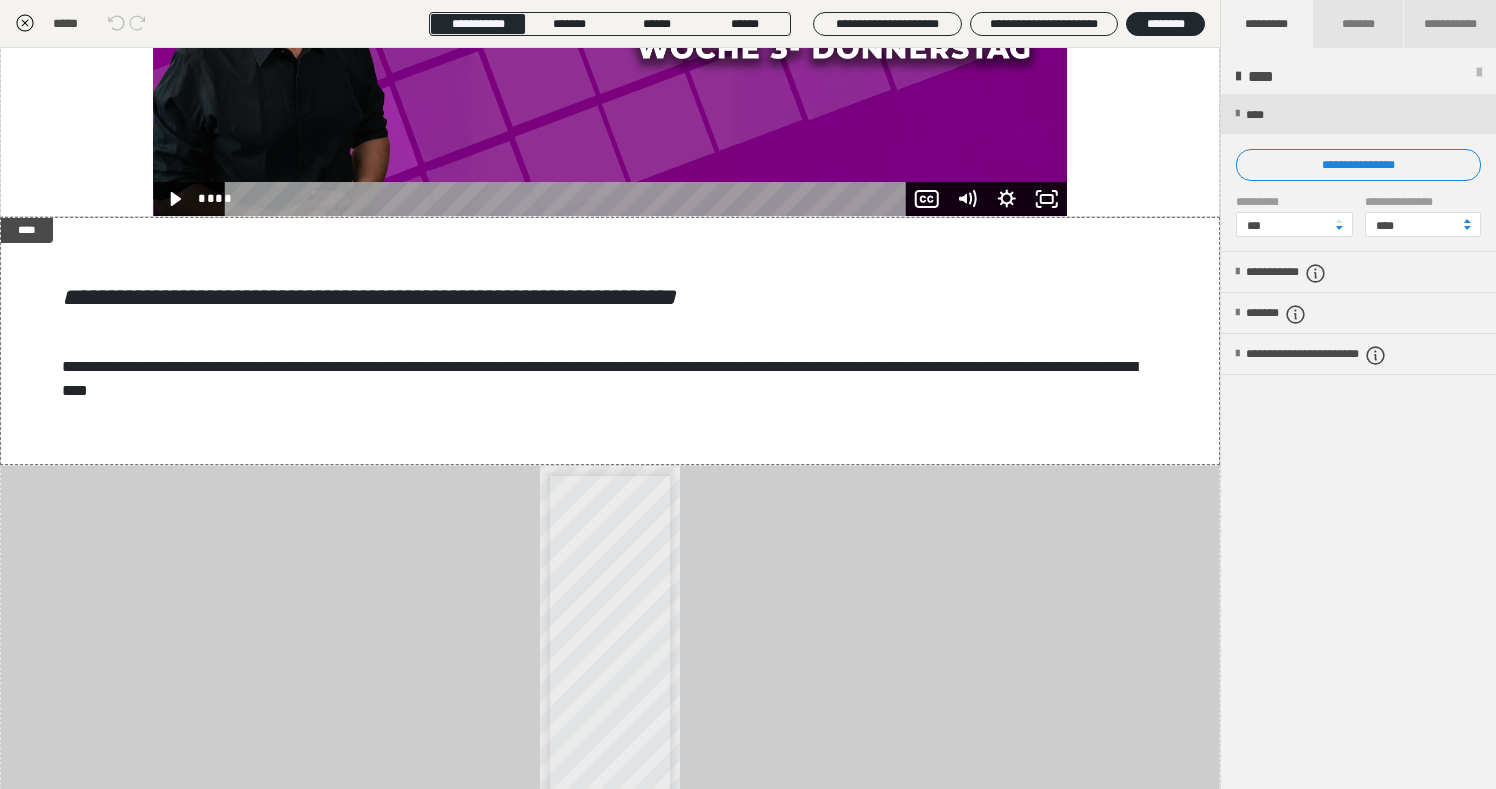 click 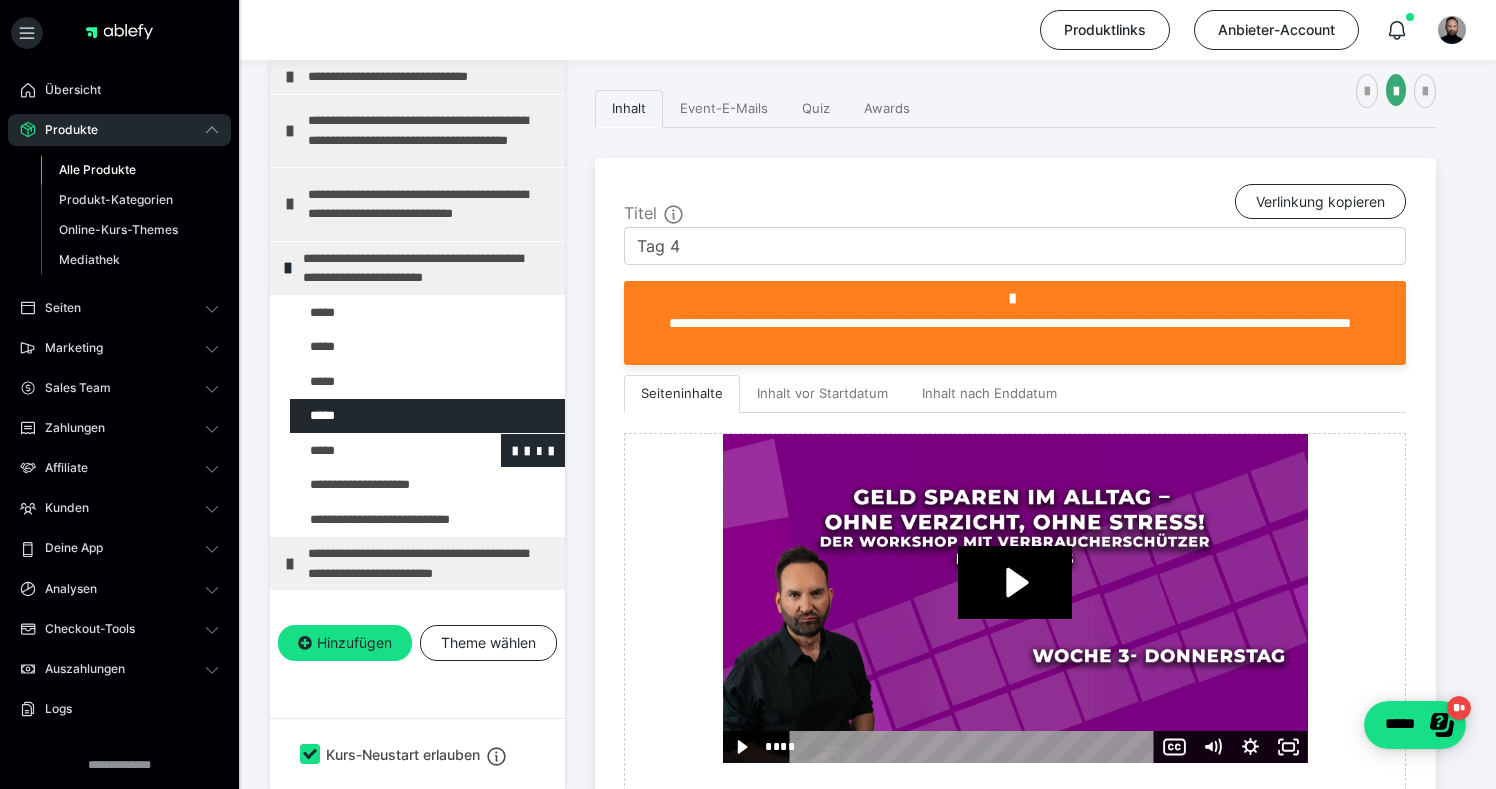 click at bounding box center (375, 451) 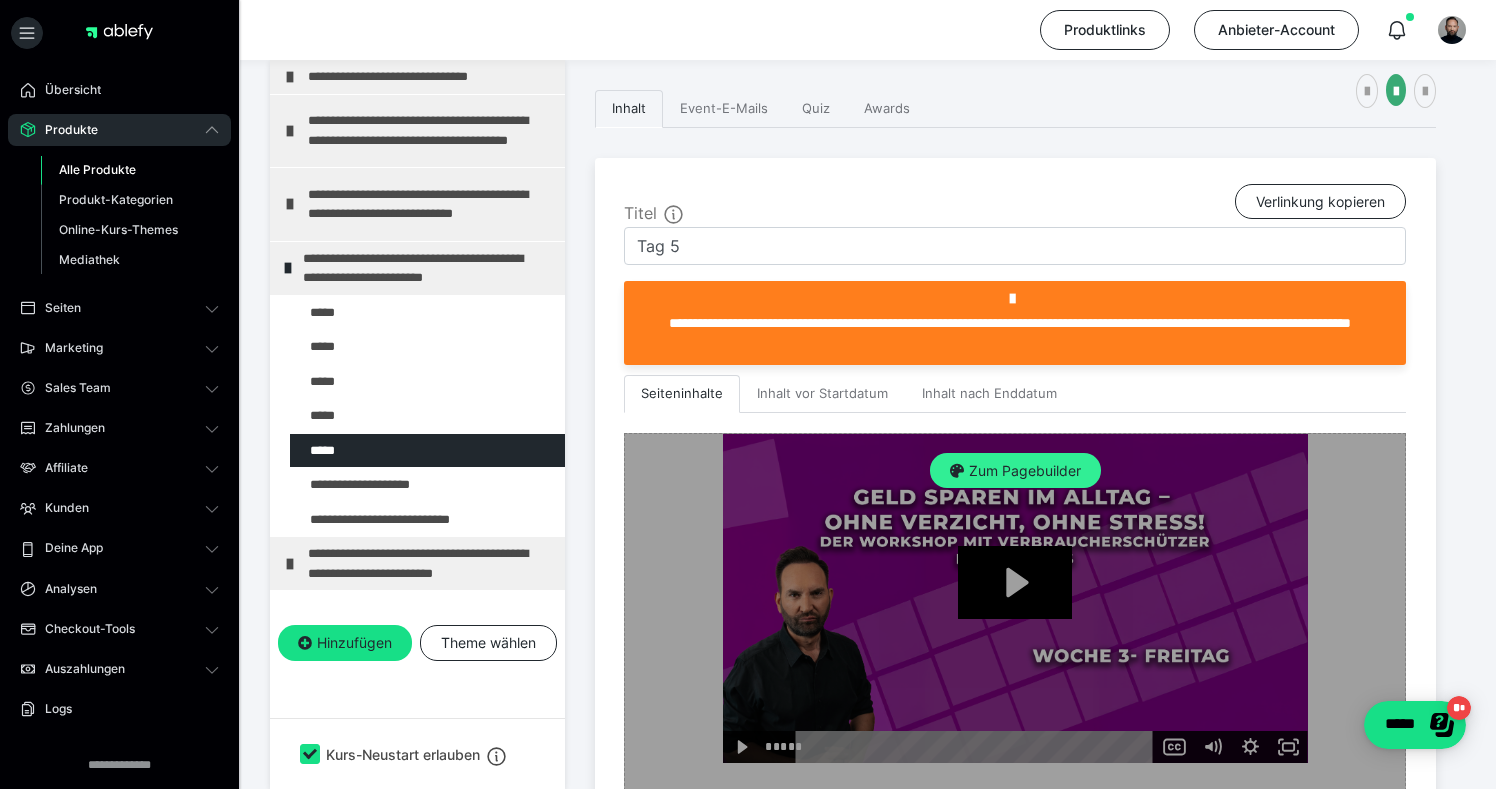 click on "Zum Pagebuilder" at bounding box center (1015, 471) 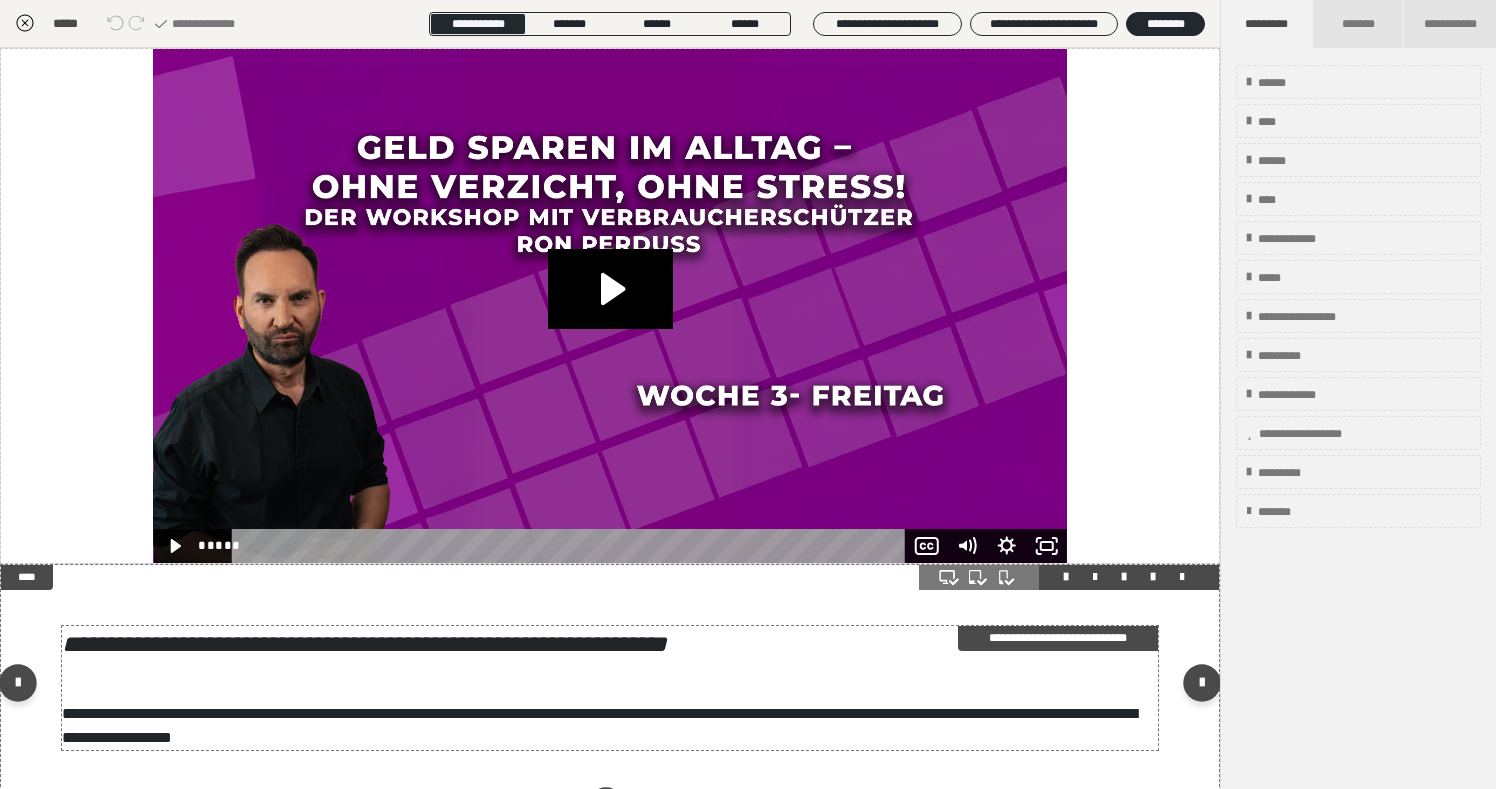 click on "**********" at bounding box center [610, 688] 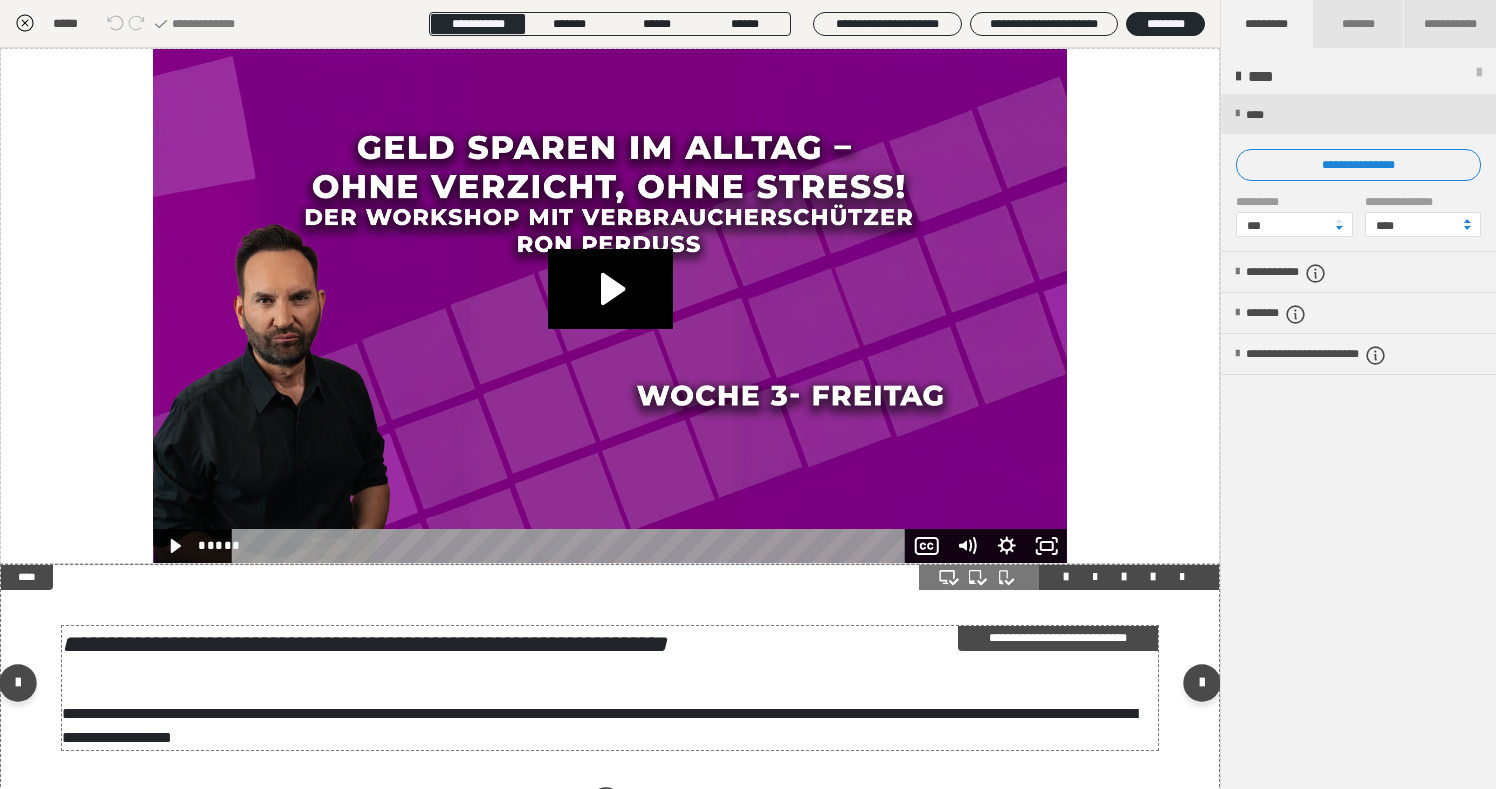 click on "**********" at bounding box center (610, 688) 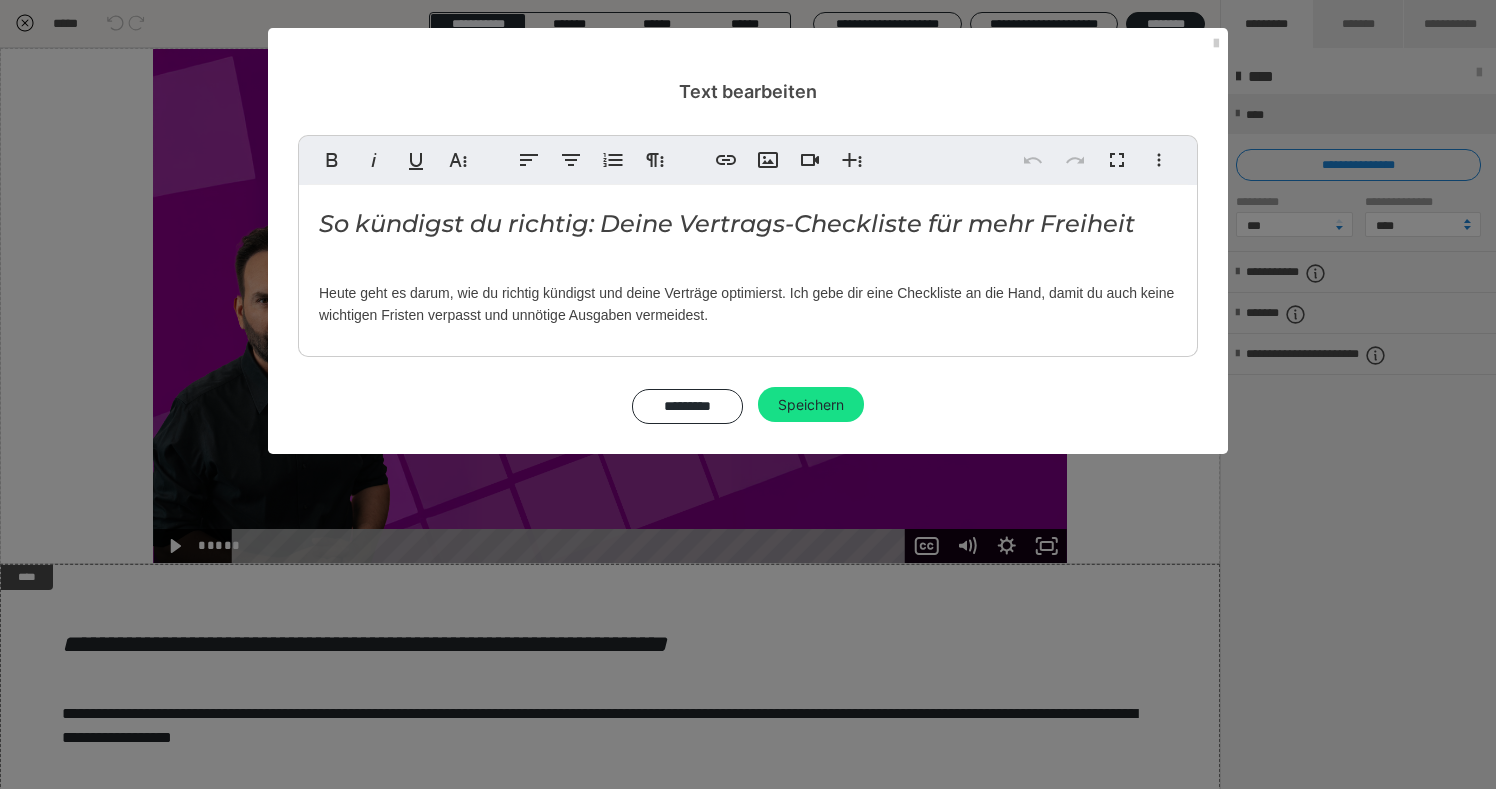 click on "So kündigst du richtig: Deine Vertrags-Checkliste für mehr Freiheit" at bounding box center (727, 223) 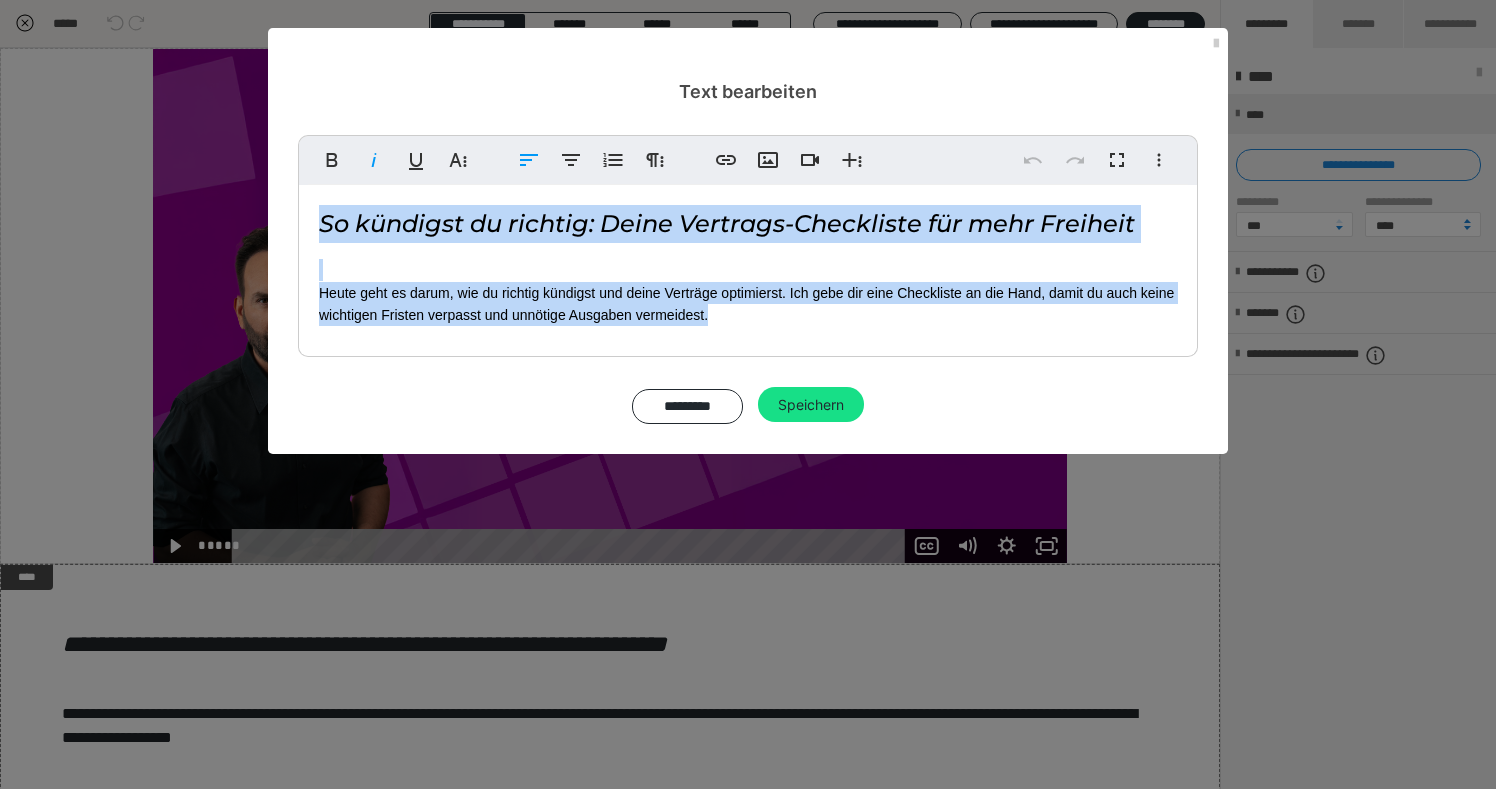 drag, startPoint x: 324, startPoint y: 216, endPoint x: 782, endPoint y: 332, distance: 472.46164 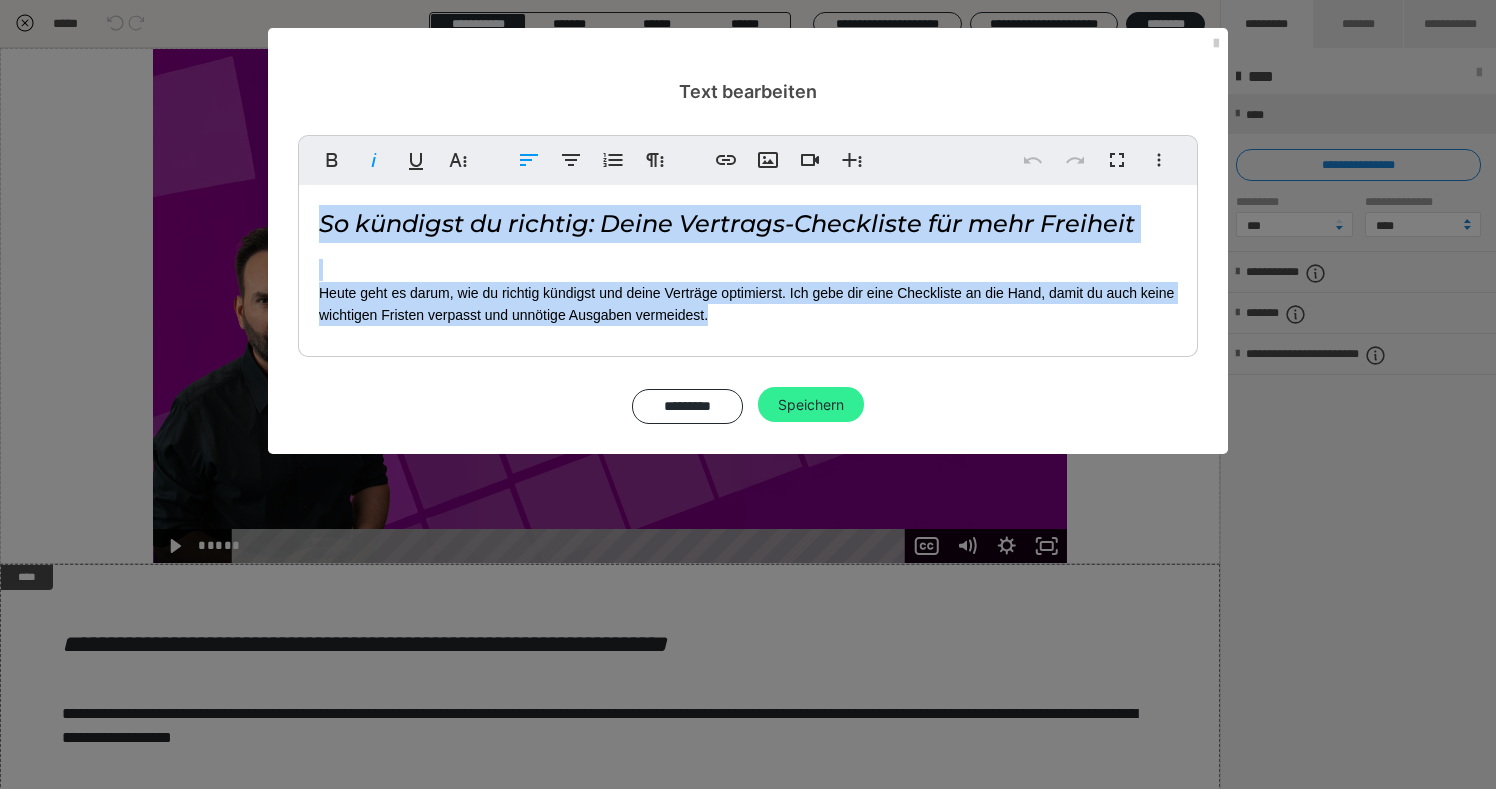 click on "Speichern" at bounding box center (811, 405) 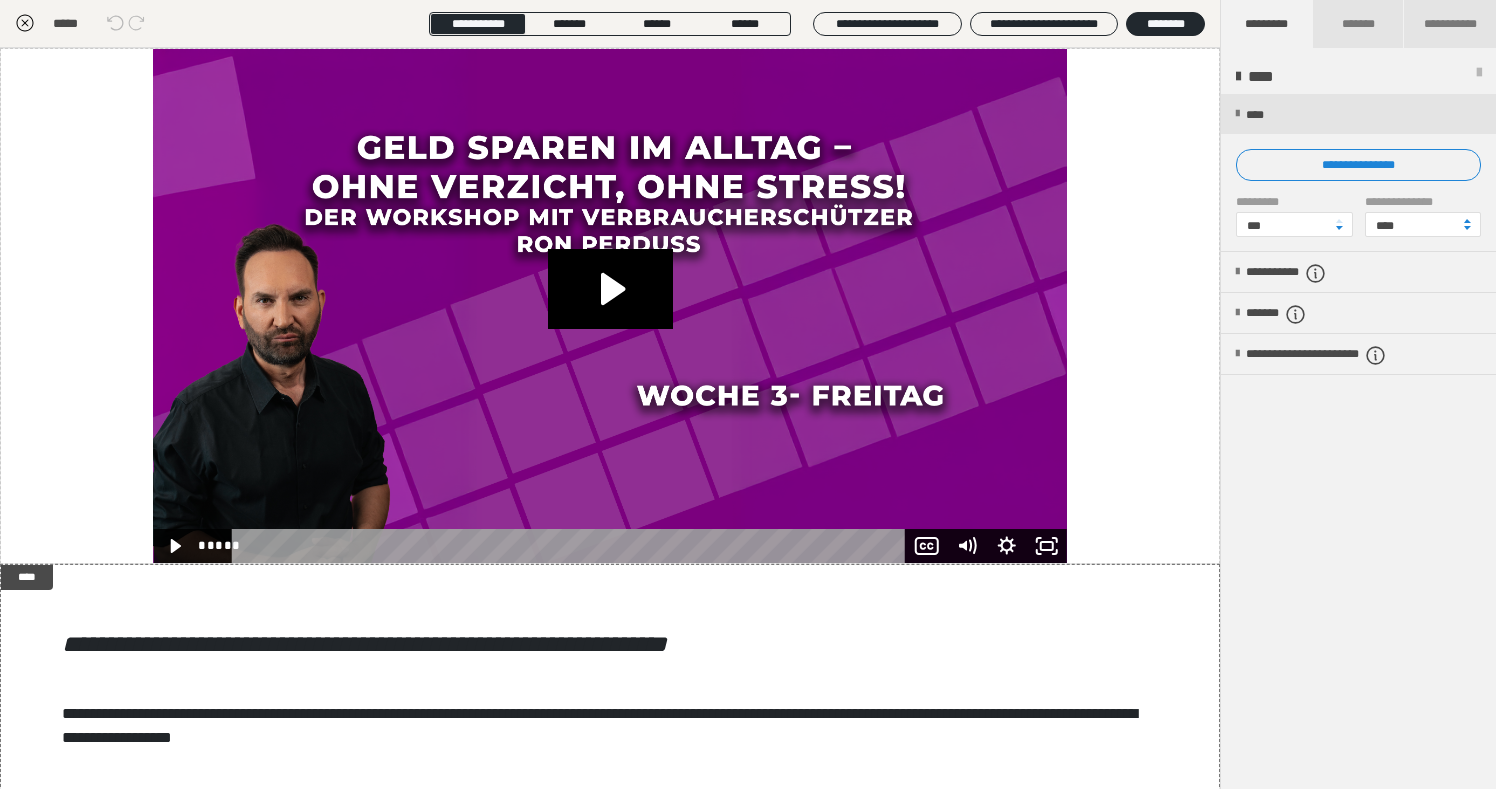 click 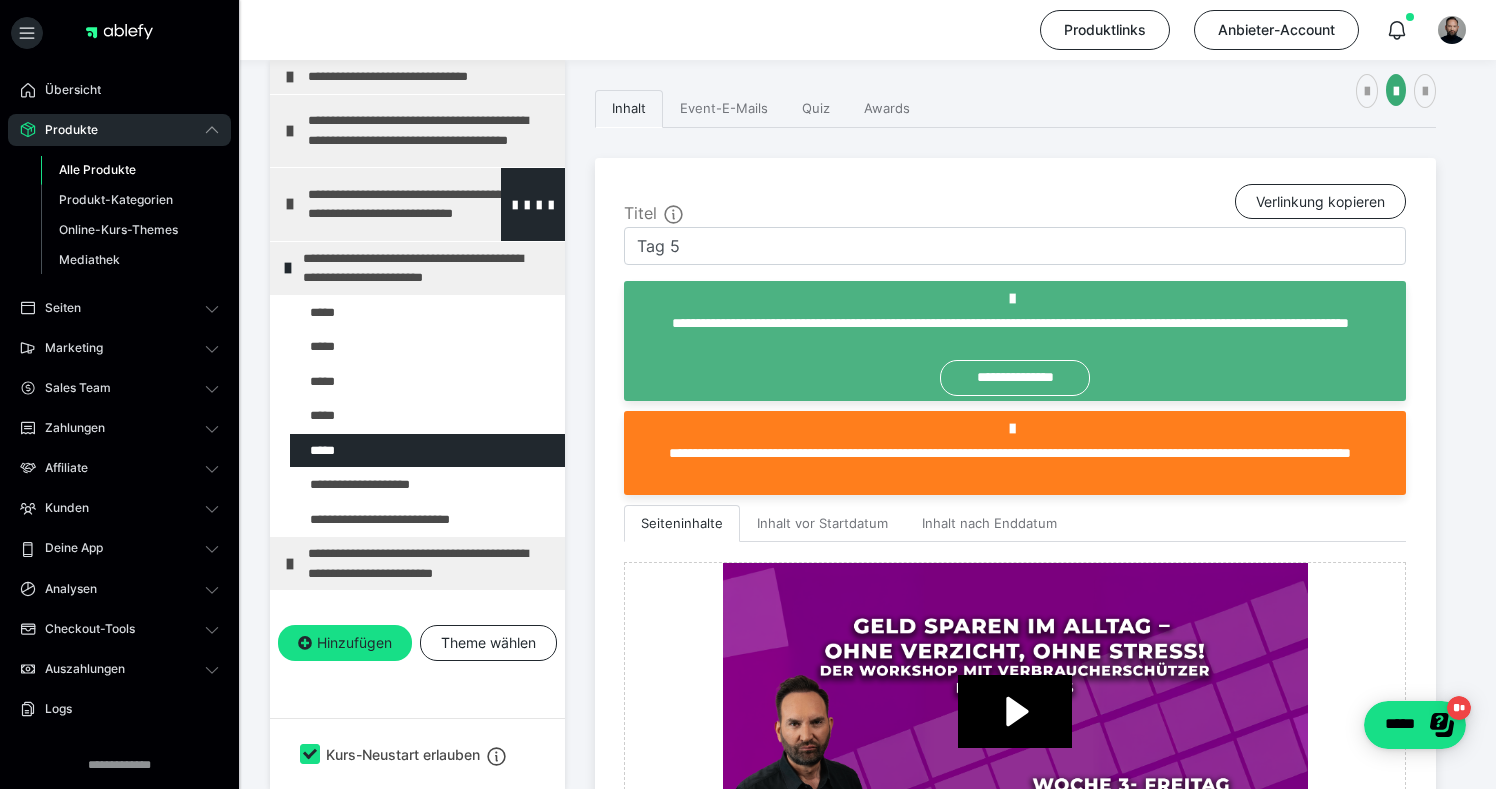 click on "**********" at bounding box center (417, 204) 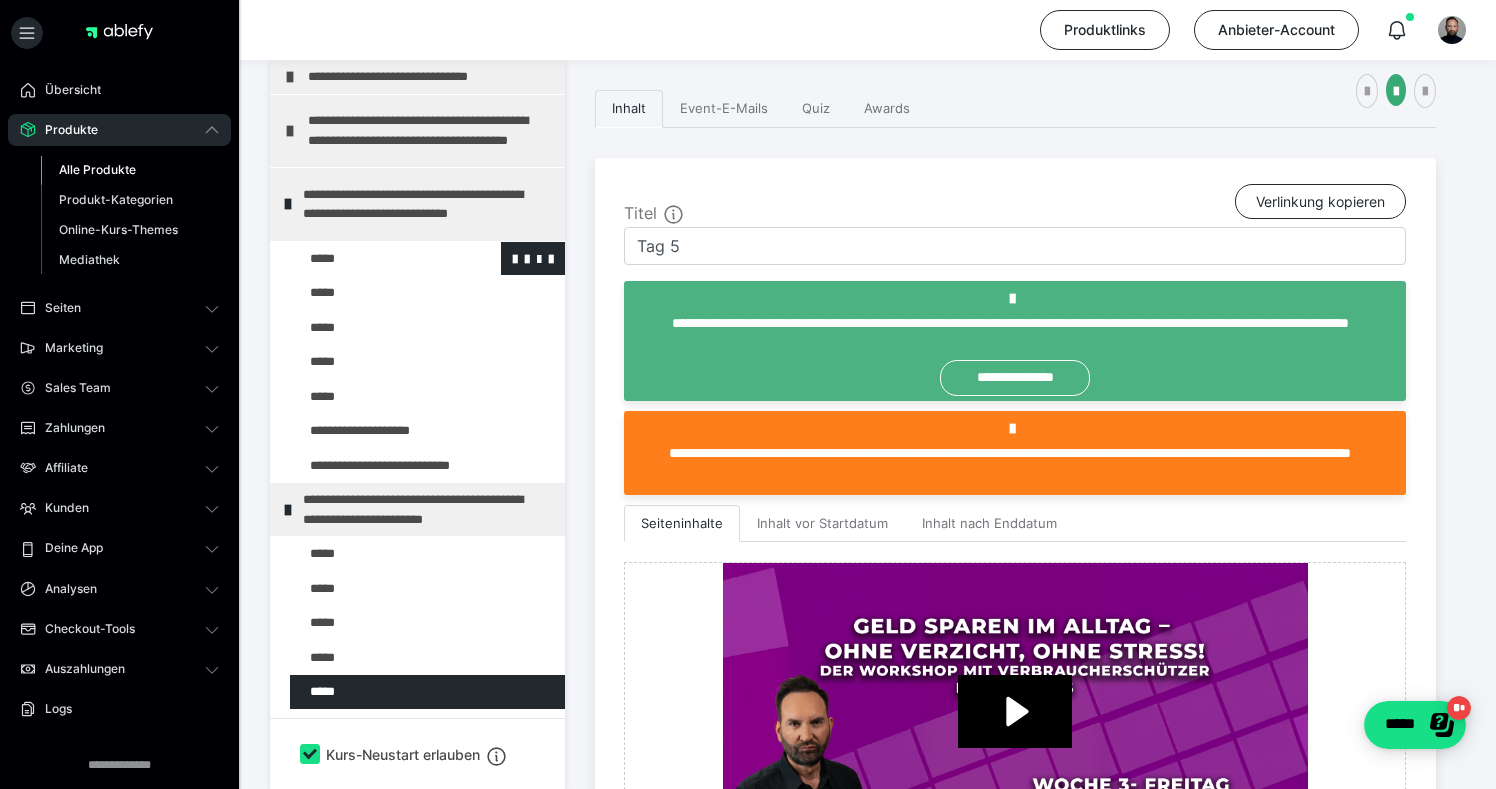 click at bounding box center [375, 259] 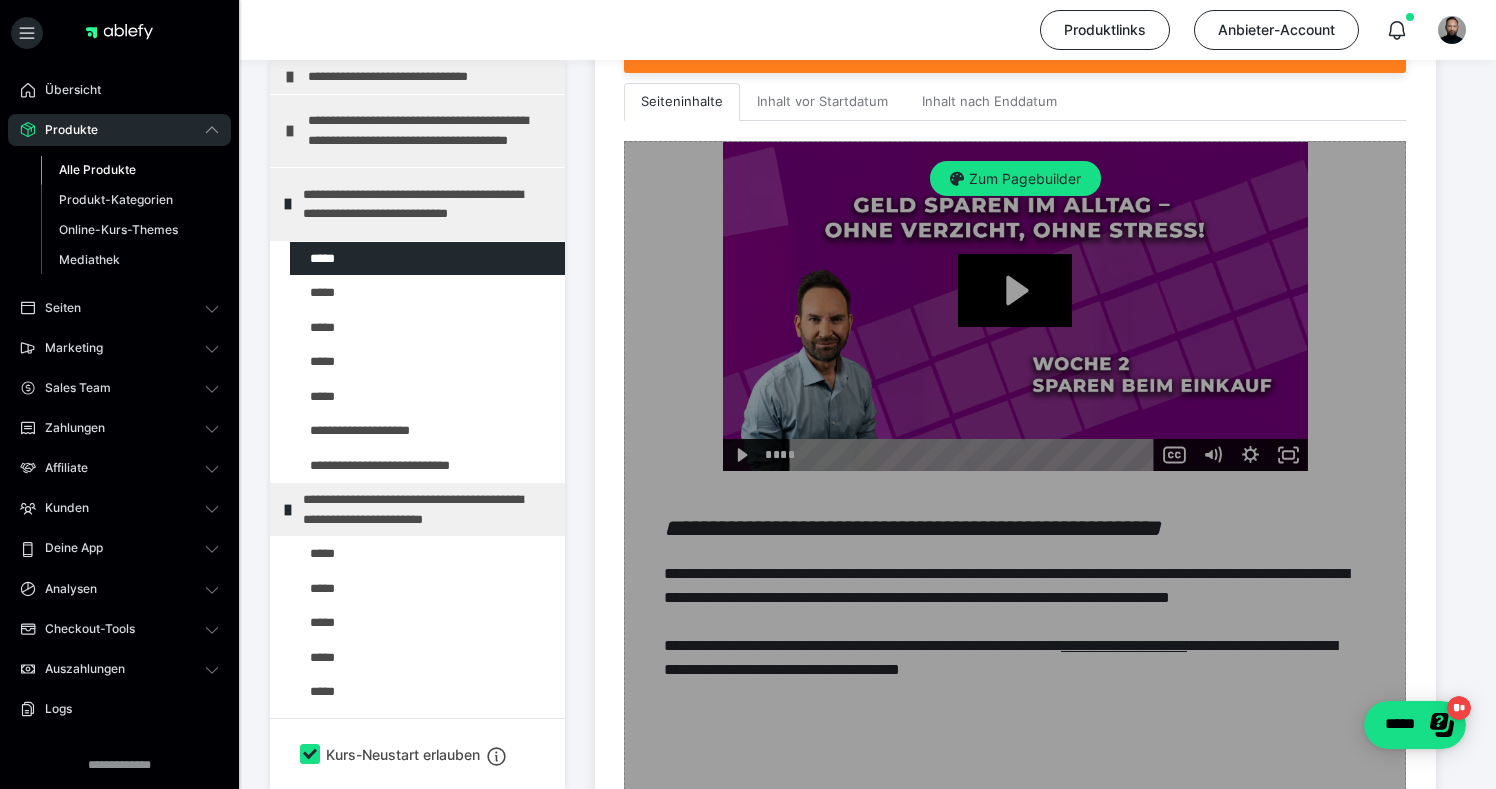 scroll, scrollTop: 682, scrollLeft: 0, axis: vertical 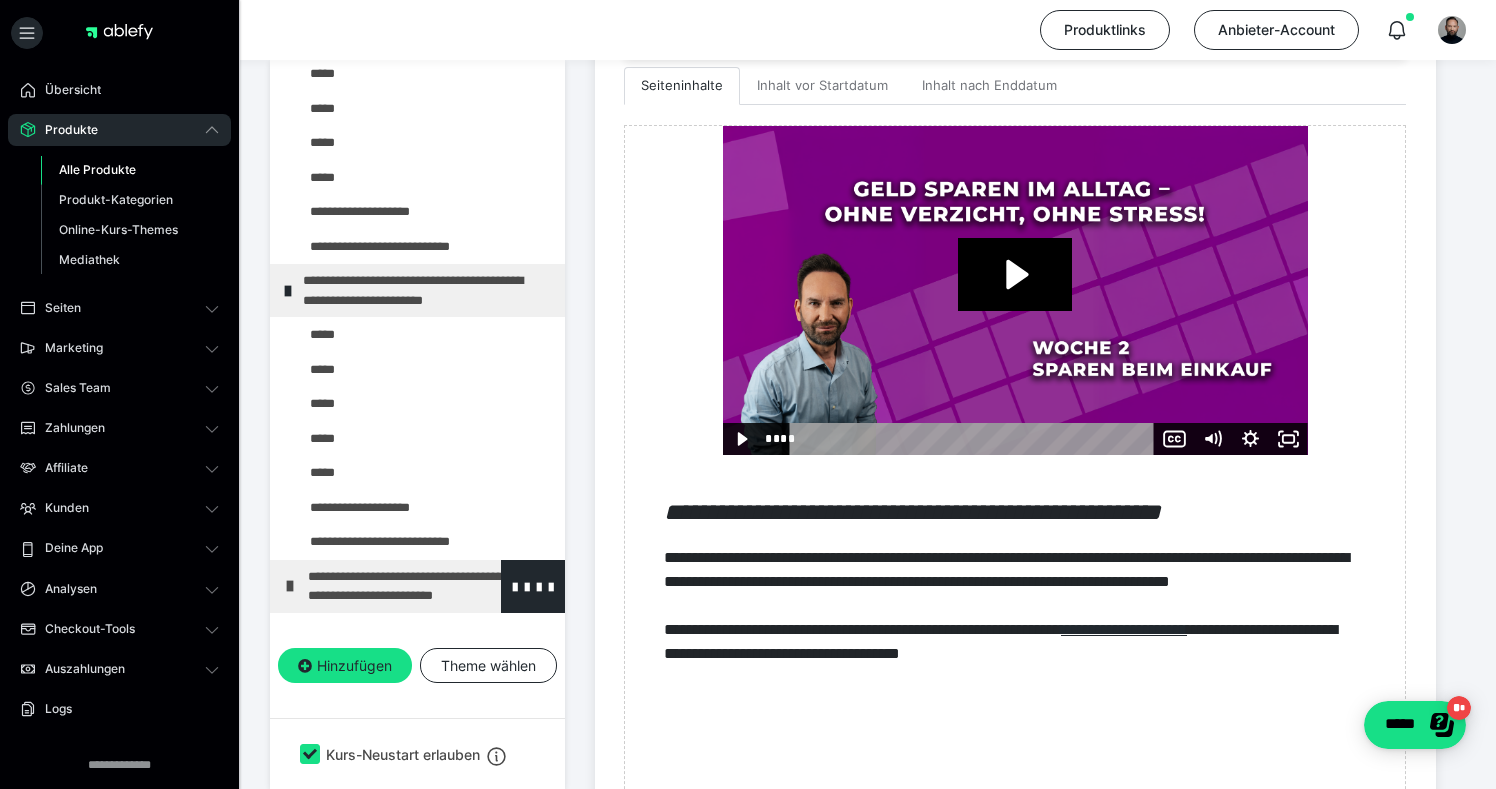 click on "**********" at bounding box center (431, 586) 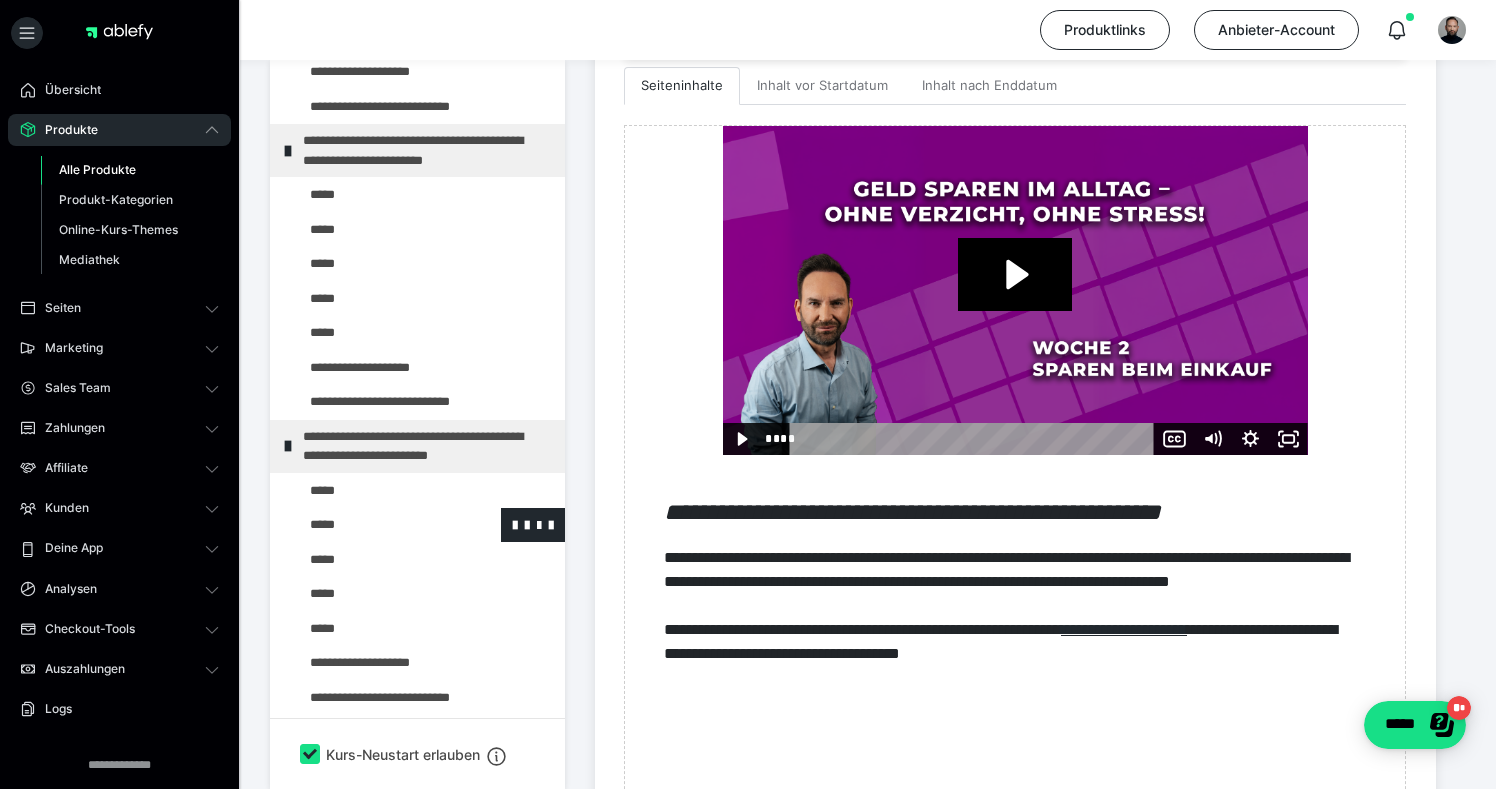 scroll, scrollTop: 460, scrollLeft: 0, axis: vertical 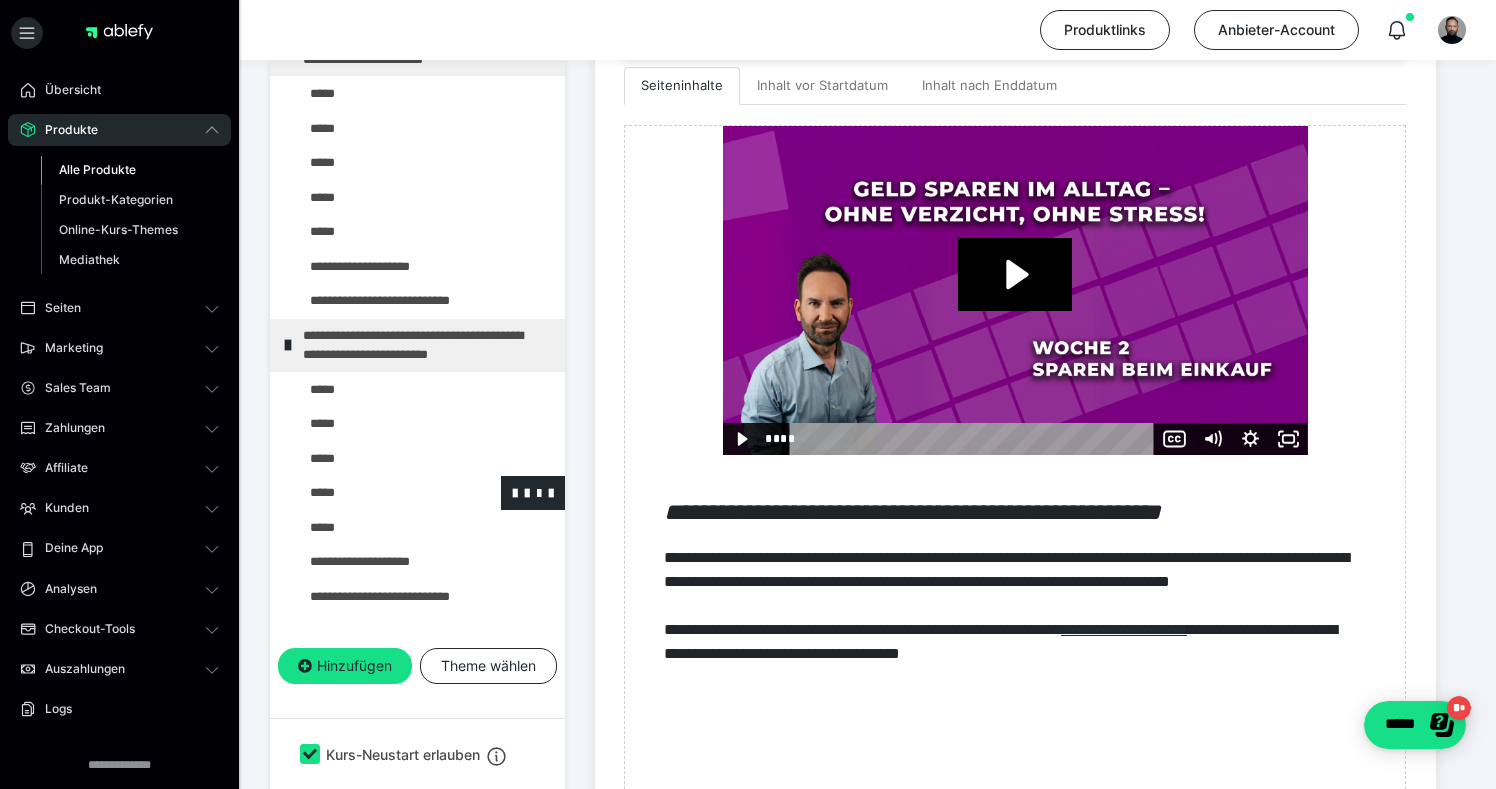 click at bounding box center [375, 493] 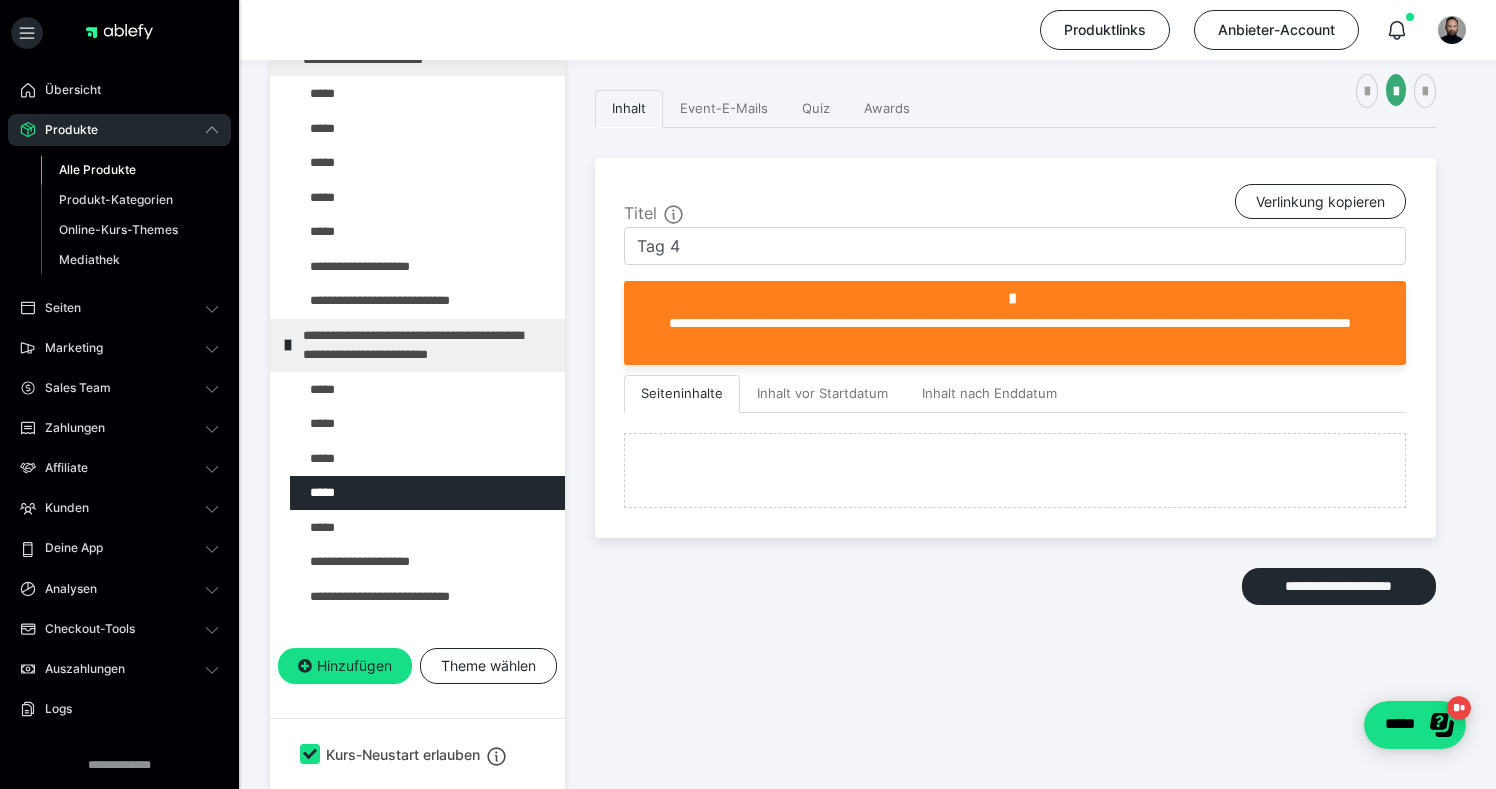 scroll, scrollTop: 682, scrollLeft: 0, axis: vertical 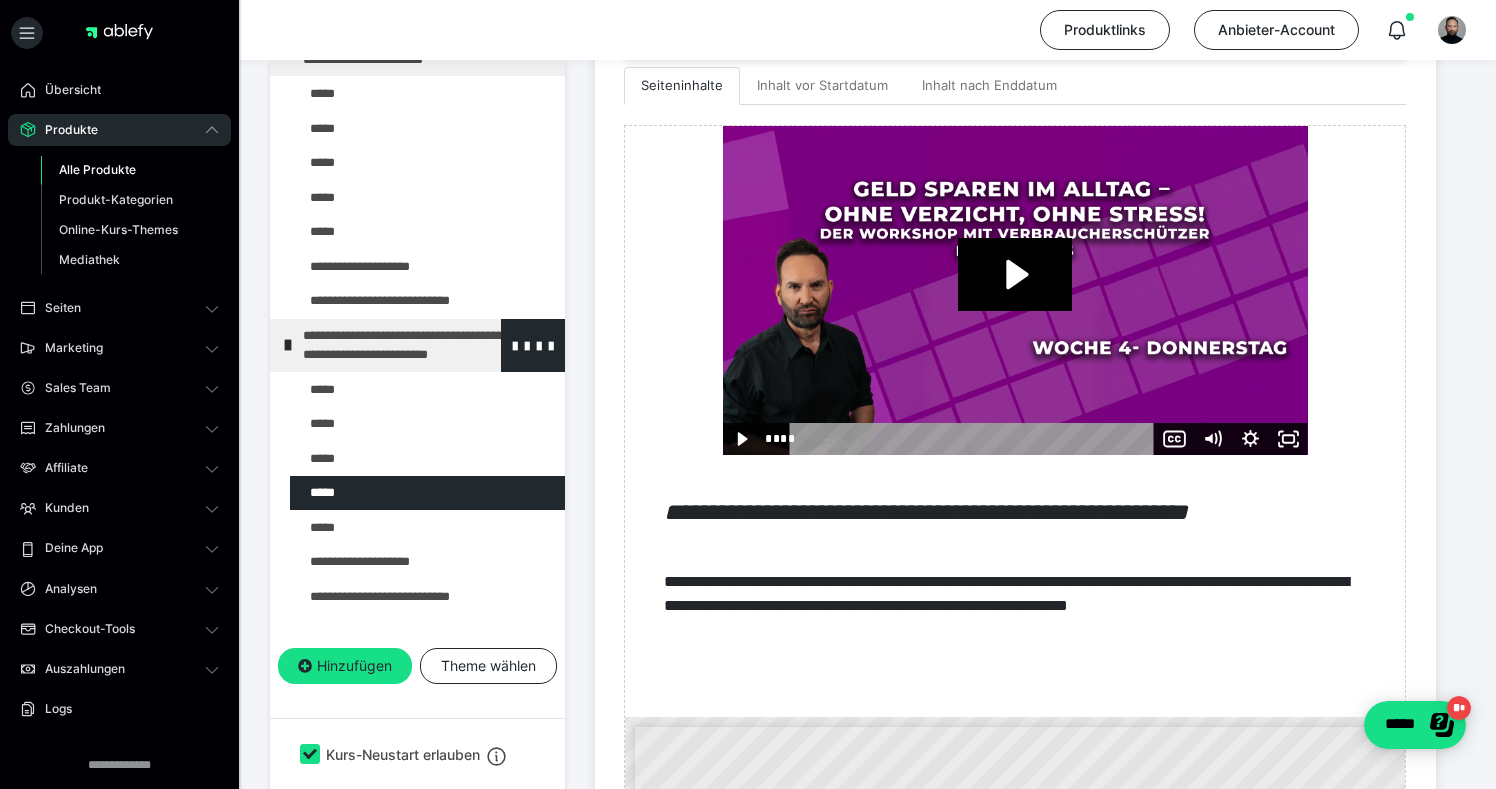click at bounding box center [288, 345] 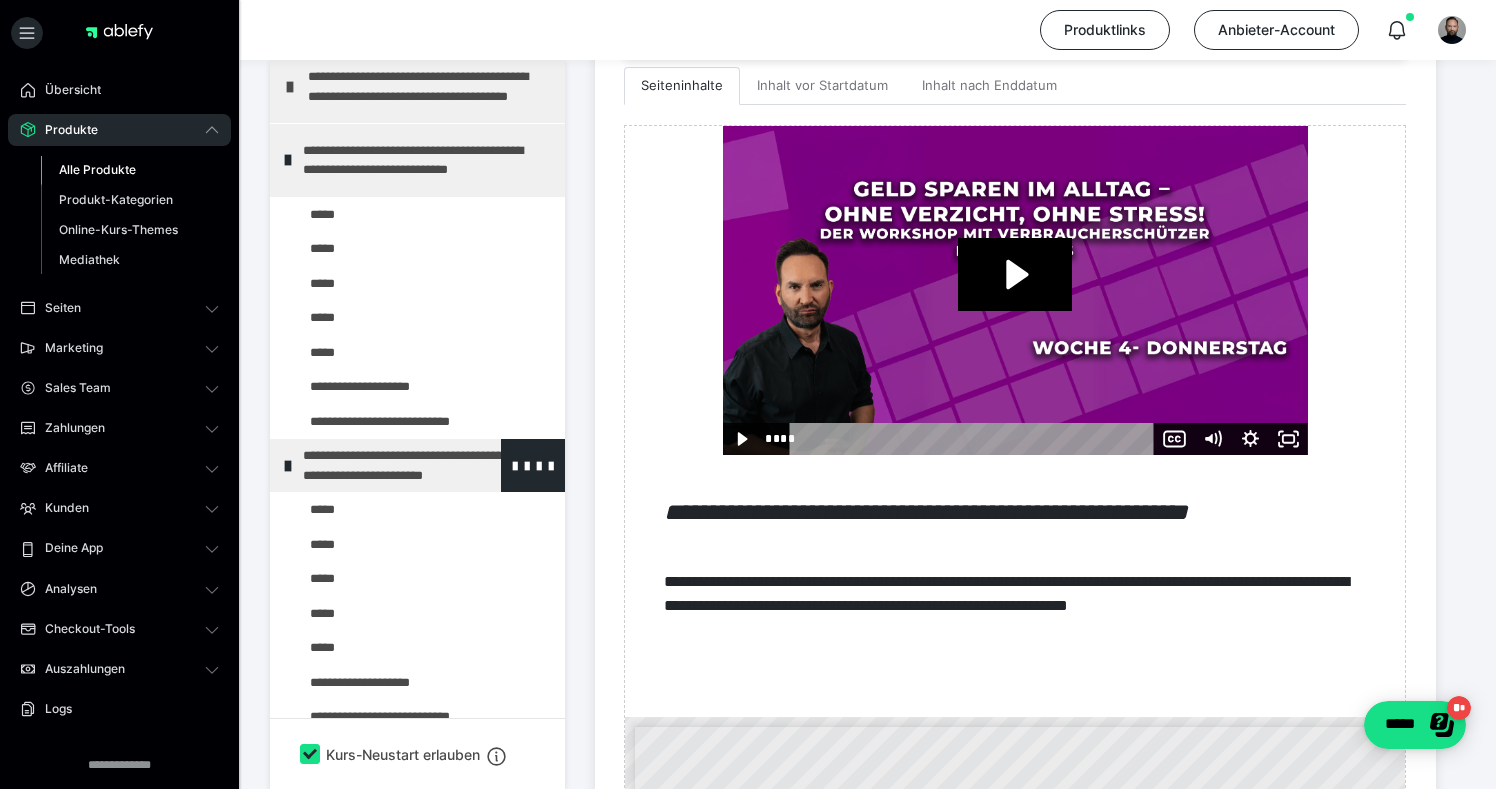 scroll, scrollTop: 19, scrollLeft: 0, axis: vertical 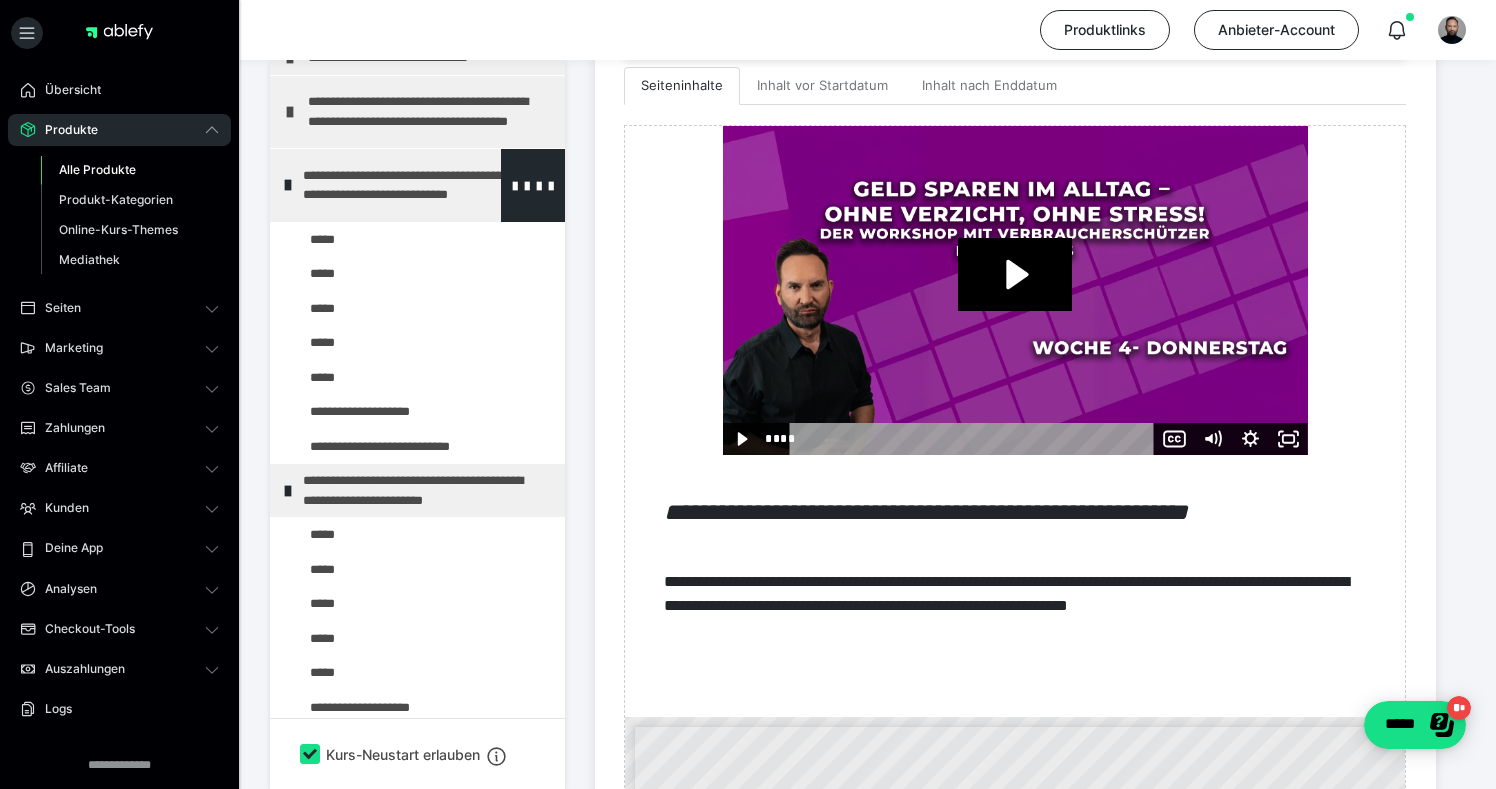 click at bounding box center [288, 185] 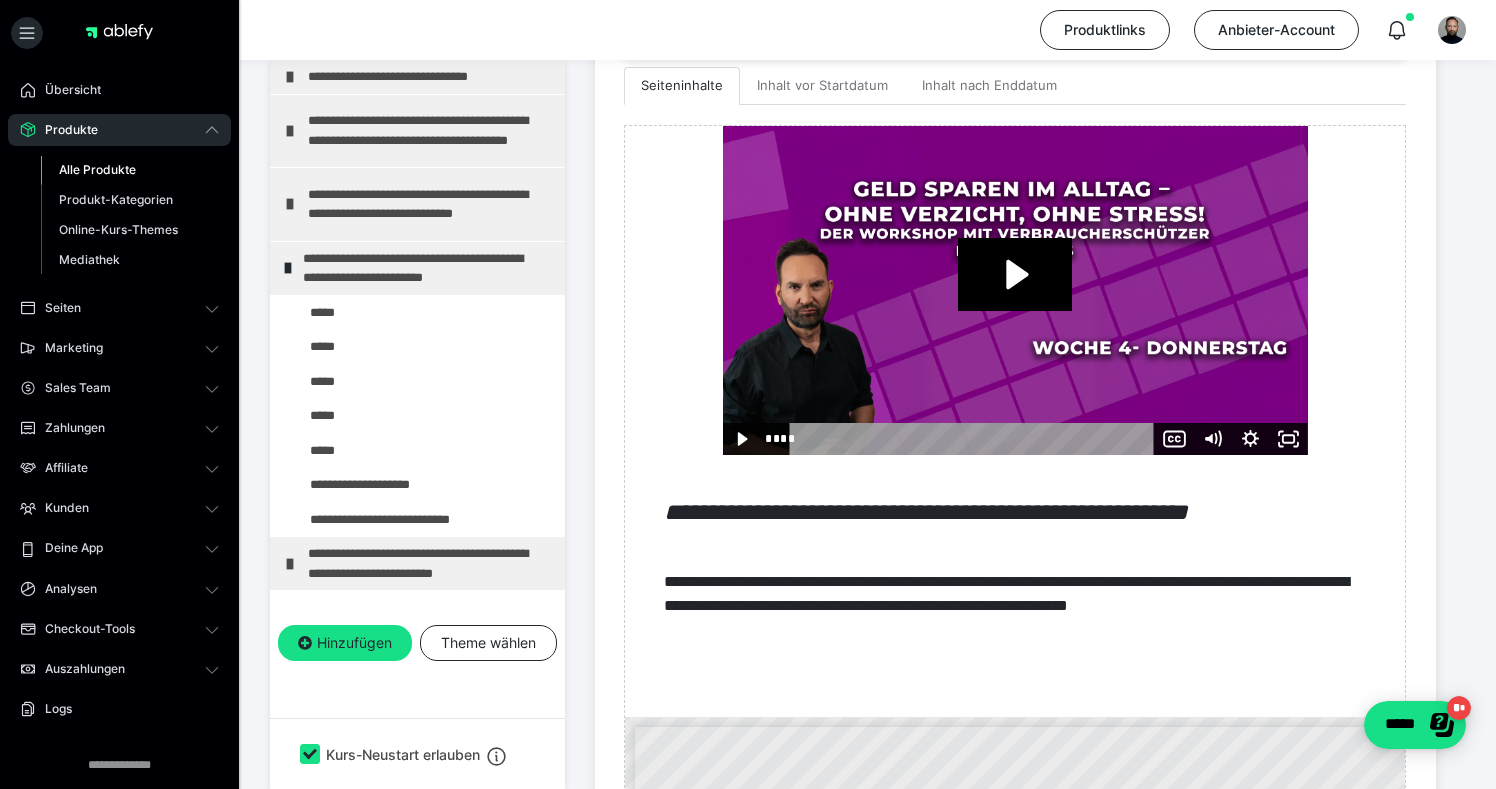 scroll, scrollTop: 0, scrollLeft: 0, axis: both 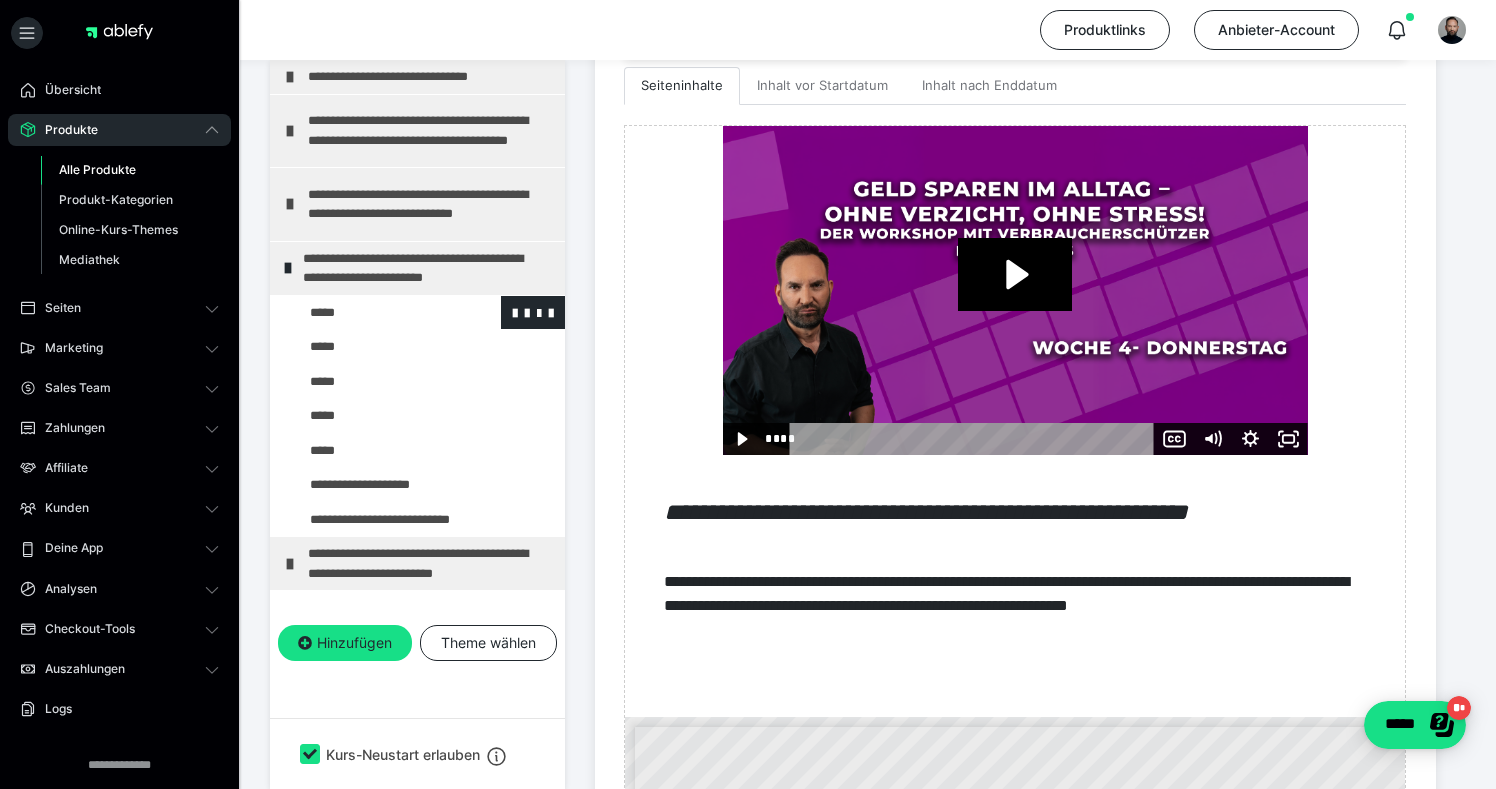 click at bounding box center (375, 313) 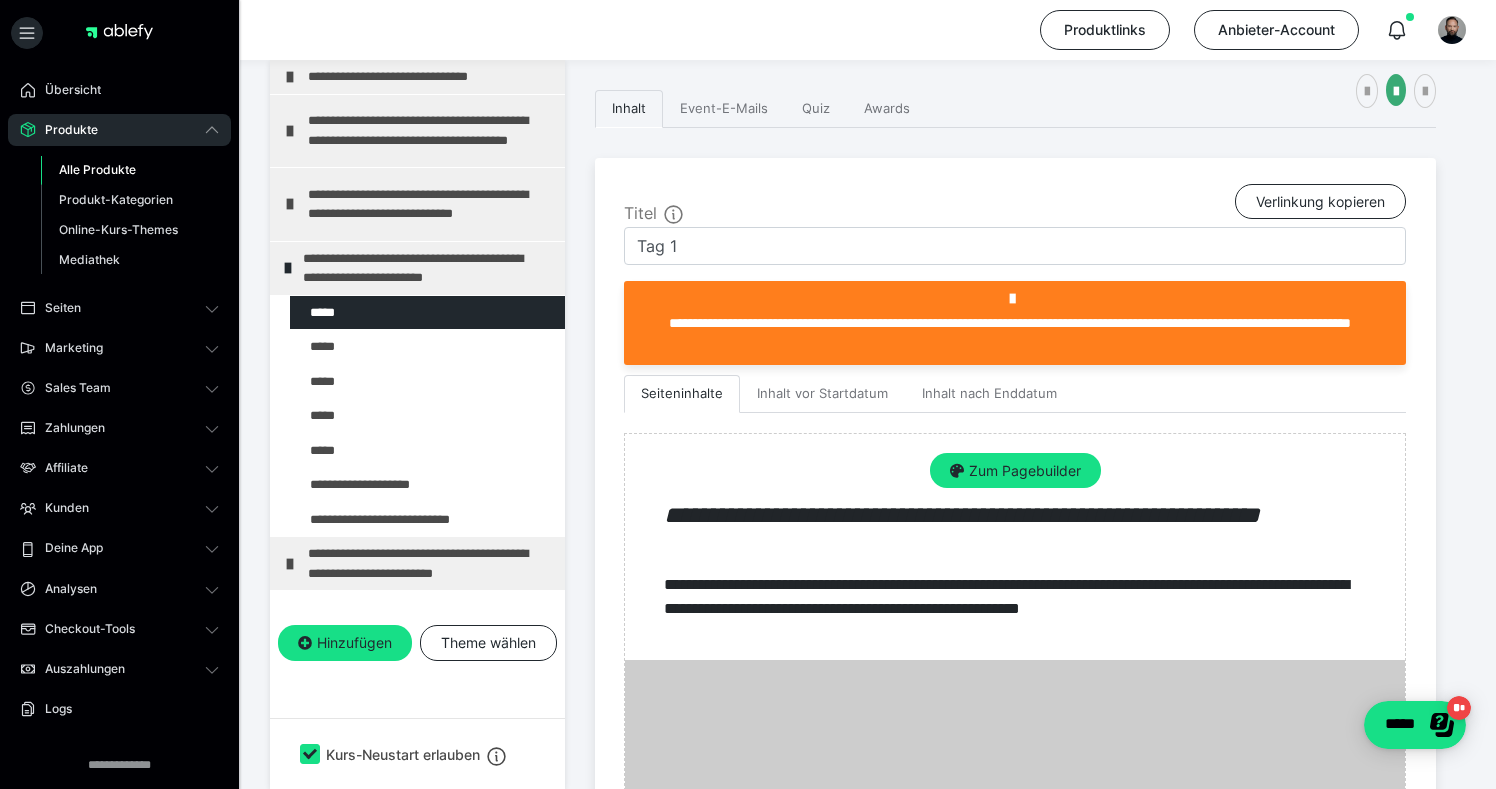 scroll, scrollTop: 682, scrollLeft: 0, axis: vertical 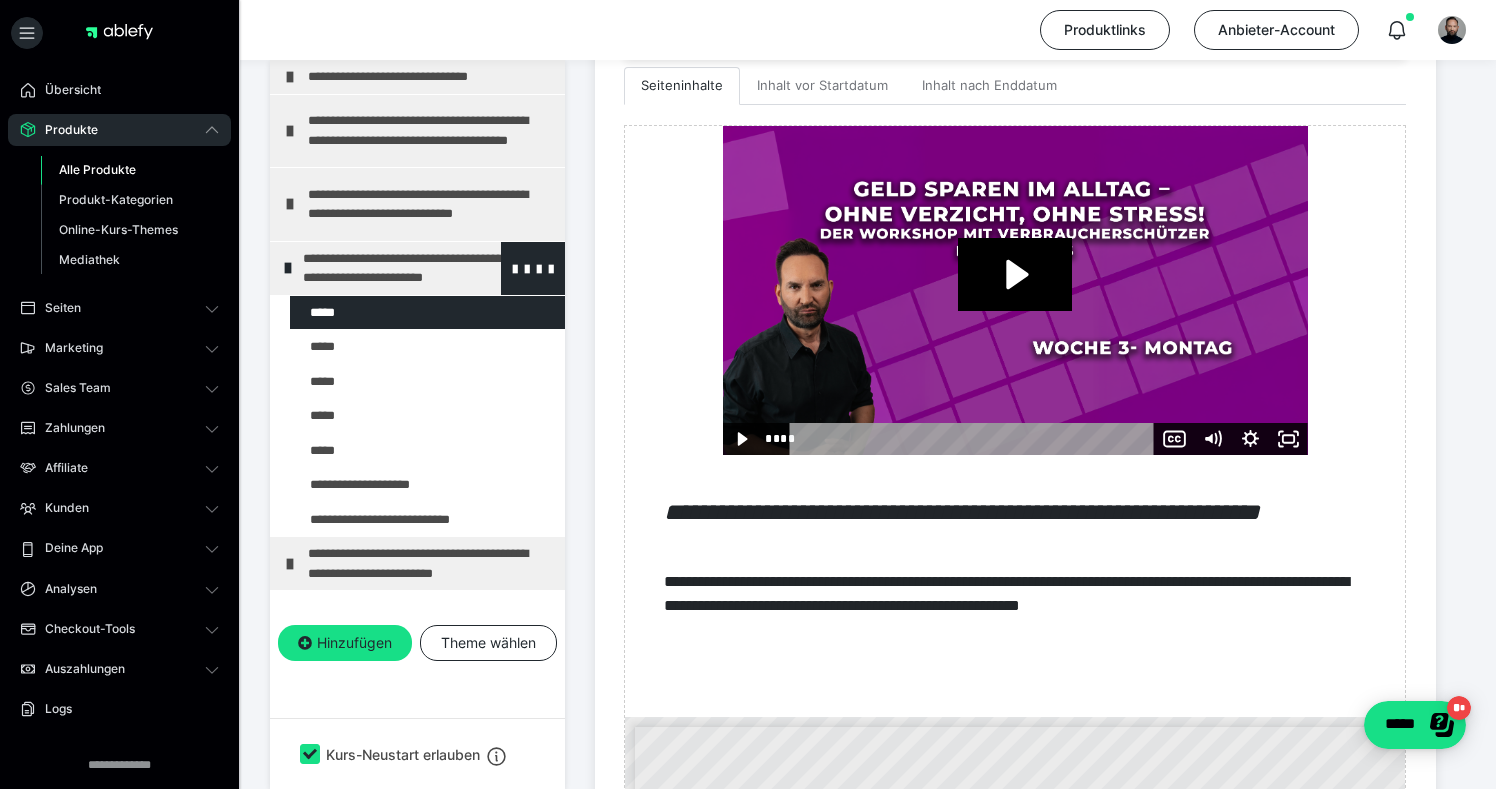 click at bounding box center (288, 268) 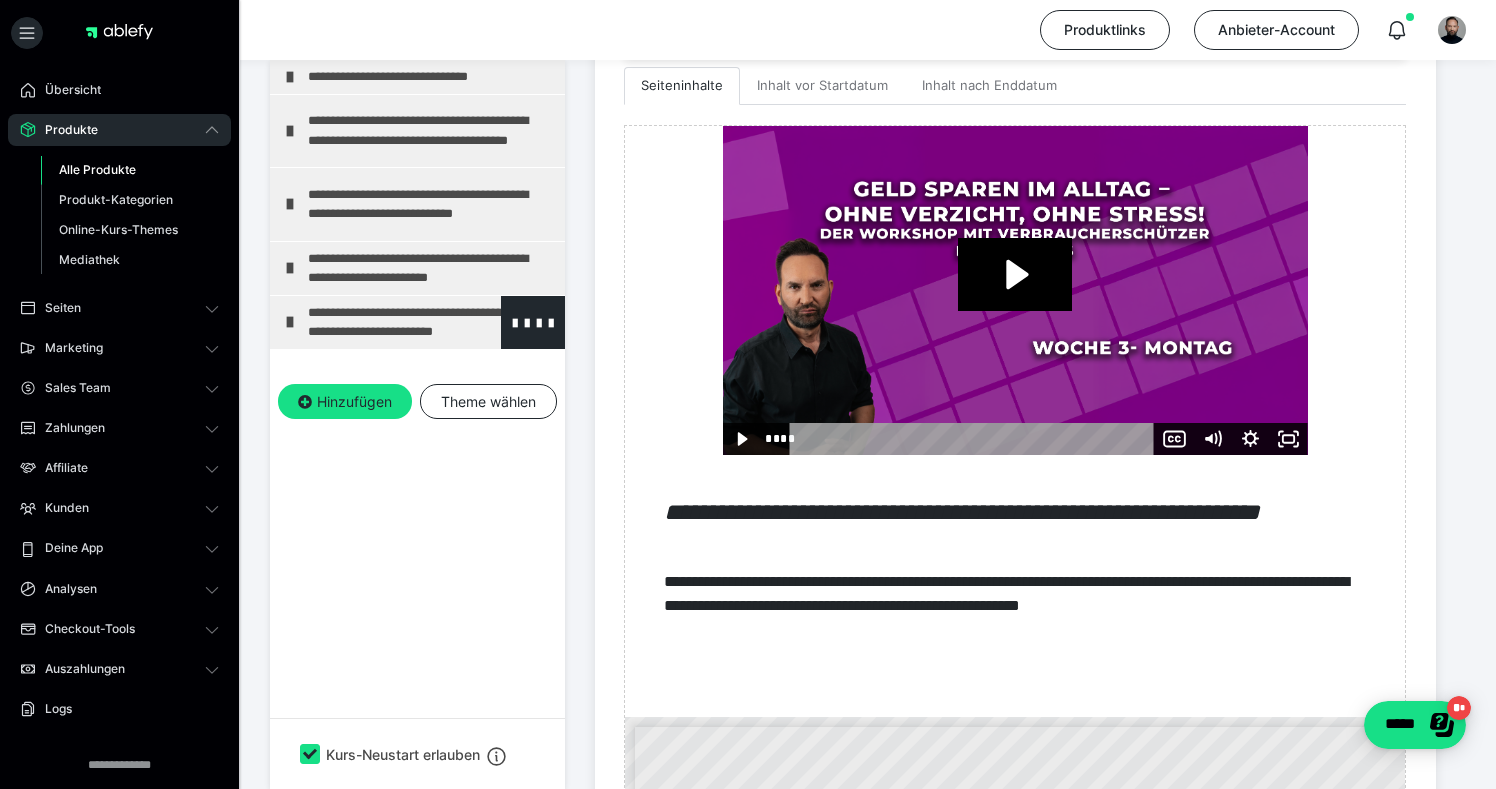 click at bounding box center [290, 322] 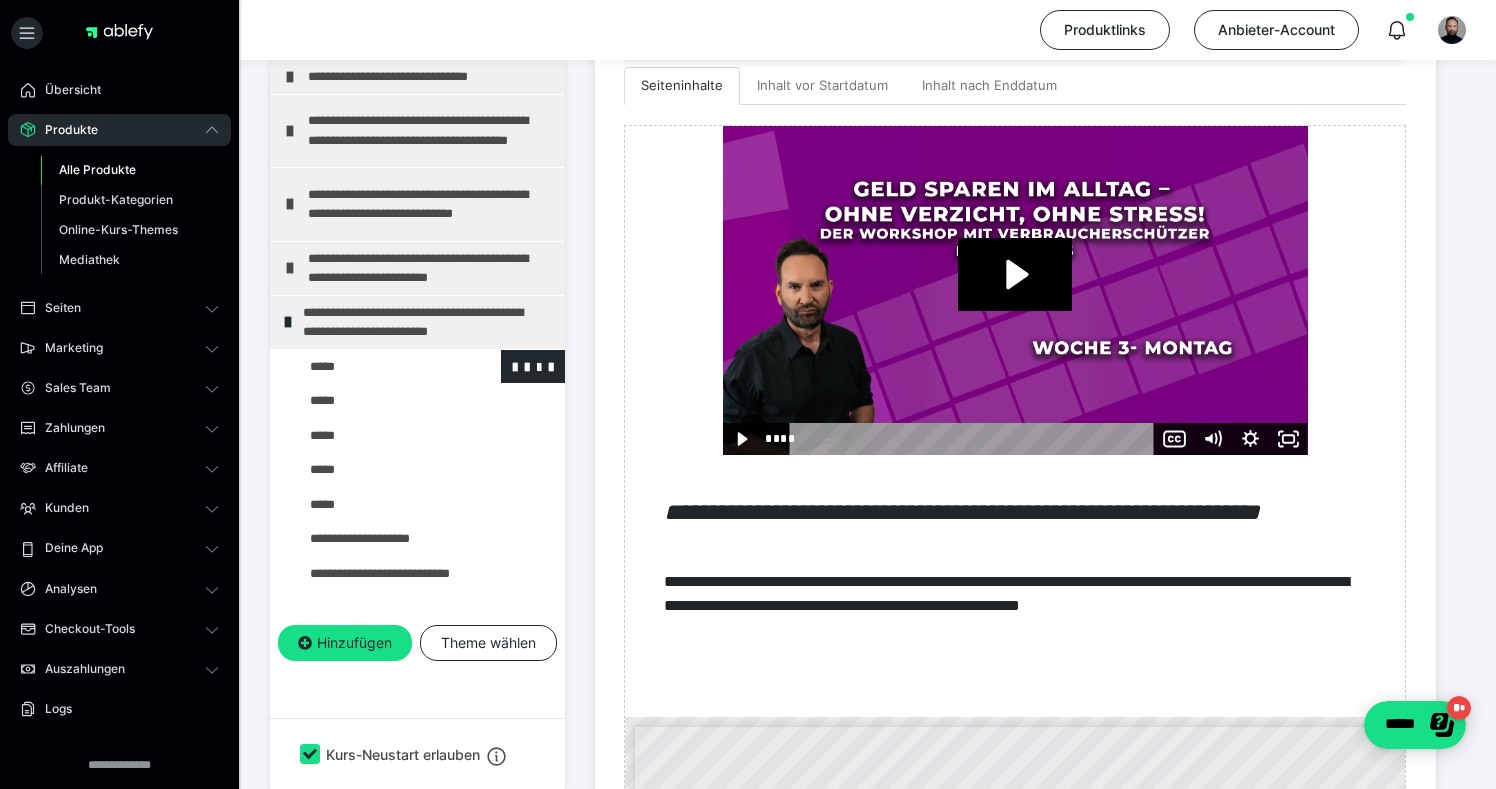 click at bounding box center (375, 367) 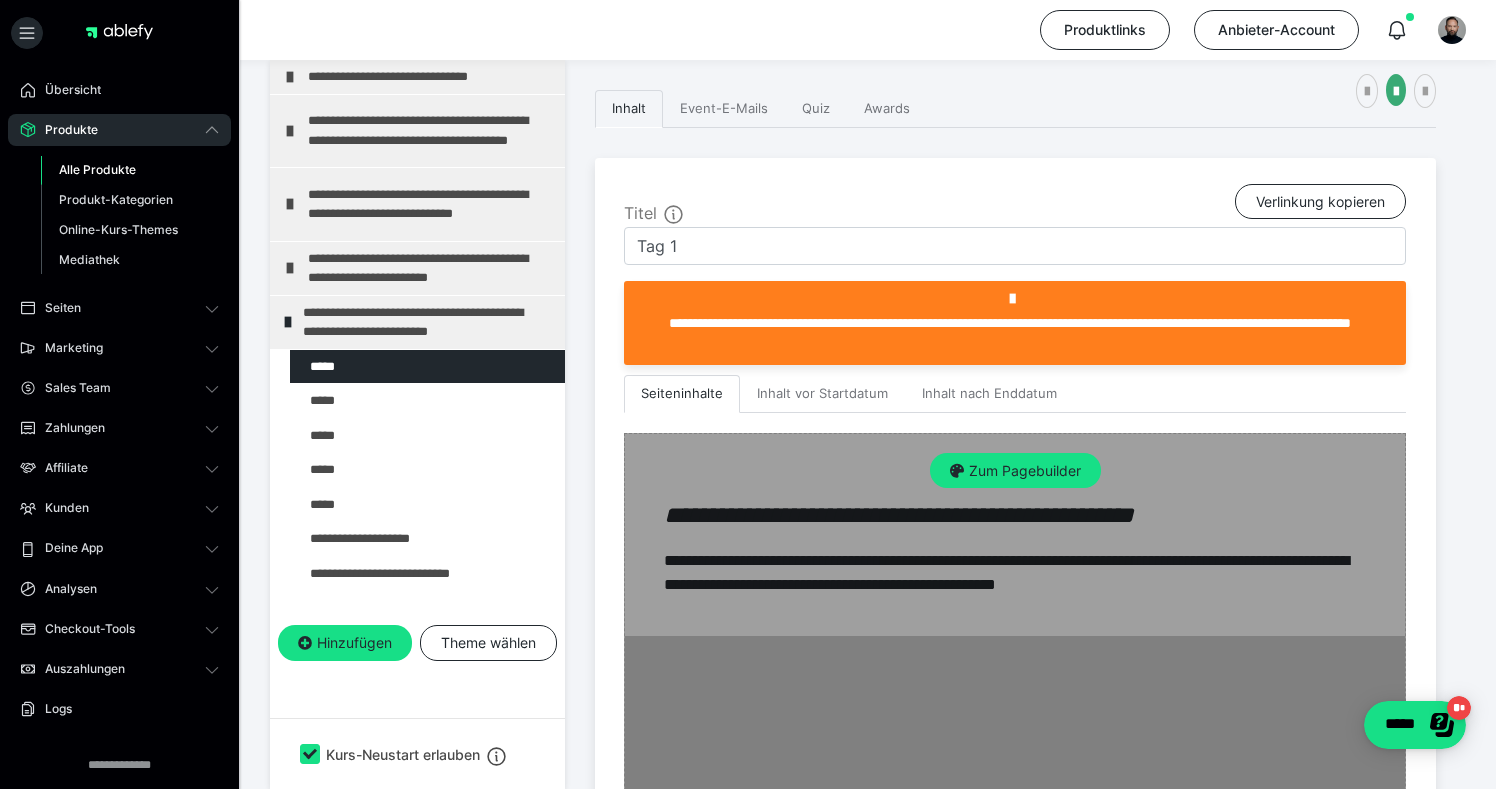 scroll, scrollTop: 682, scrollLeft: 0, axis: vertical 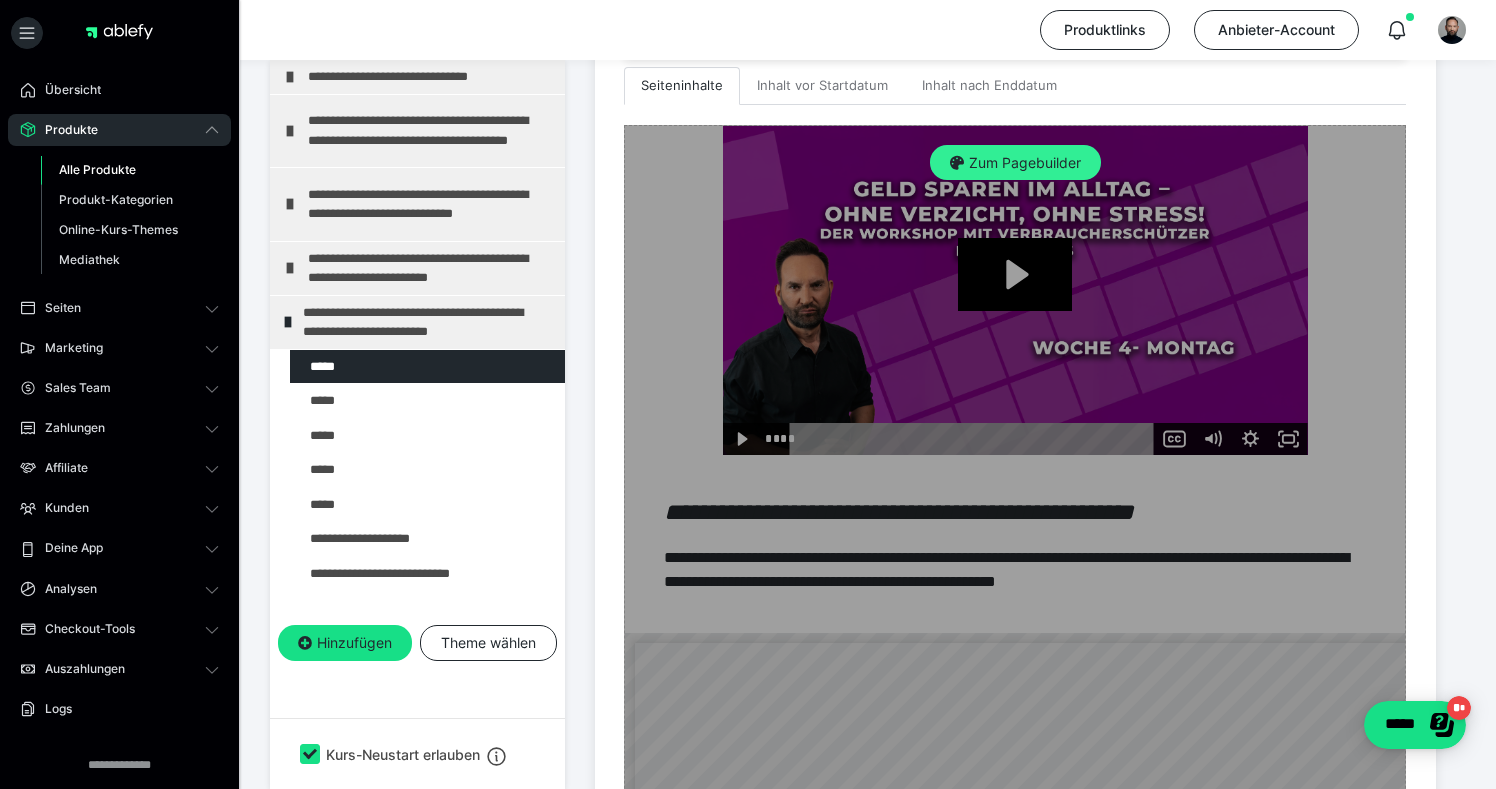 click on "Zum Pagebuilder" at bounding box center (1015, 163) 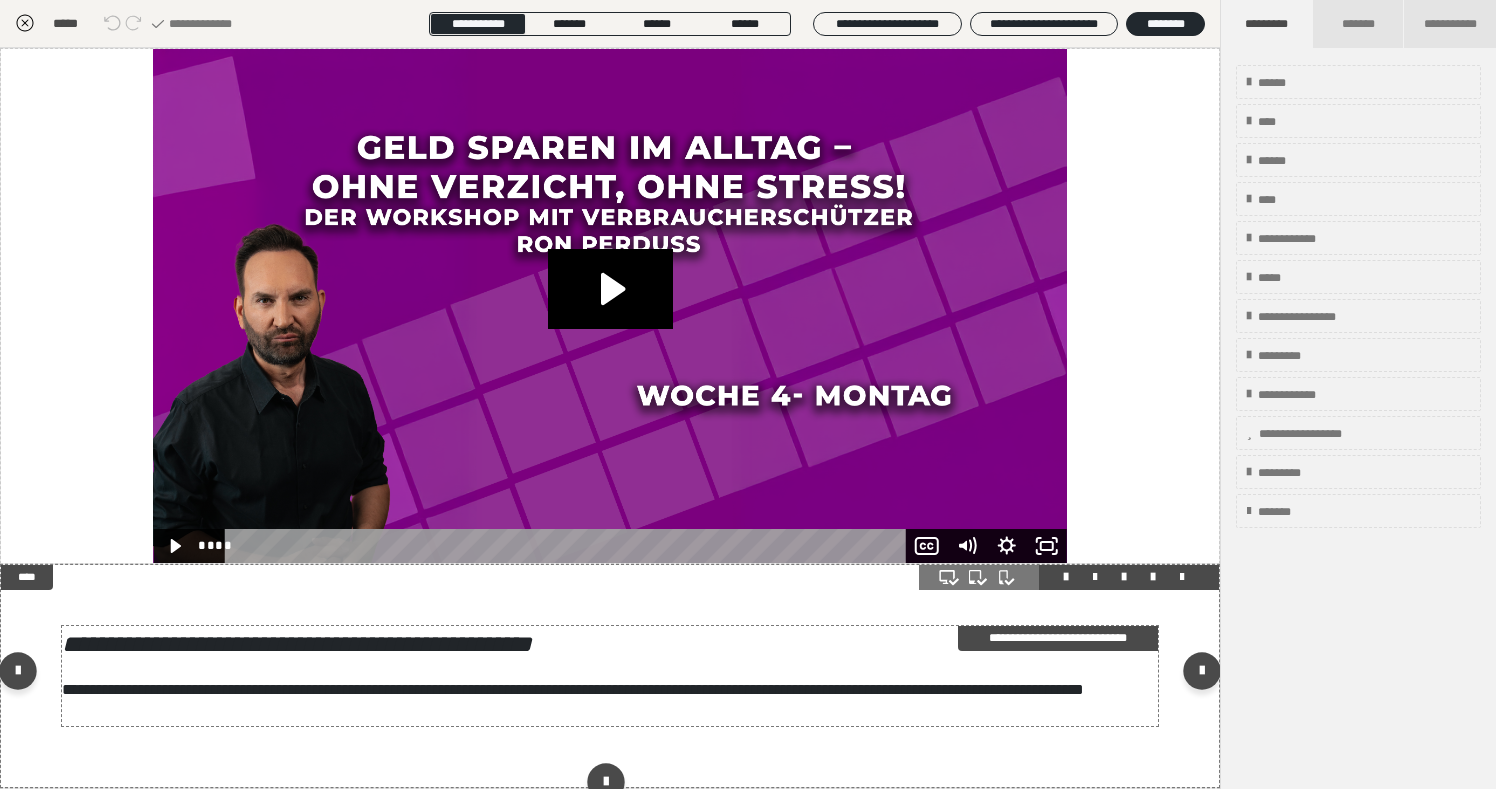 click on "**********" at bounding box center (610, 676) 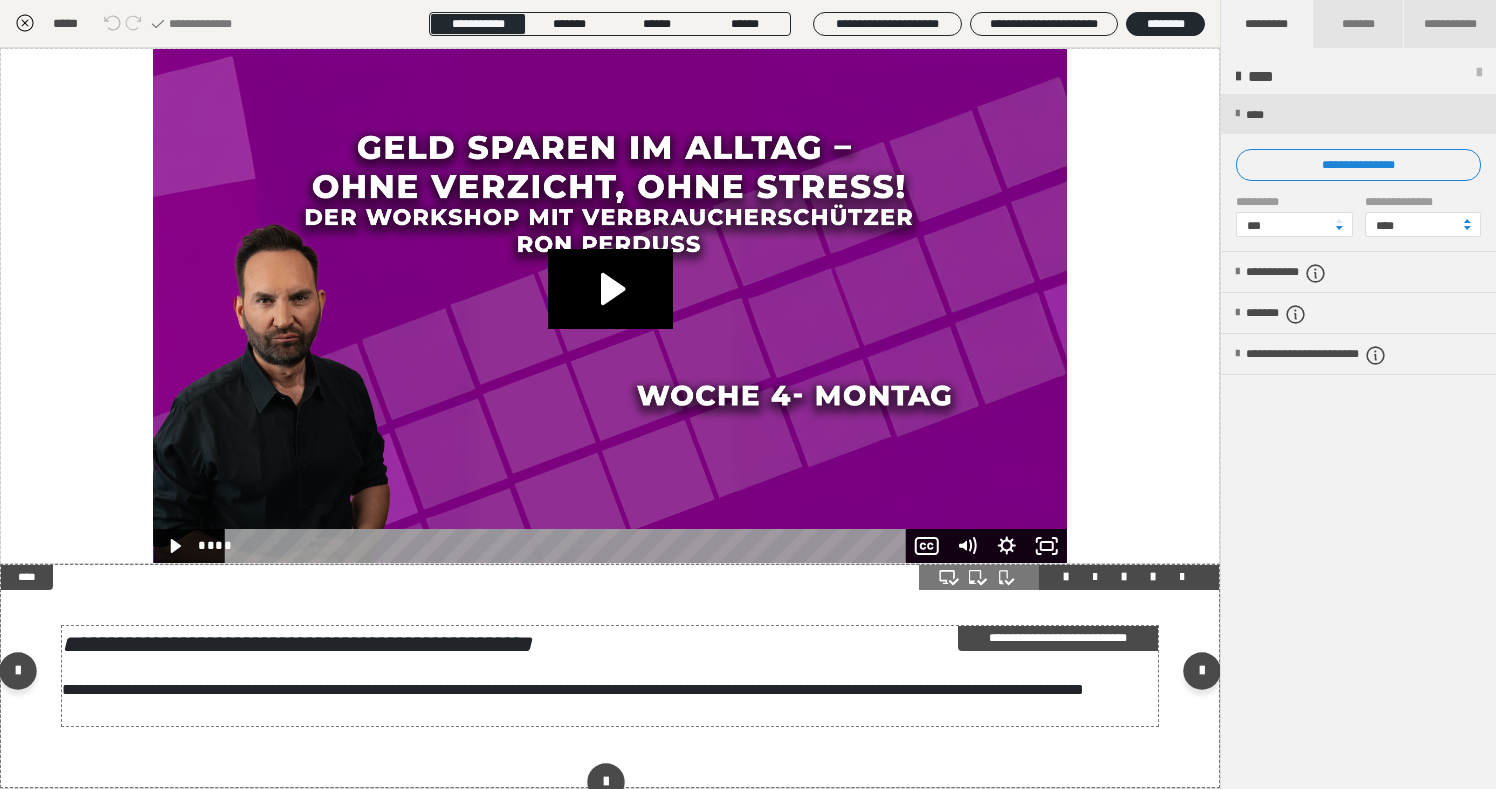 click on "**********" at bounding box center [610, 676] 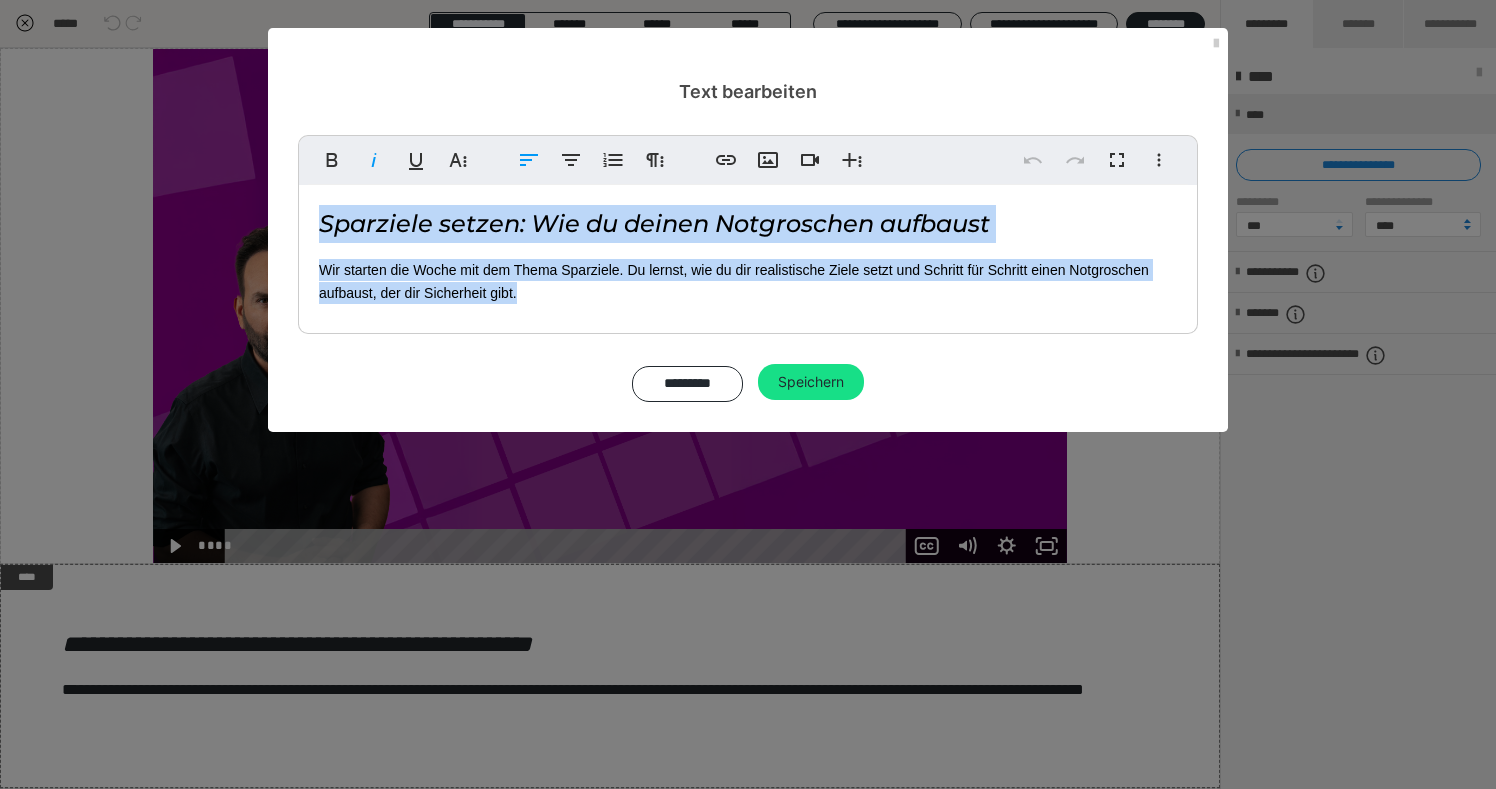 drag, startPoint x: 324, startPoint y: 221, endPoint x: 598, endPoint y: 321, distance: 291.67792 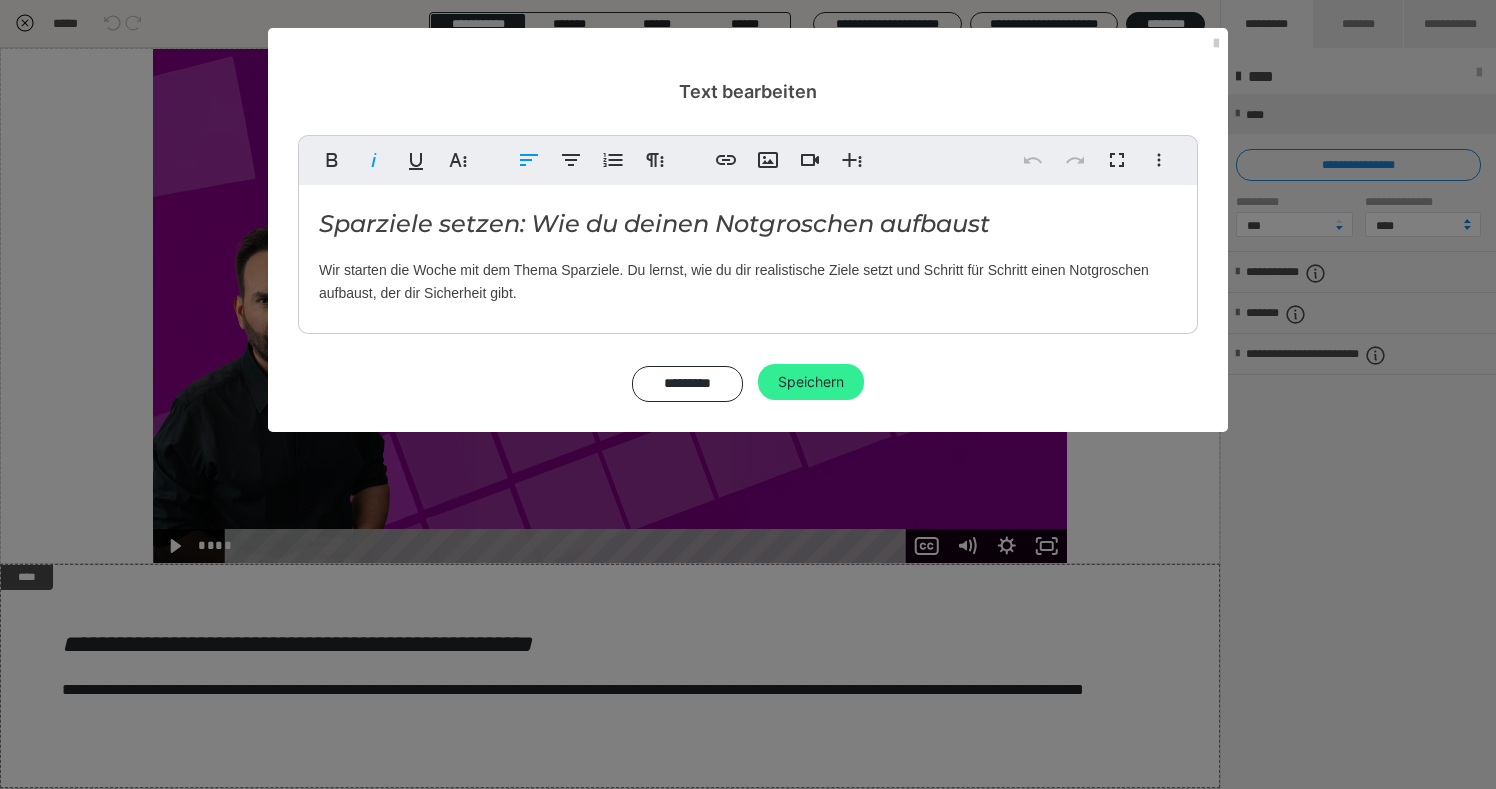 click on "Speichern" at bounding box center [811, 382] 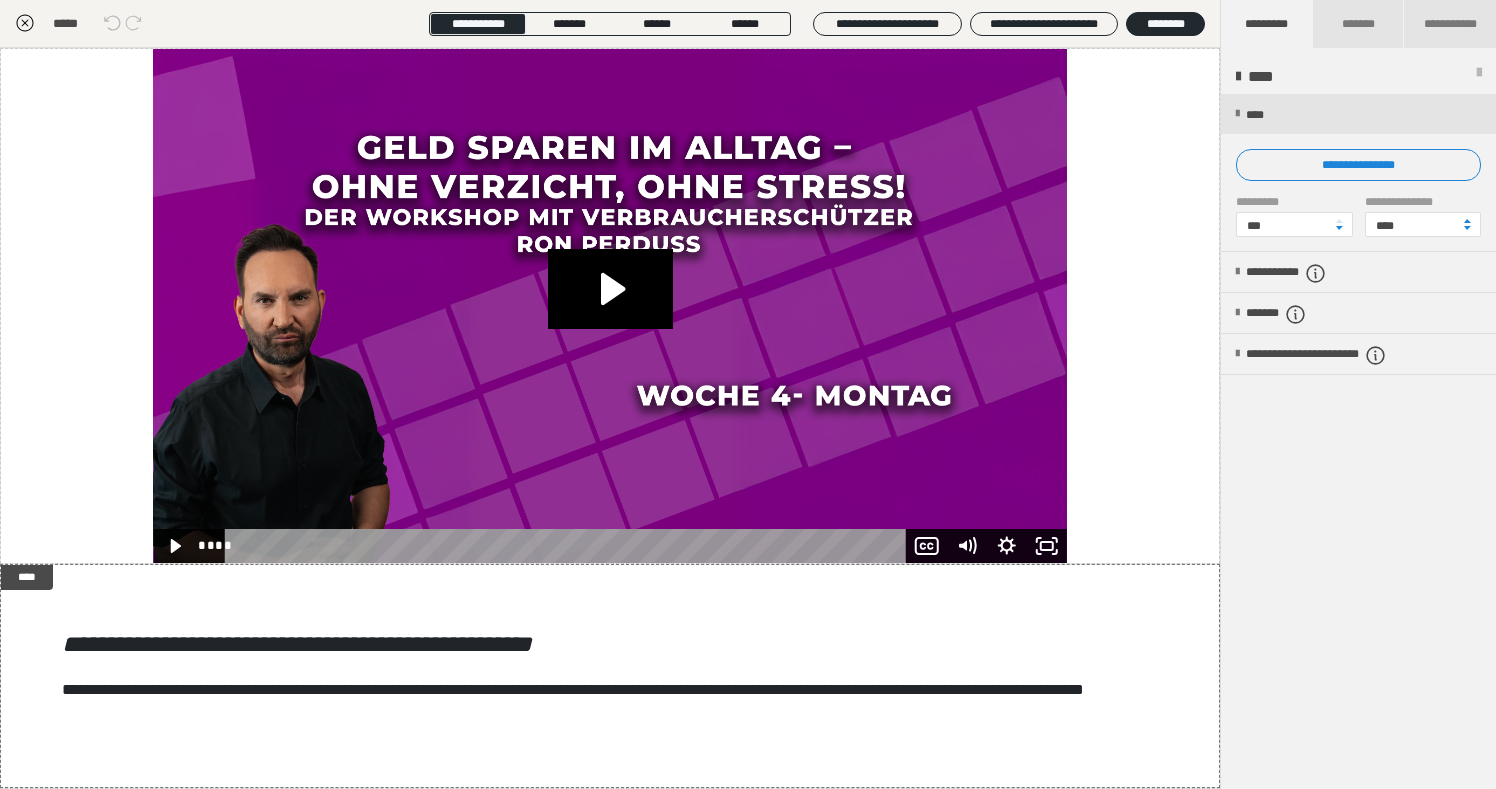 click 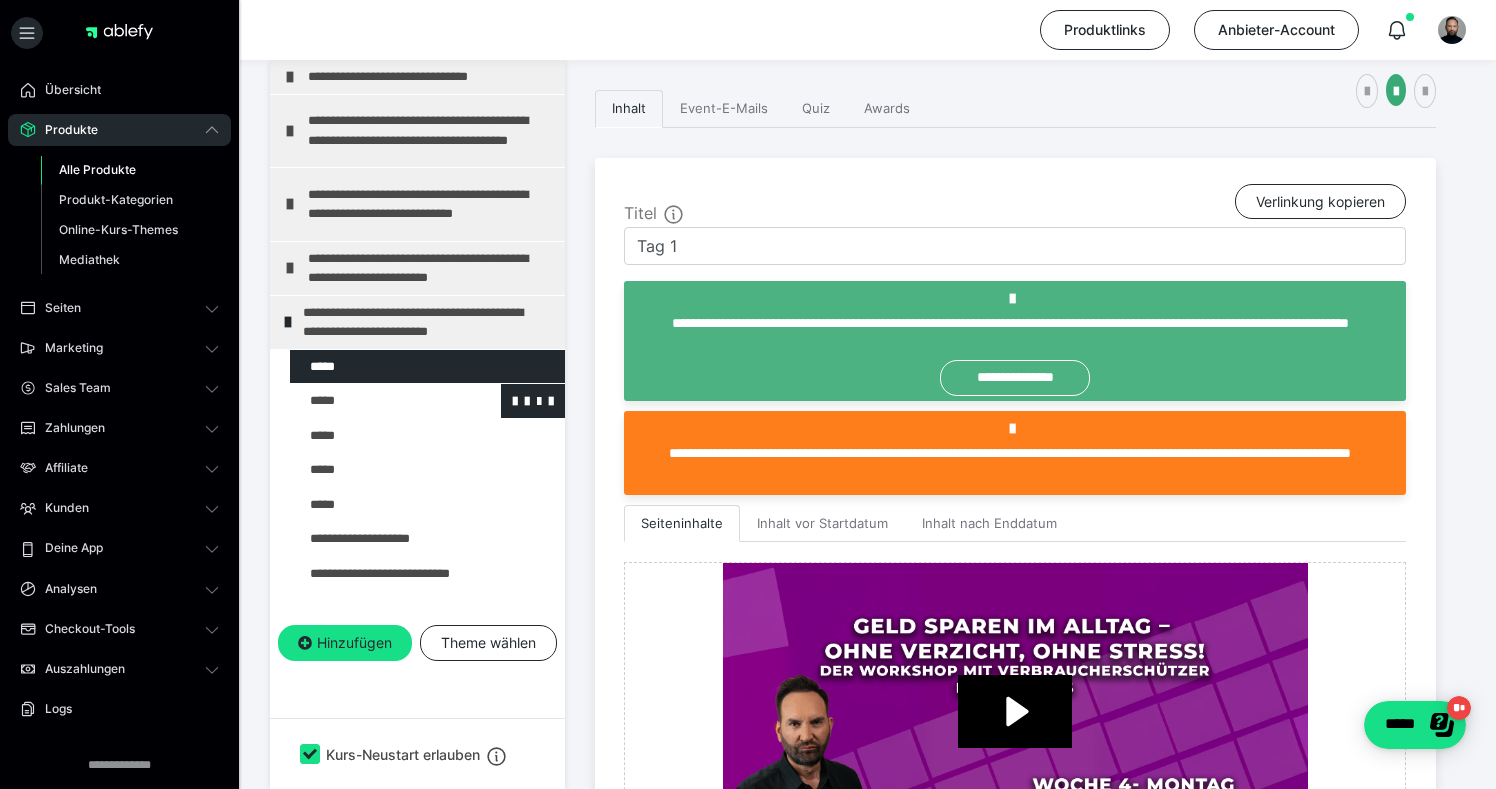 click at bounding box center (375, 401) 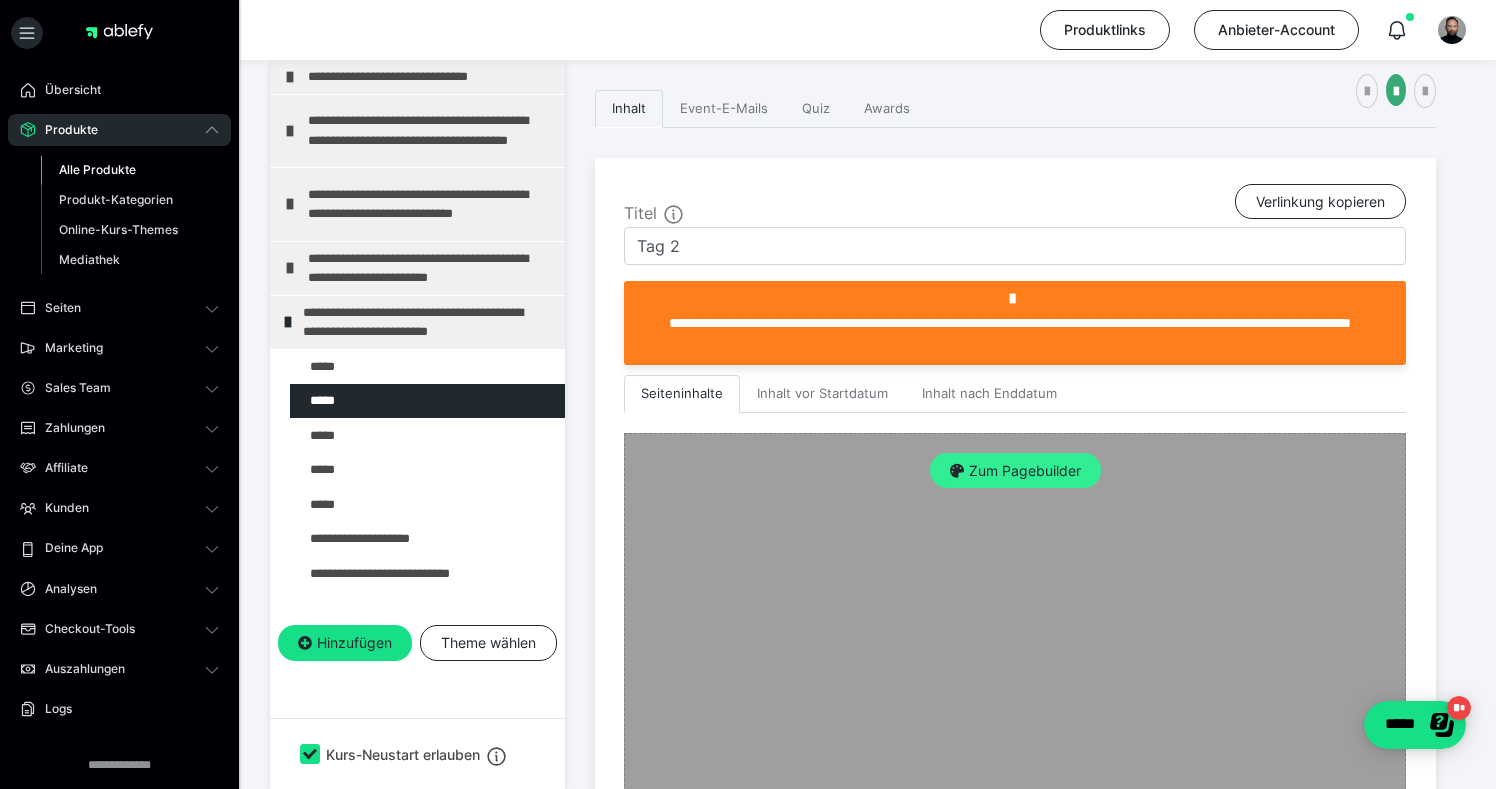 click on "Zum Pagebuilder" at bounding box center [1015, 471] 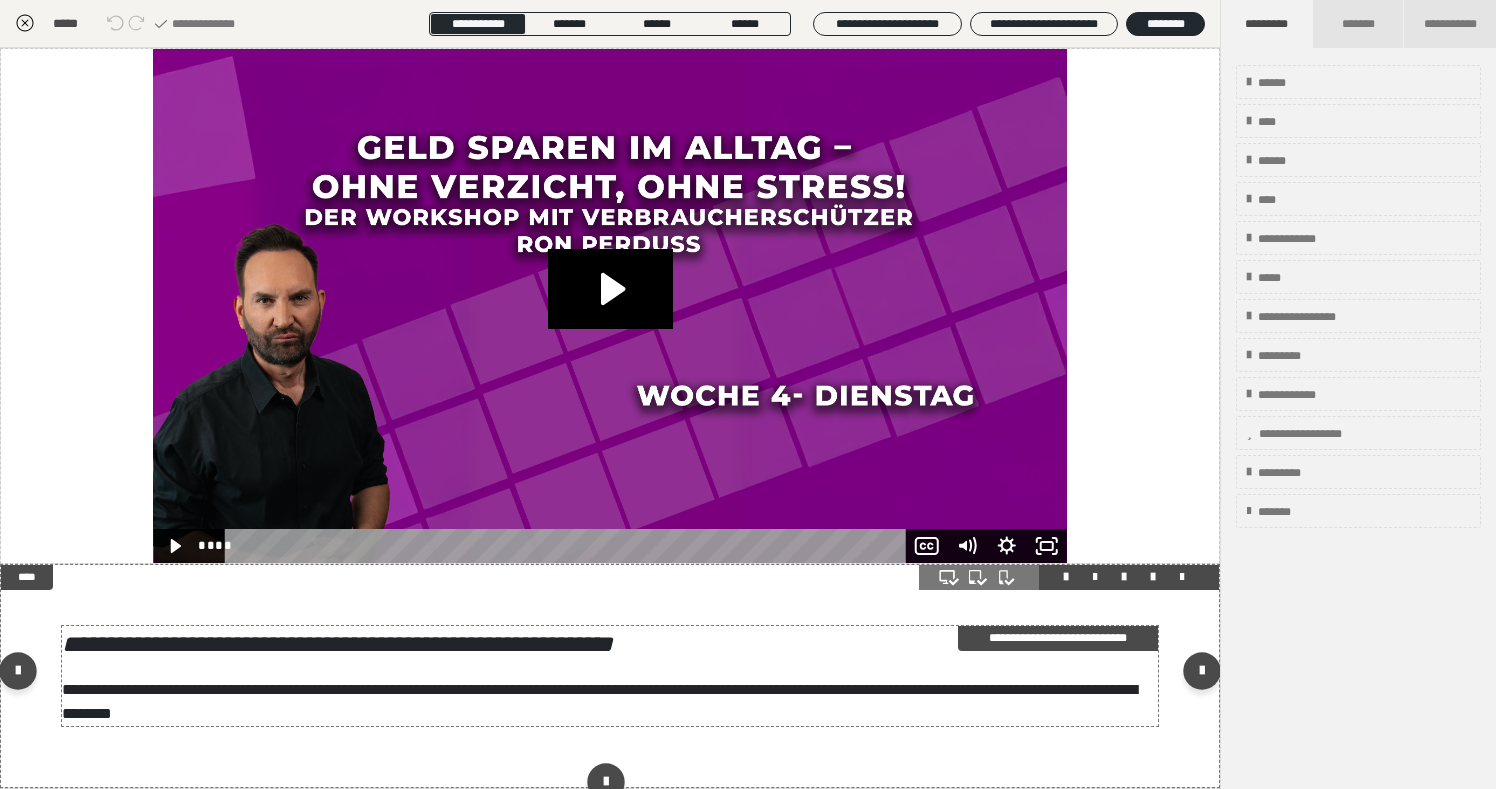 click on "**********" at bounding box center [337, 644] 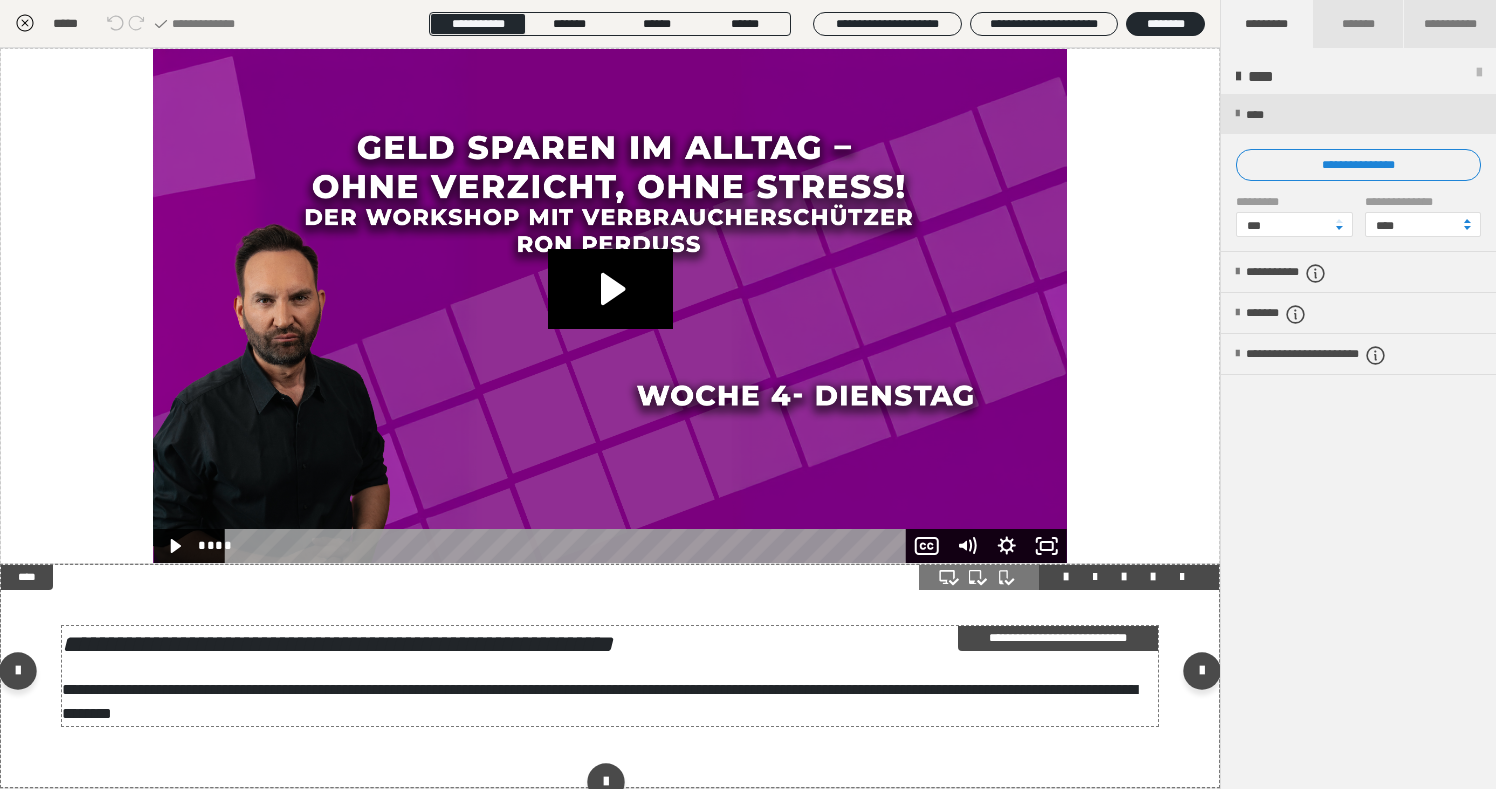 click on "**********" at bounding box center [337, 644] 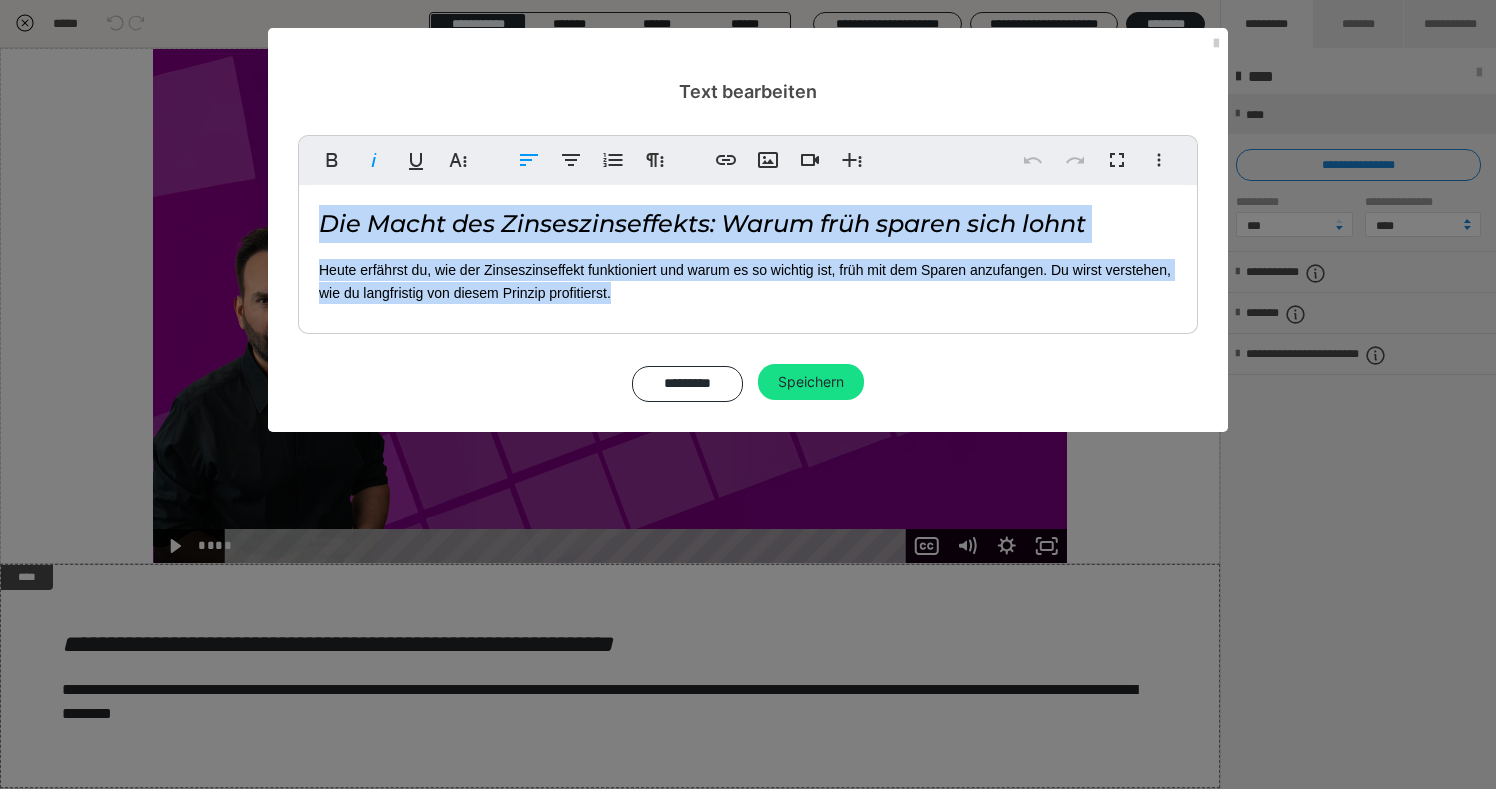 drag, startPoint x: 319, startPoint y: 223, endPoint x: 749, endPoint y: 318, distance: 440.36917 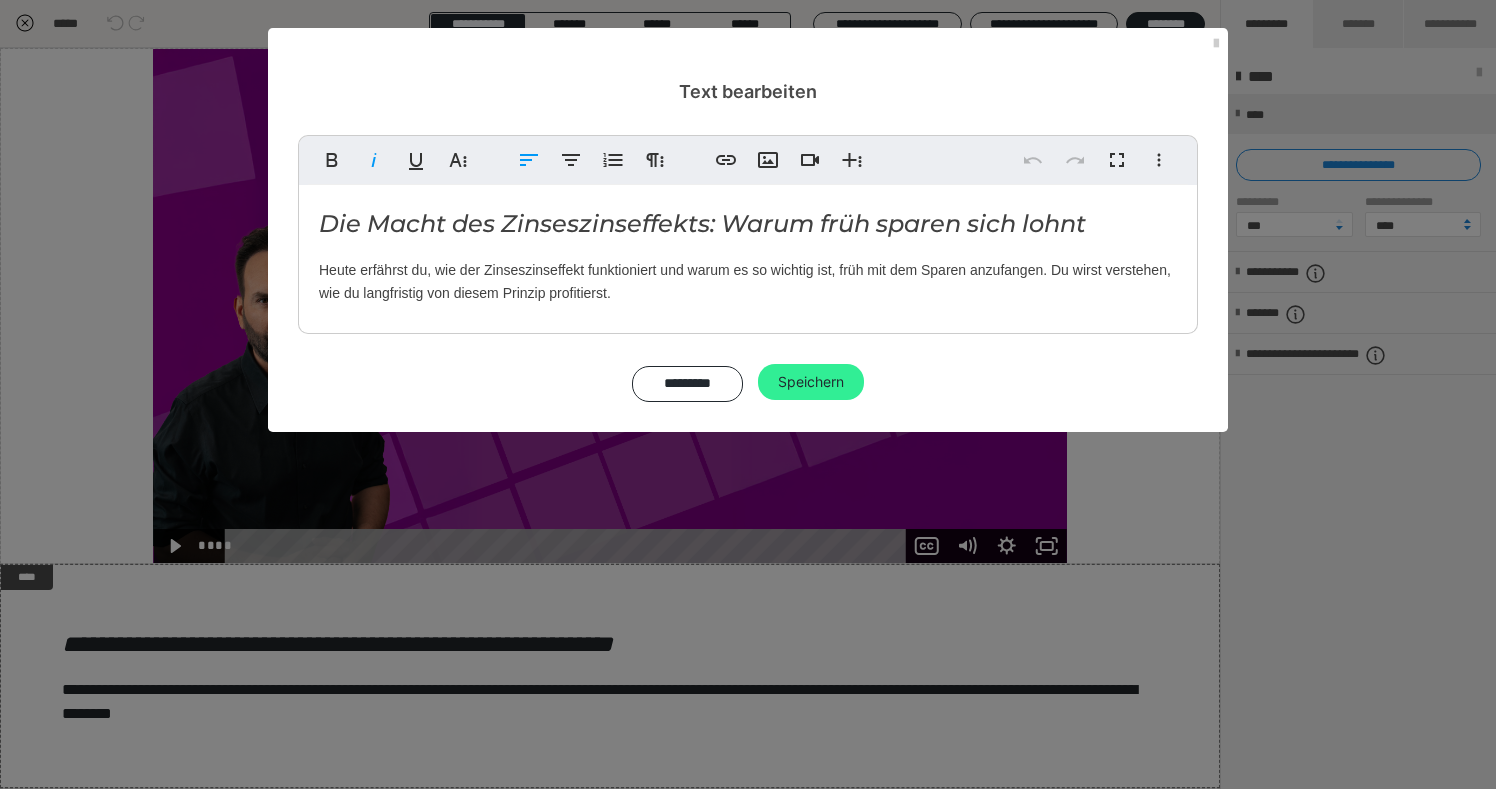 click on "Speichern" at bounding box center [811, 382] 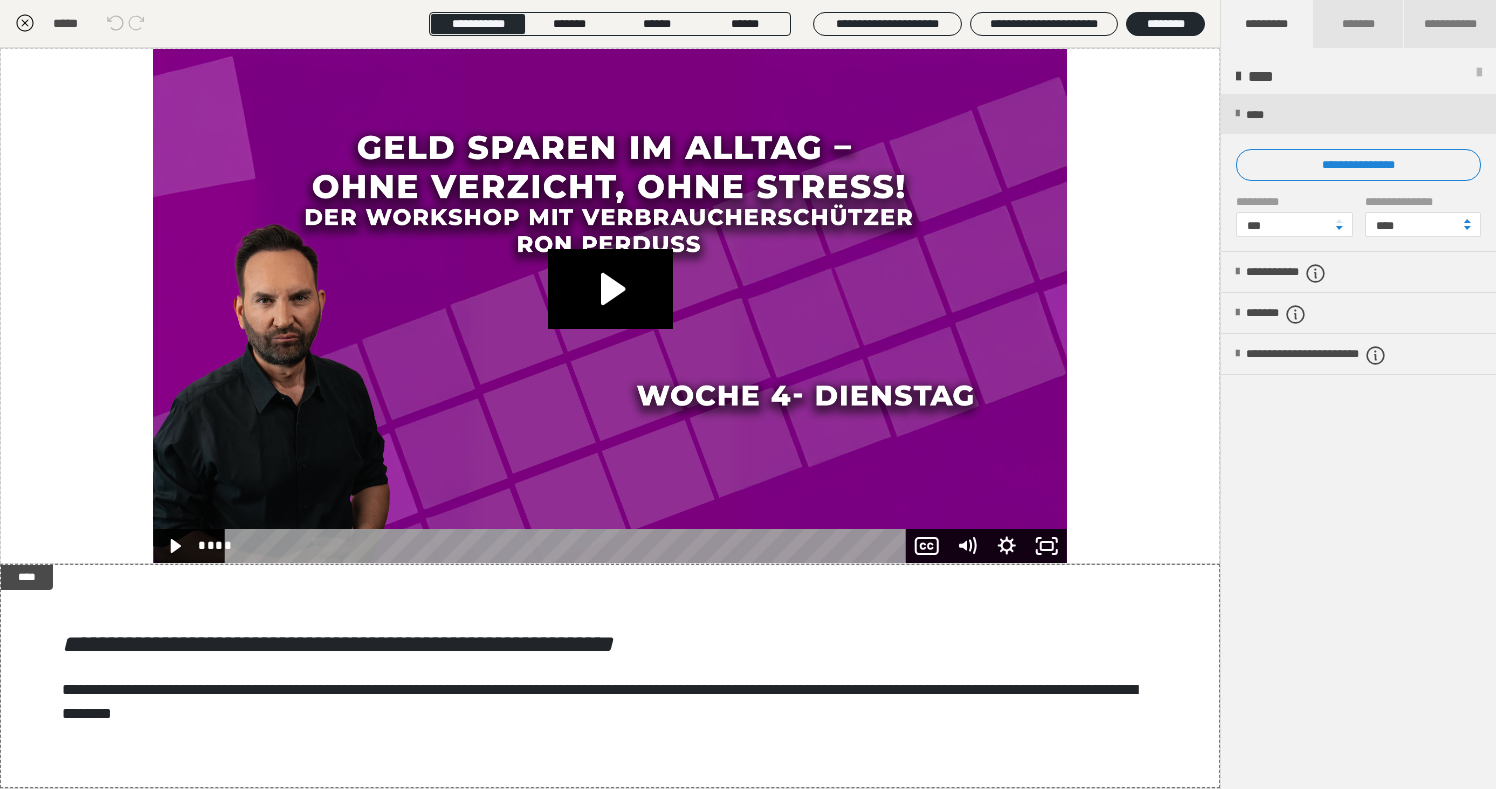 click 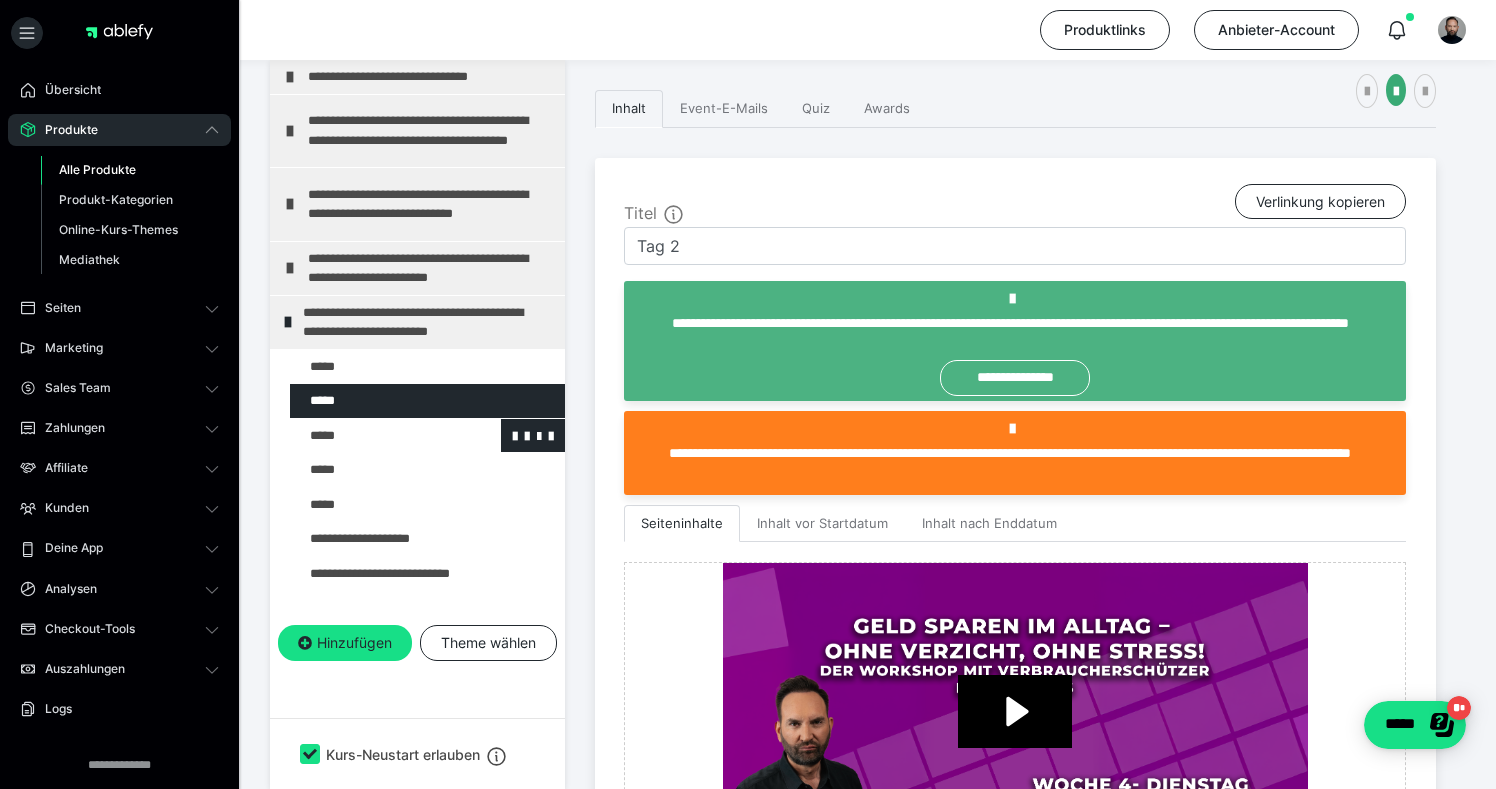 click at bounding box center (375, 436) 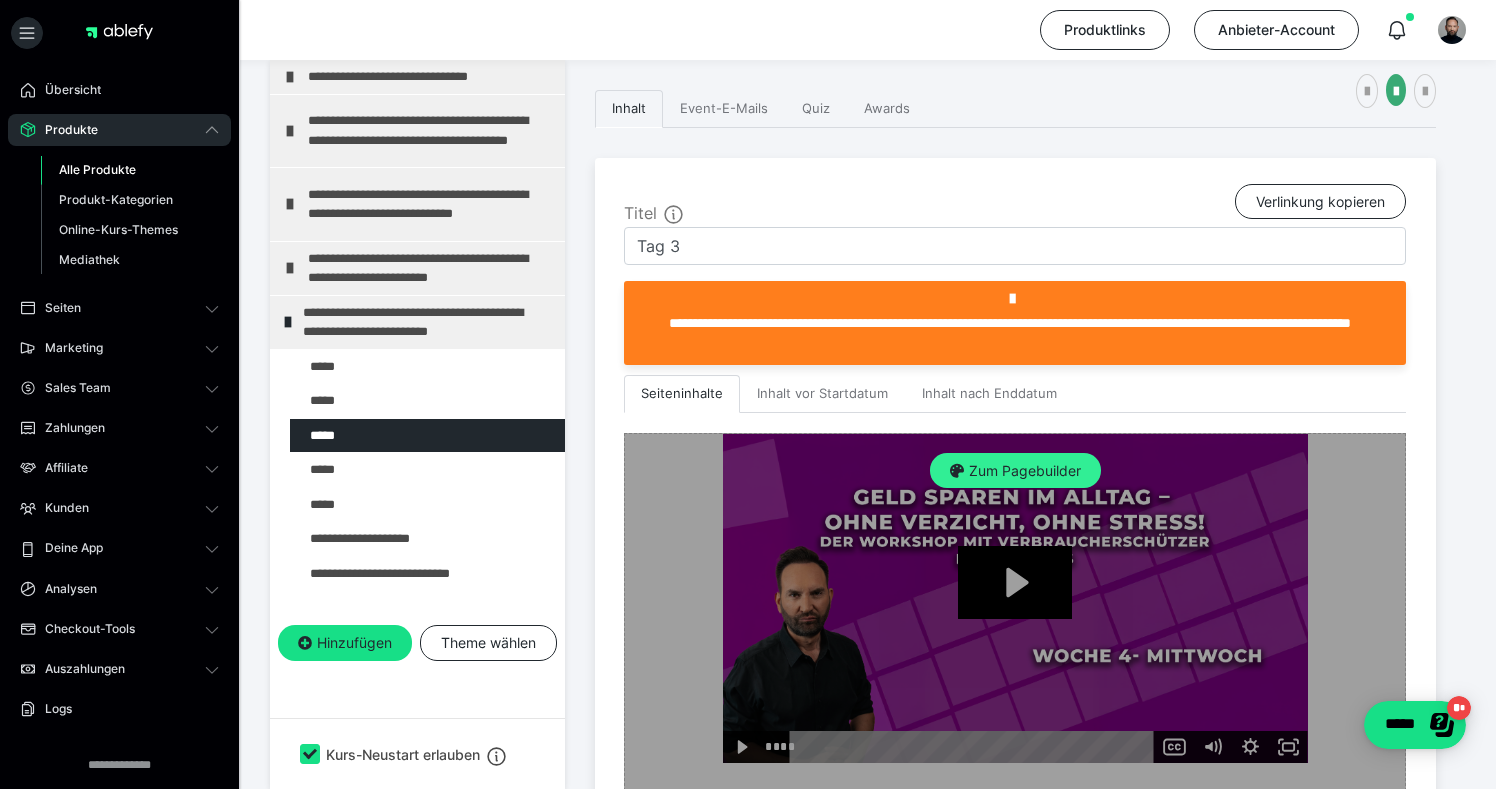 click on "Zum Pagebuilder" at bounding box center (1015, 471) 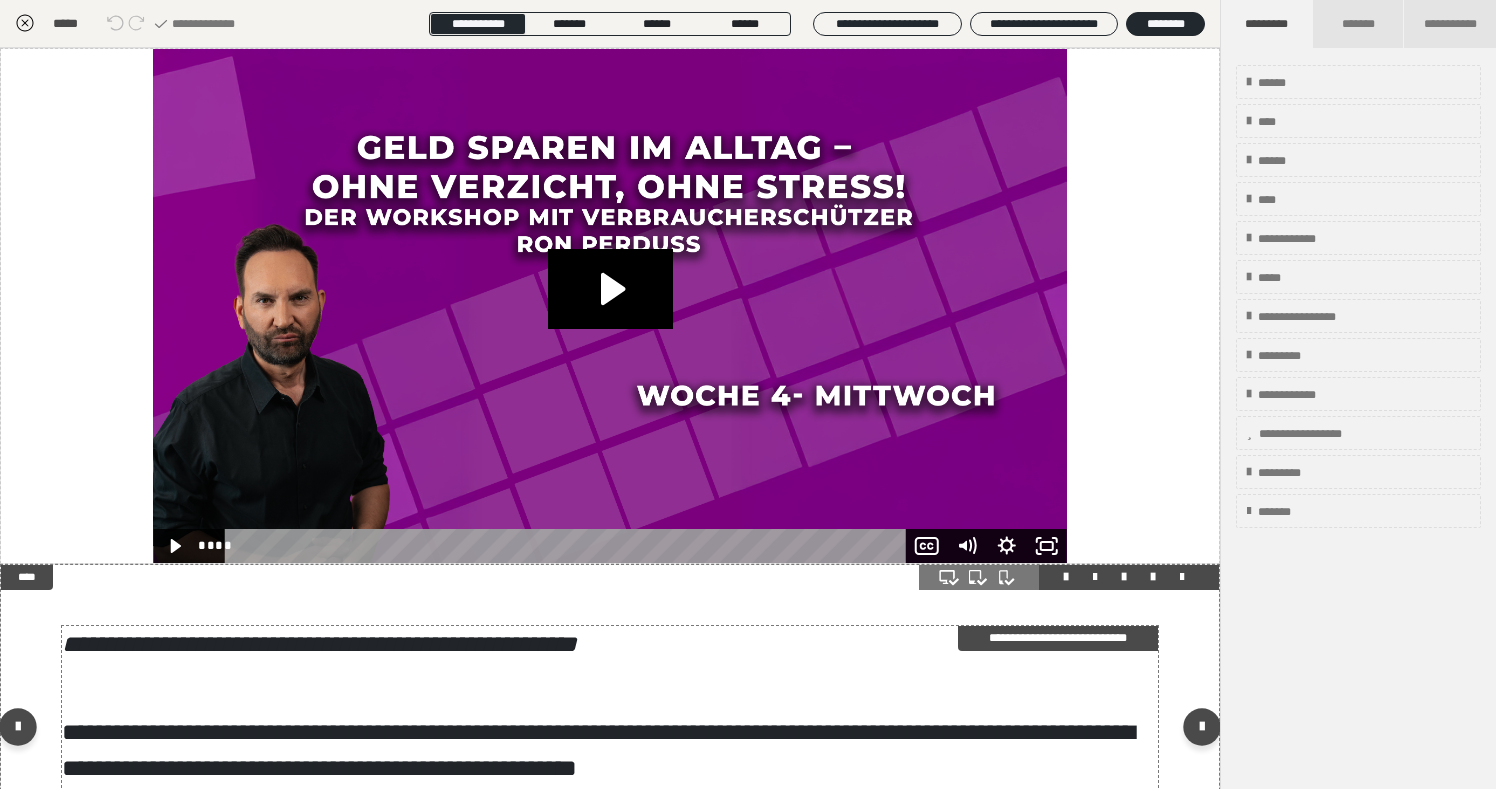 click on "**********" at bounding box center (610, 768) 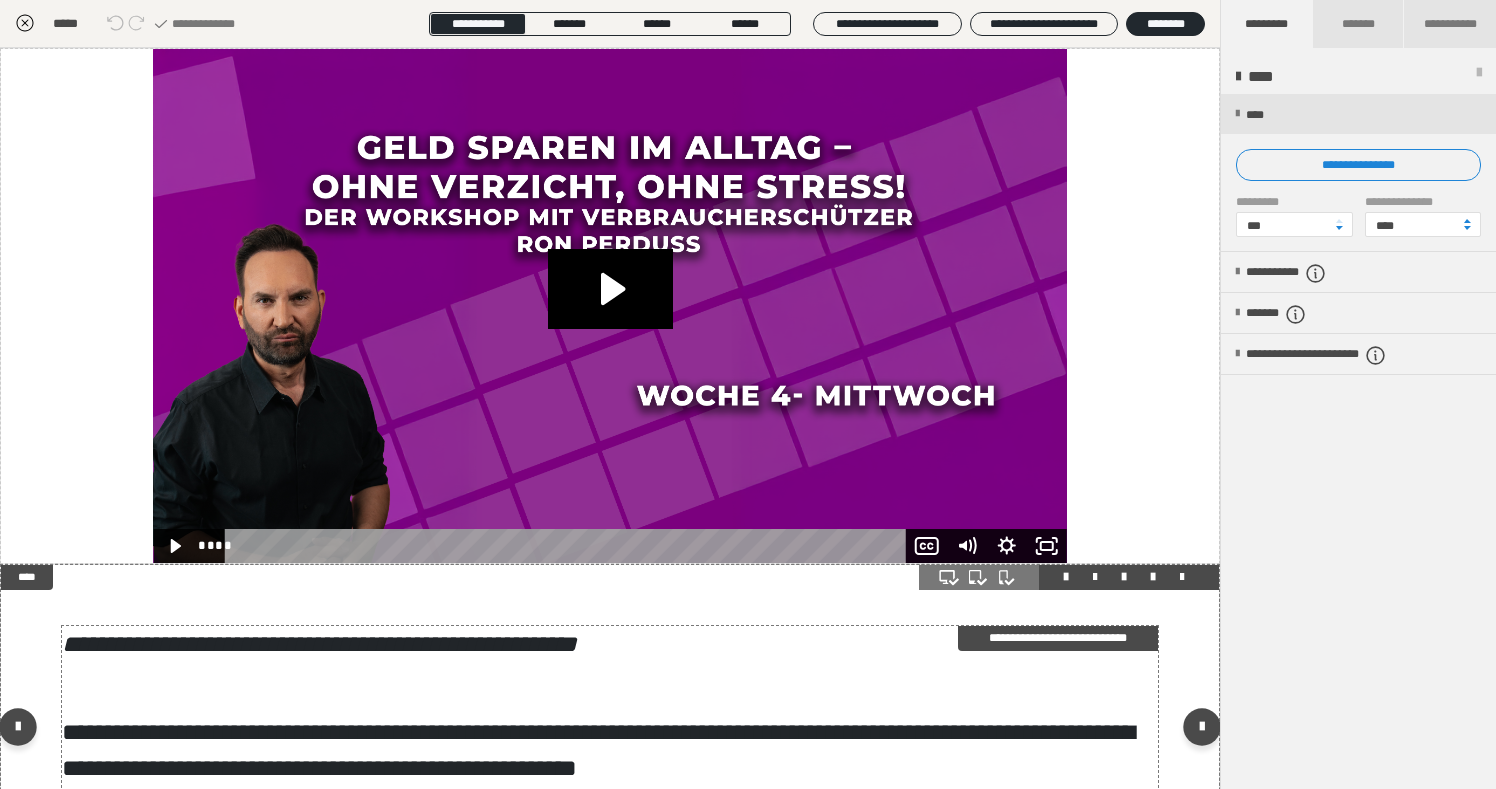 click on "**********" at bounding box center [610, 768] 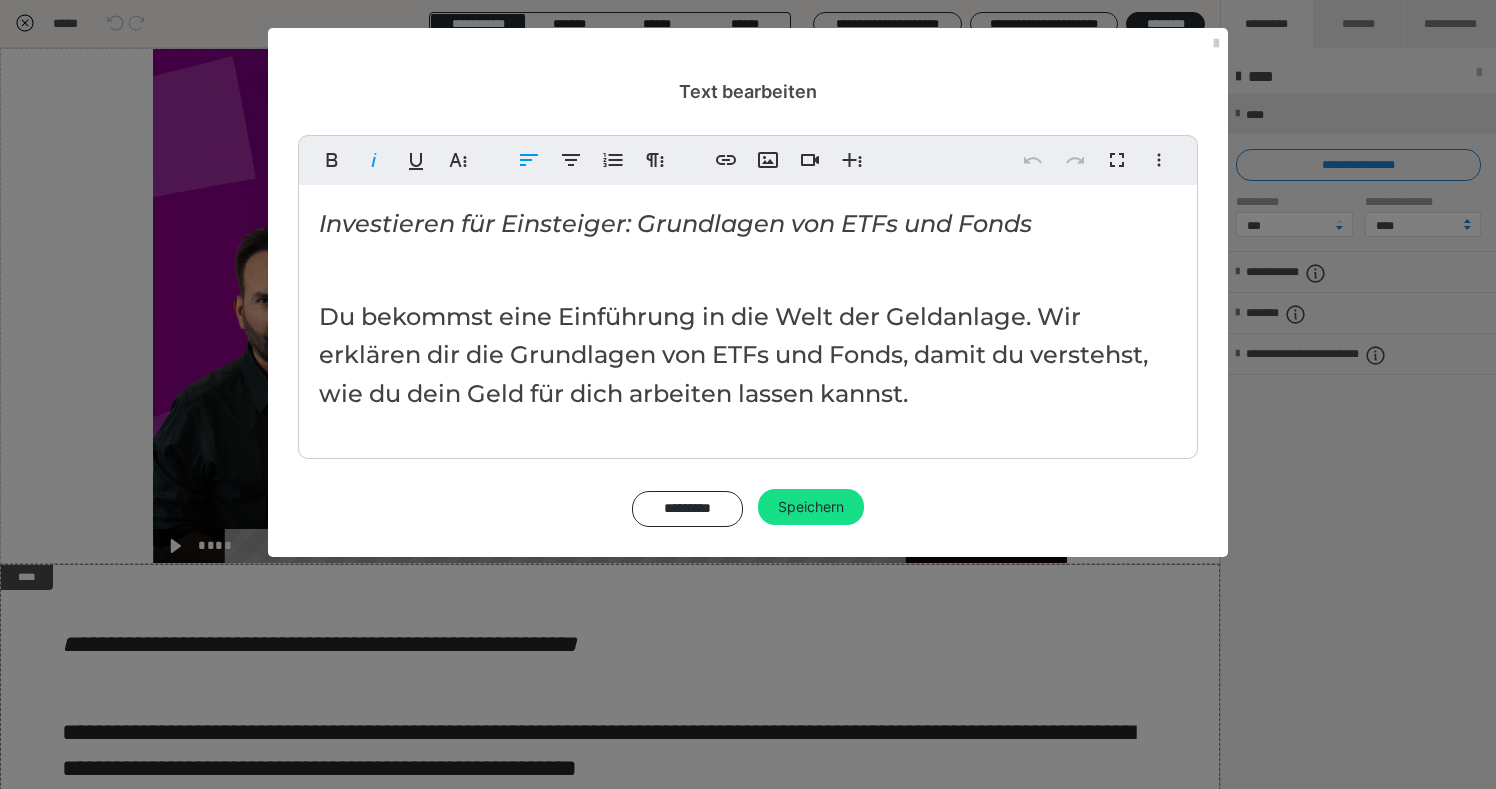 drag, startPoint x: 319, startPoint y: 217, endPoint x: 921, endPoint y: 510, distance: 669.51697 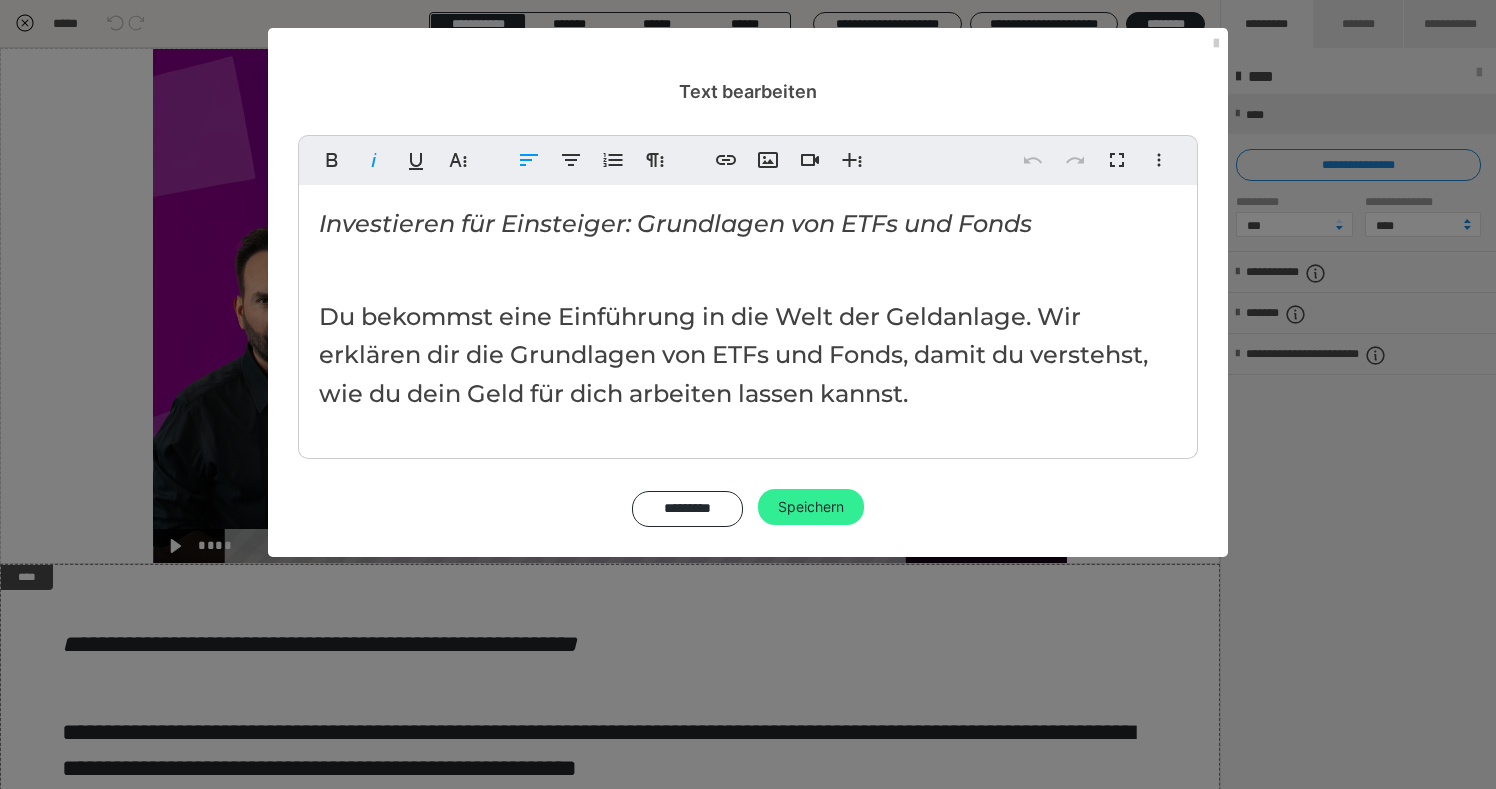 click on "Speichern" at bounding box center (811, 507) 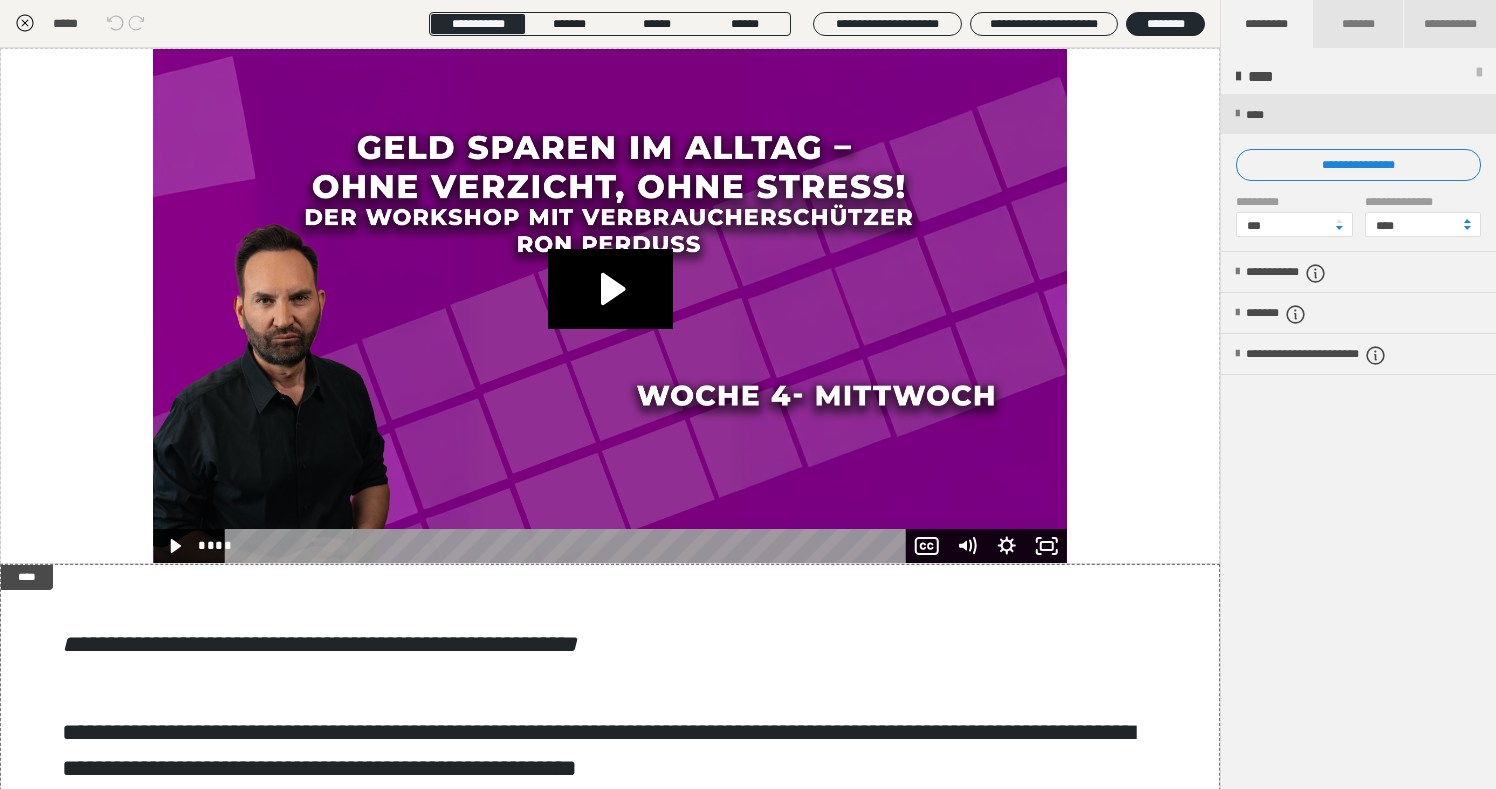 click 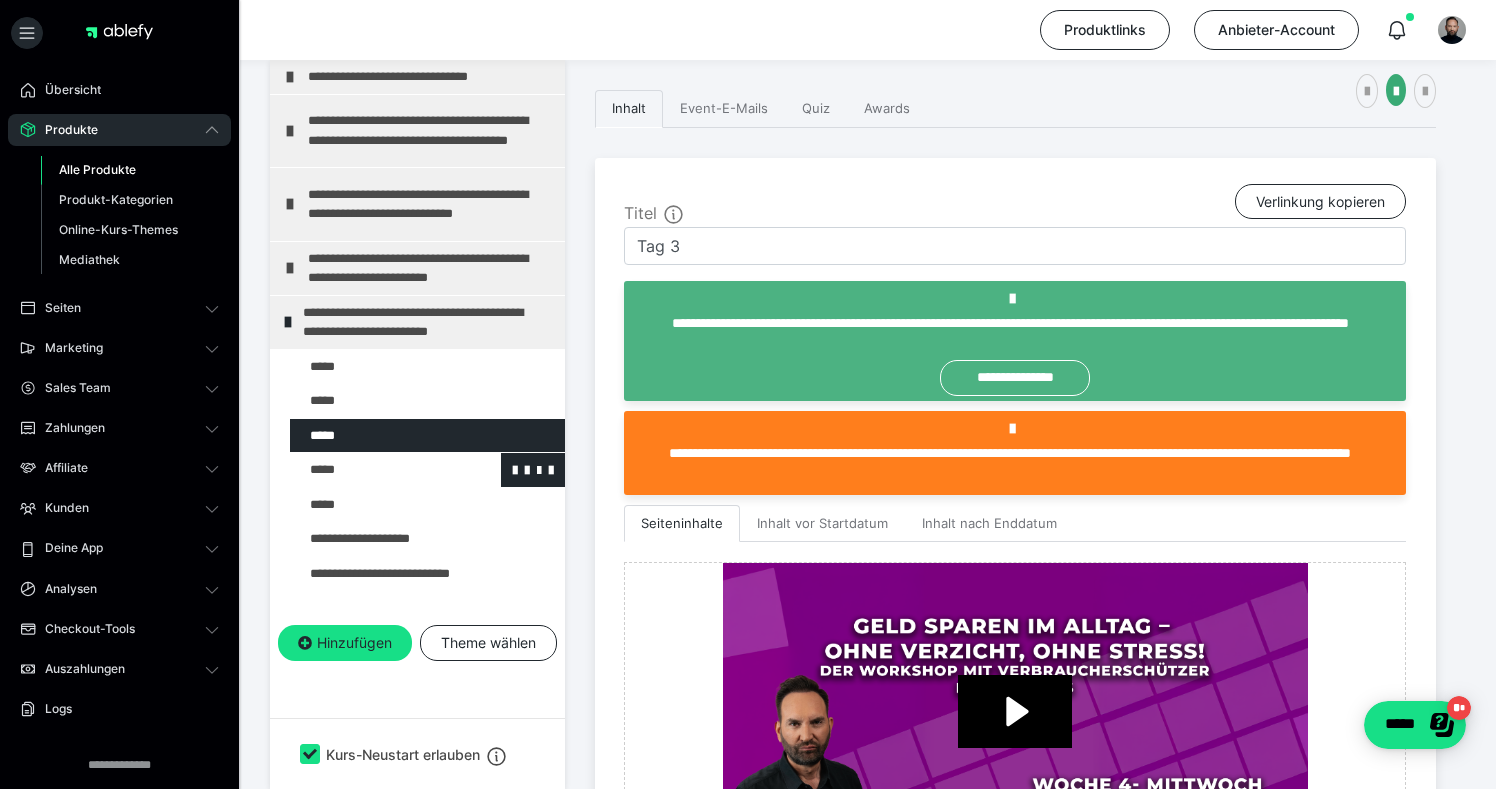 click at bounding box center [375, 470] 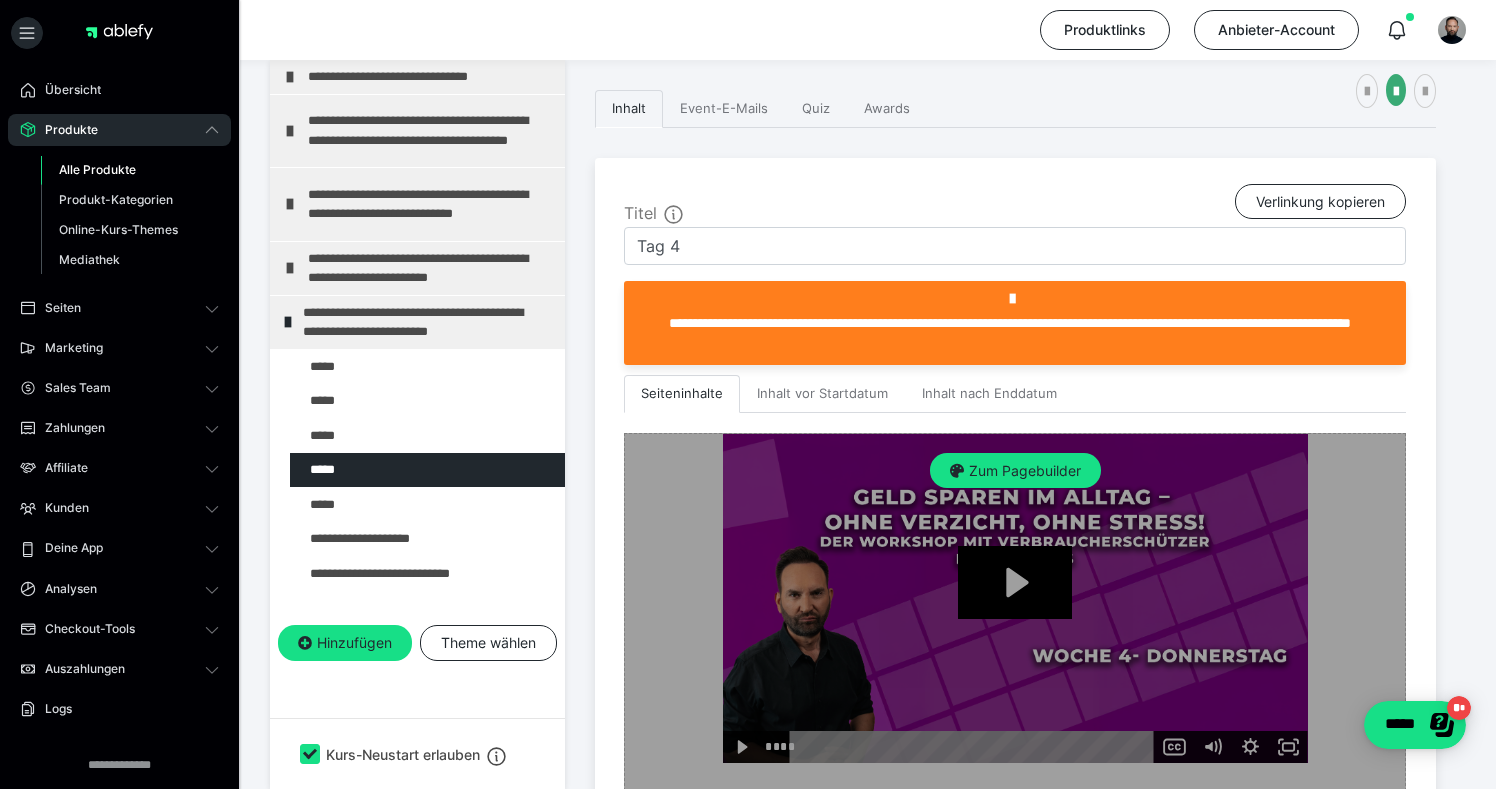 click on "Zum Pagebuilder" at bounding box center [1015, 979] 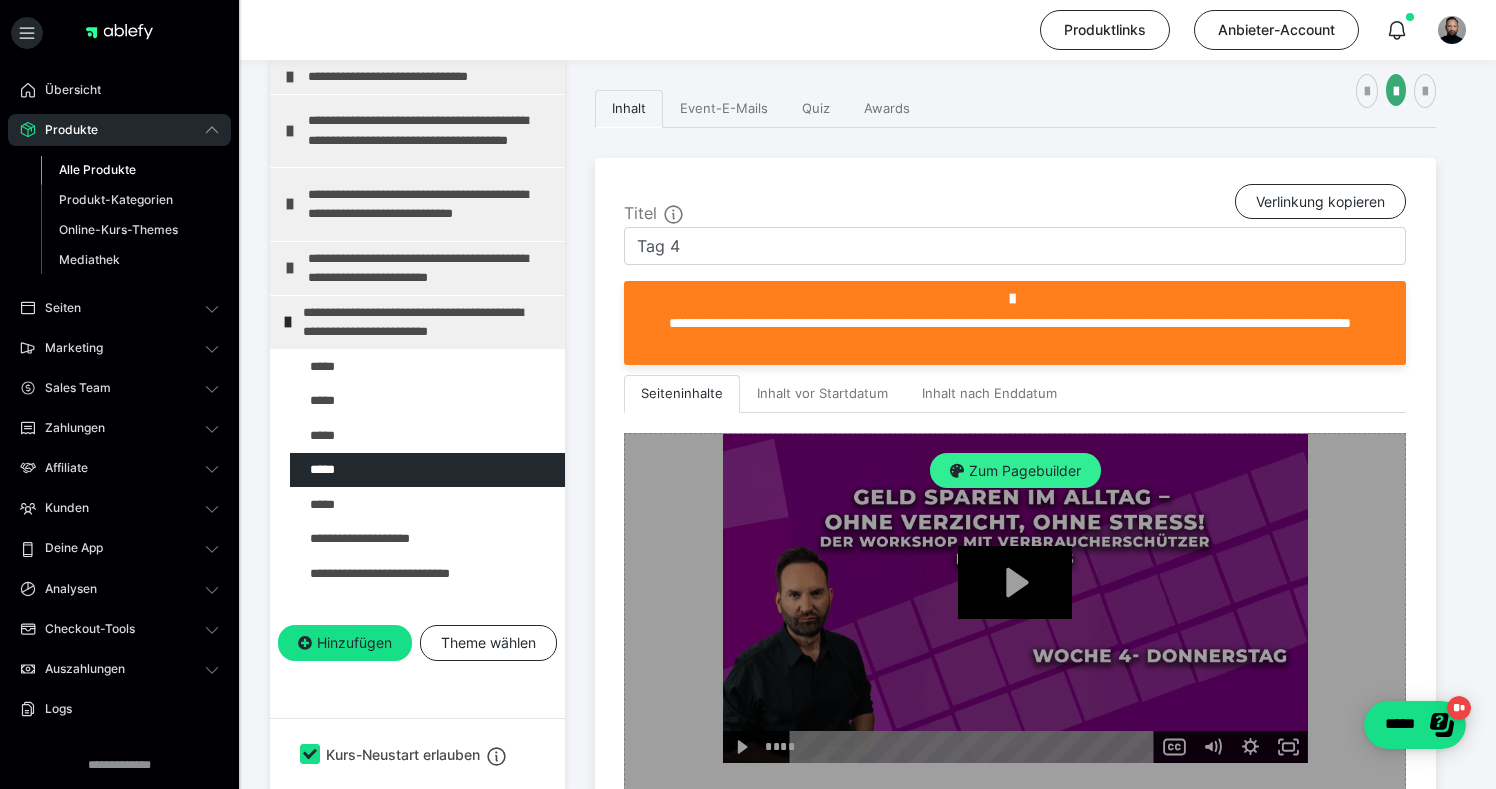 click on "Zum Pagebuilder" at bounding box center (1015, 471) 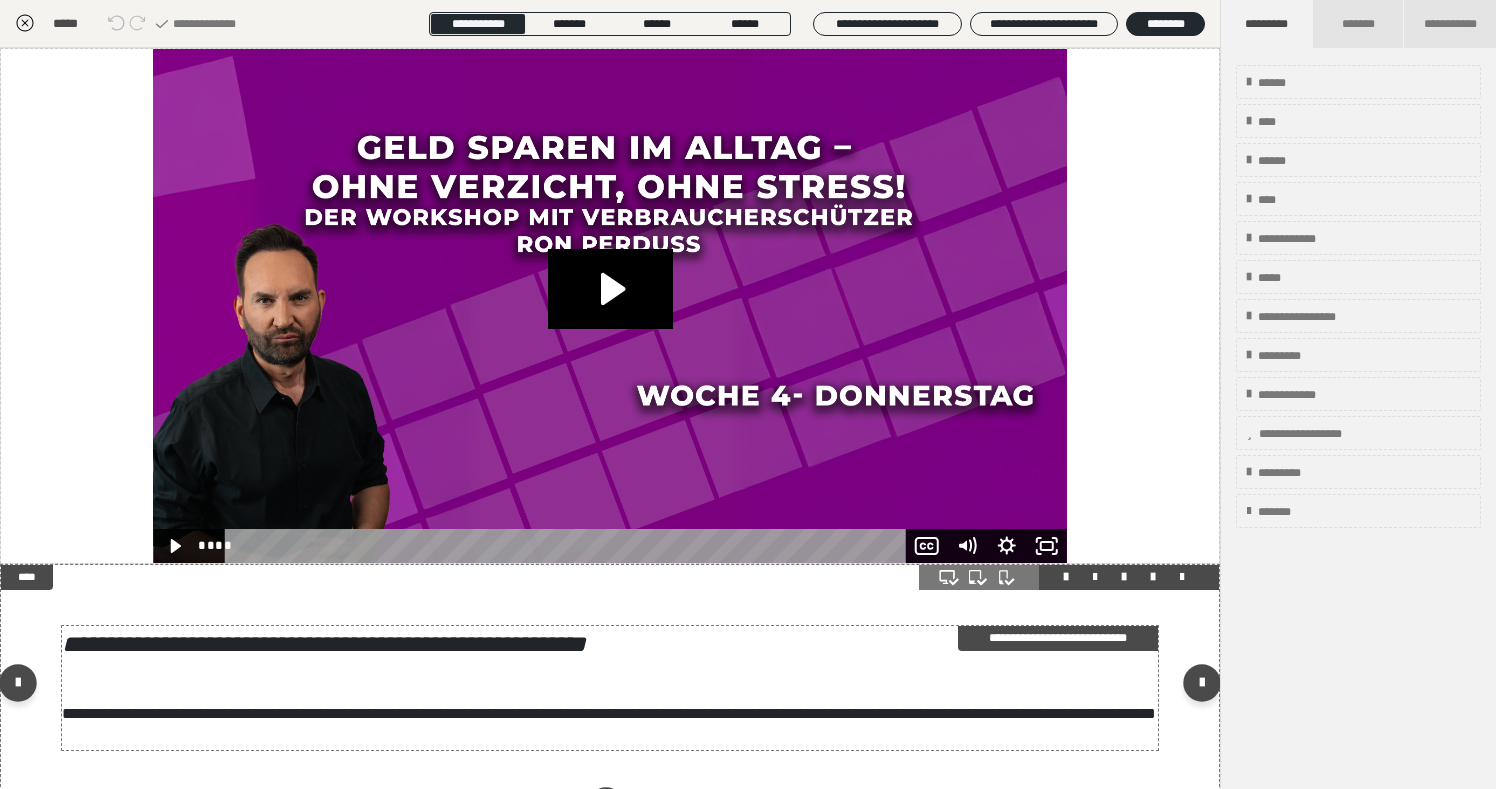 click on "**********" at bounding box center [610, 688] 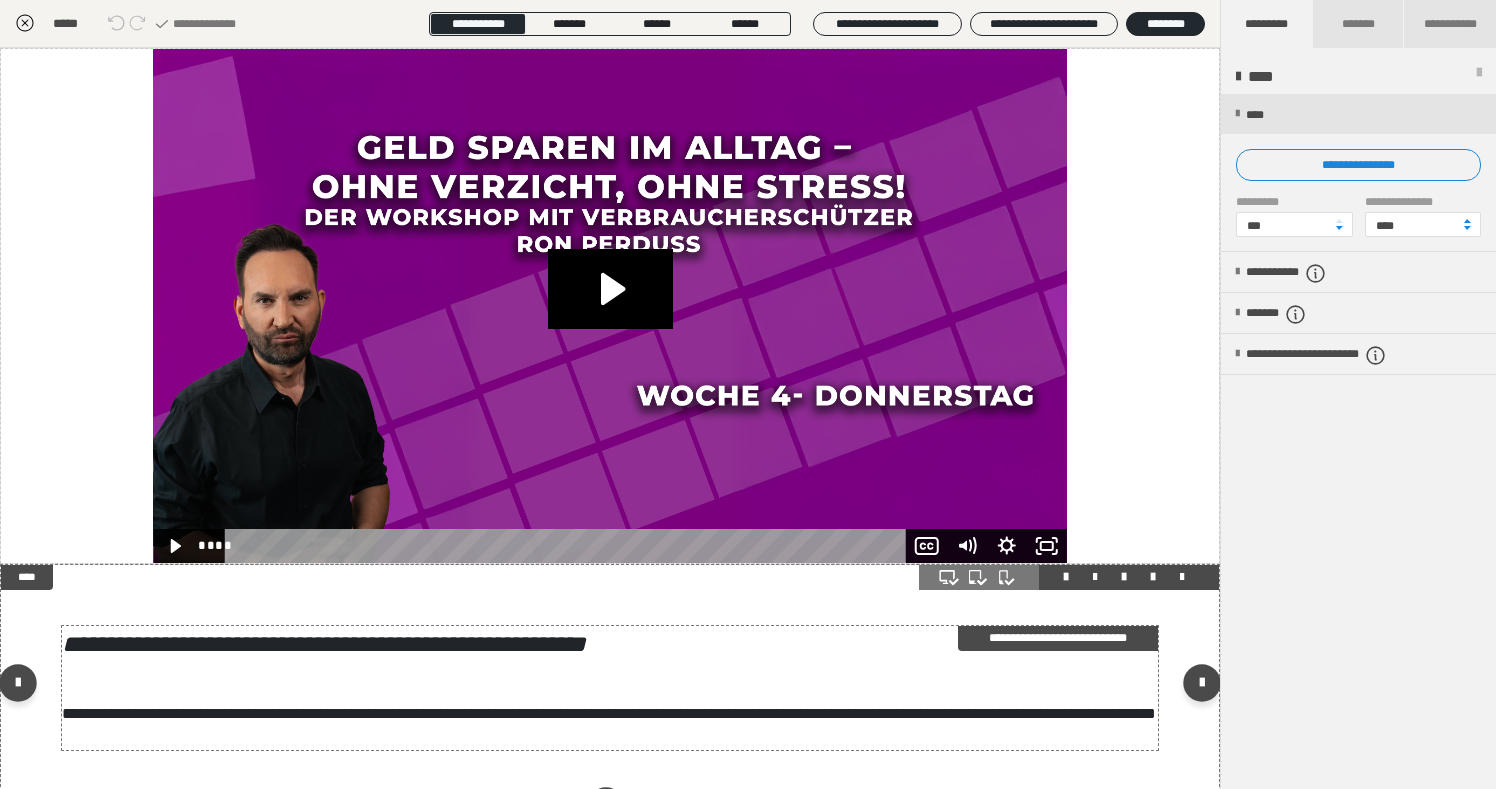 click on "**********" at bounding box center [610, 688] 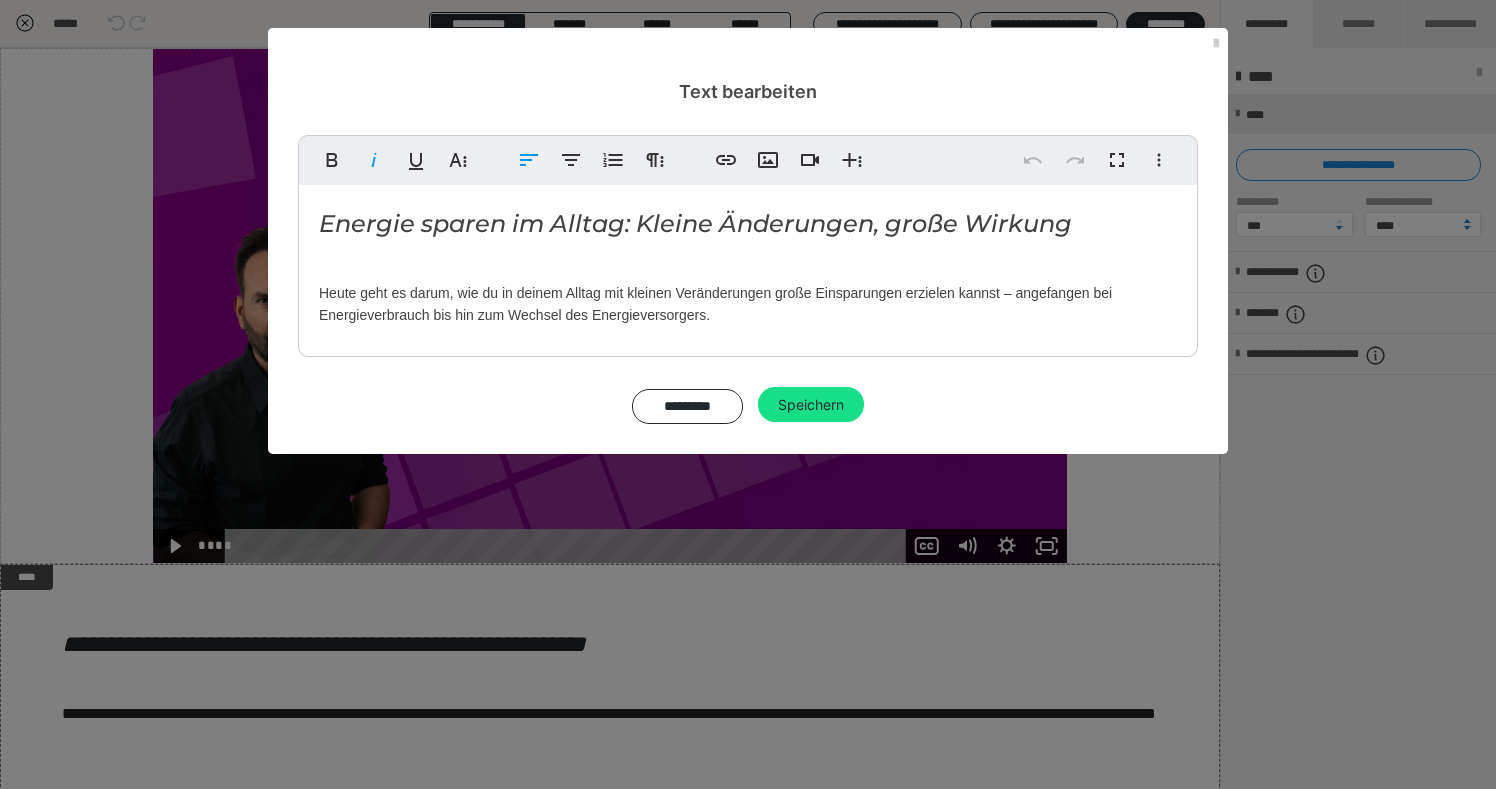 drag, startPoint x: 316, startPoint y: 220, endPoint x: 871, endPoint y: 339, distance: 567.6143 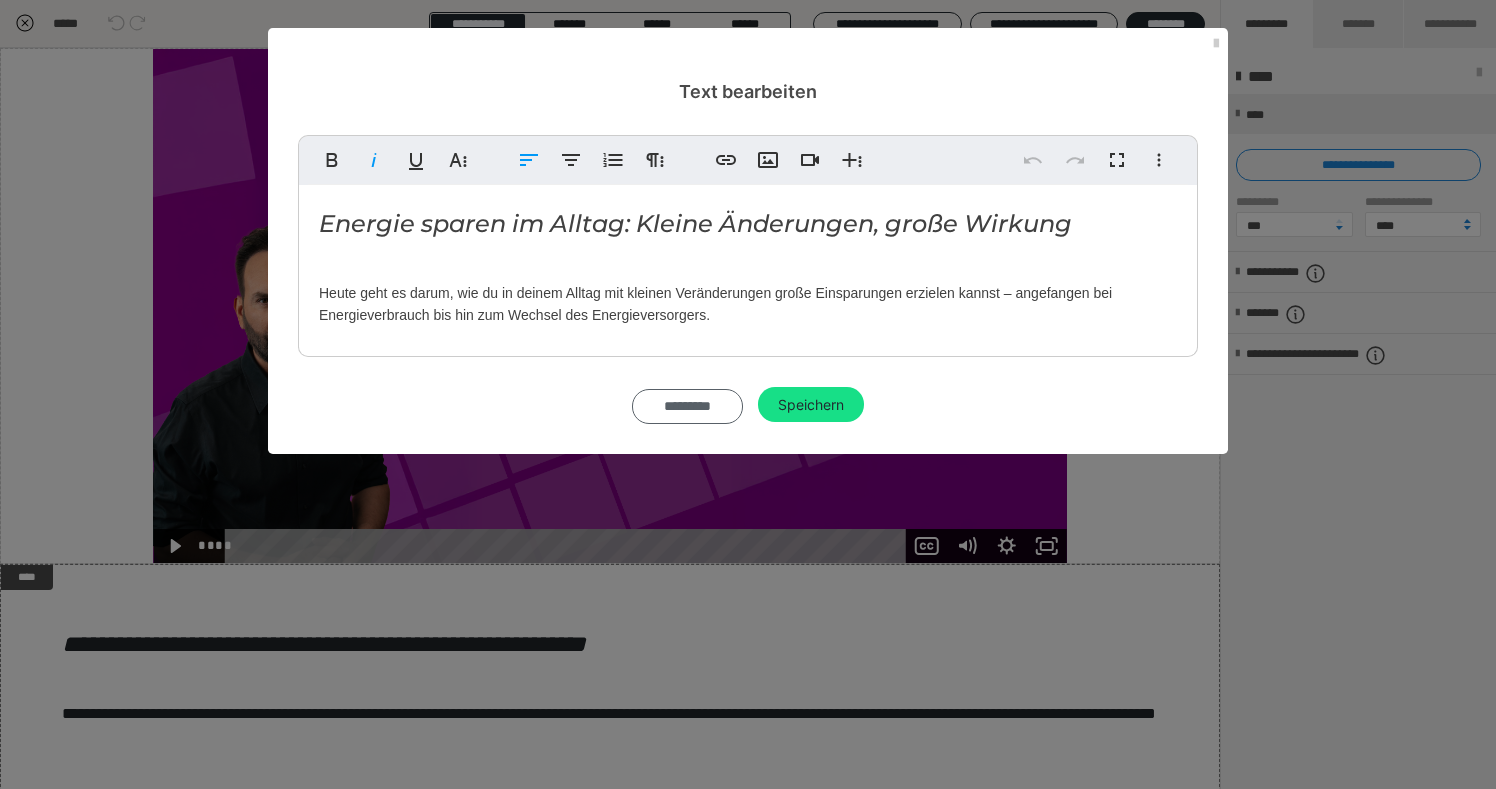 click on "*********" at bounding box center [687, 407] 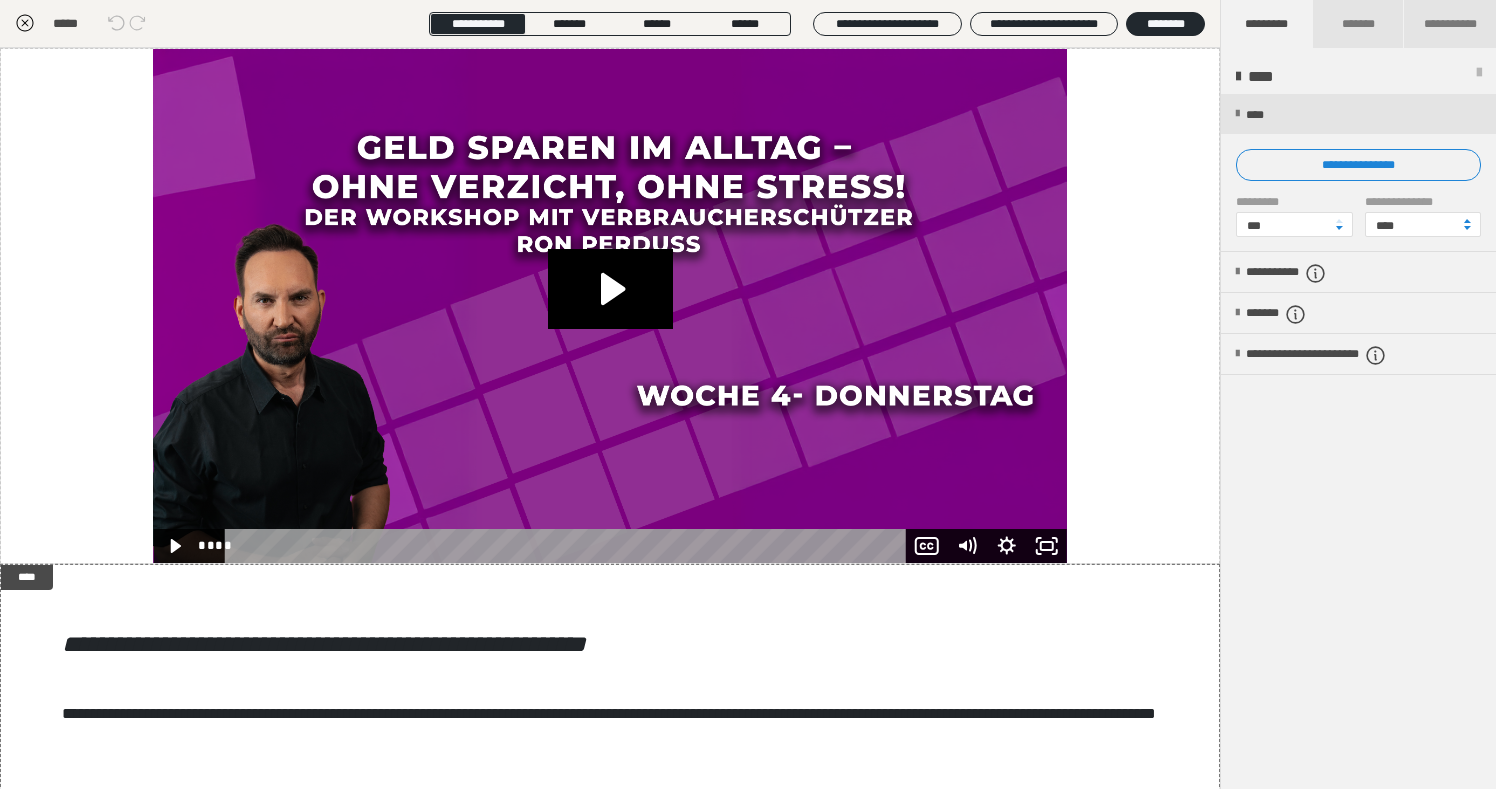 click 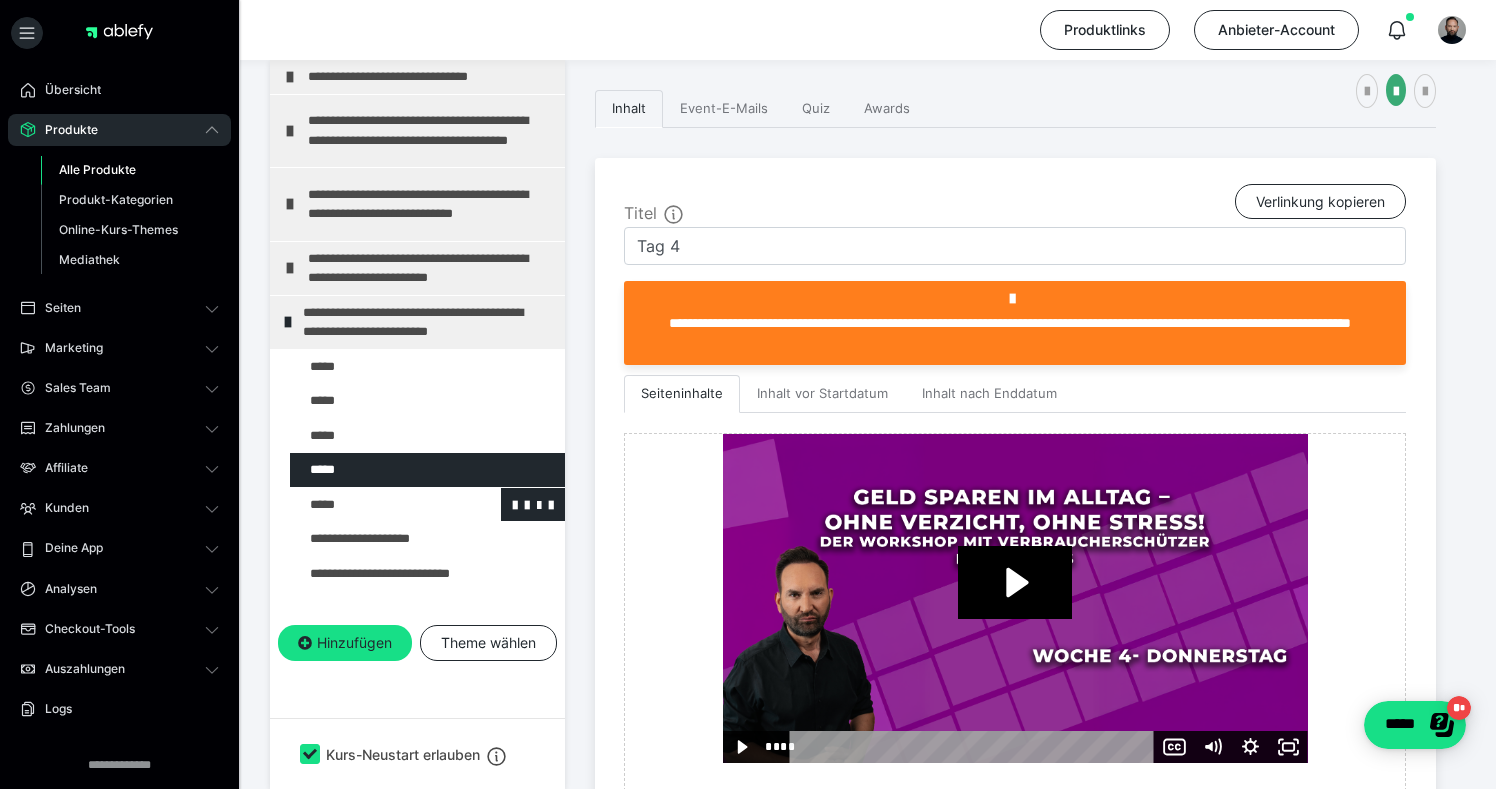 click at bounding box center [375, 505] 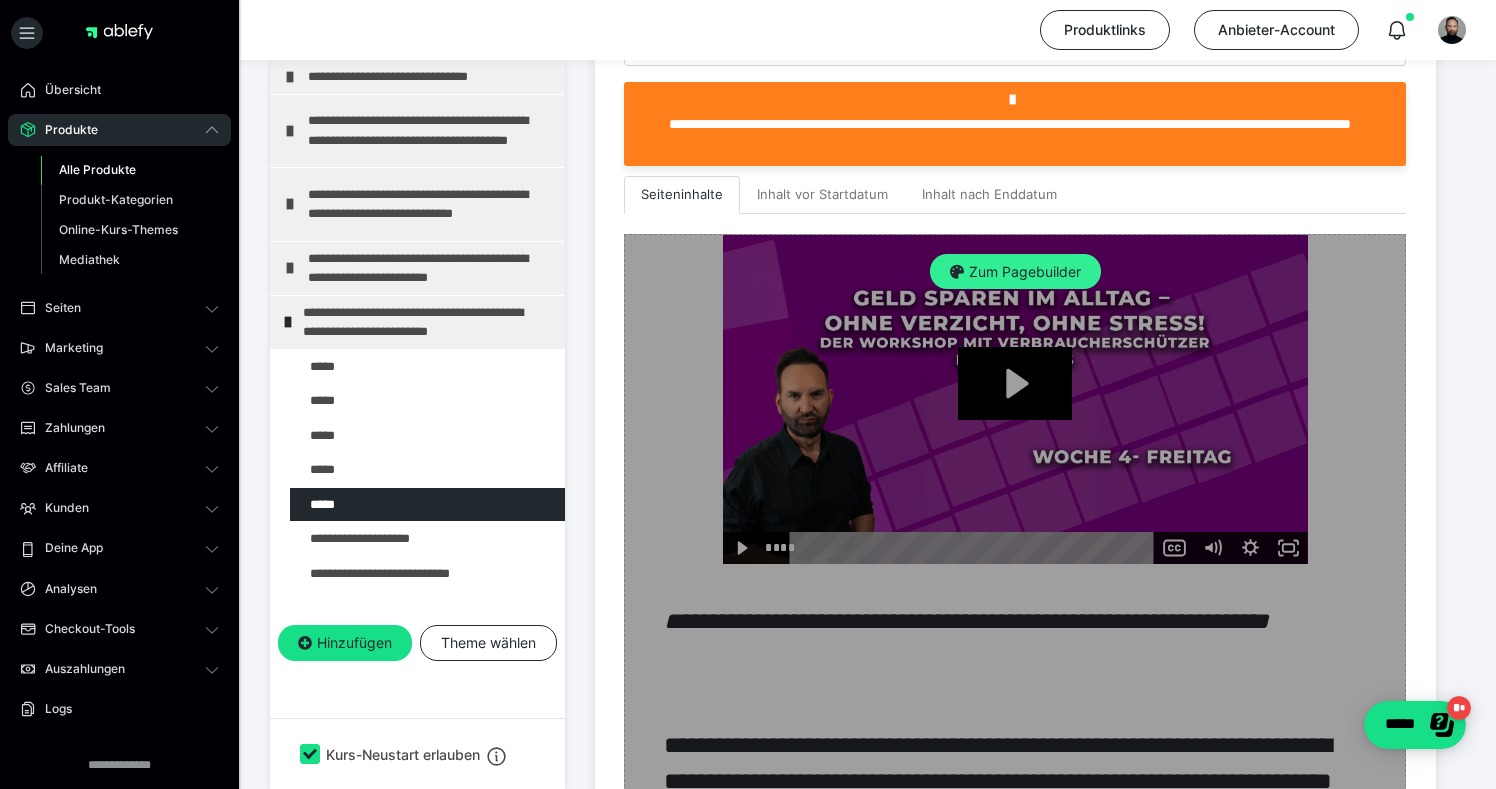 scroll, scrollTop: 579, scrollLeft: 0, axis: vertical 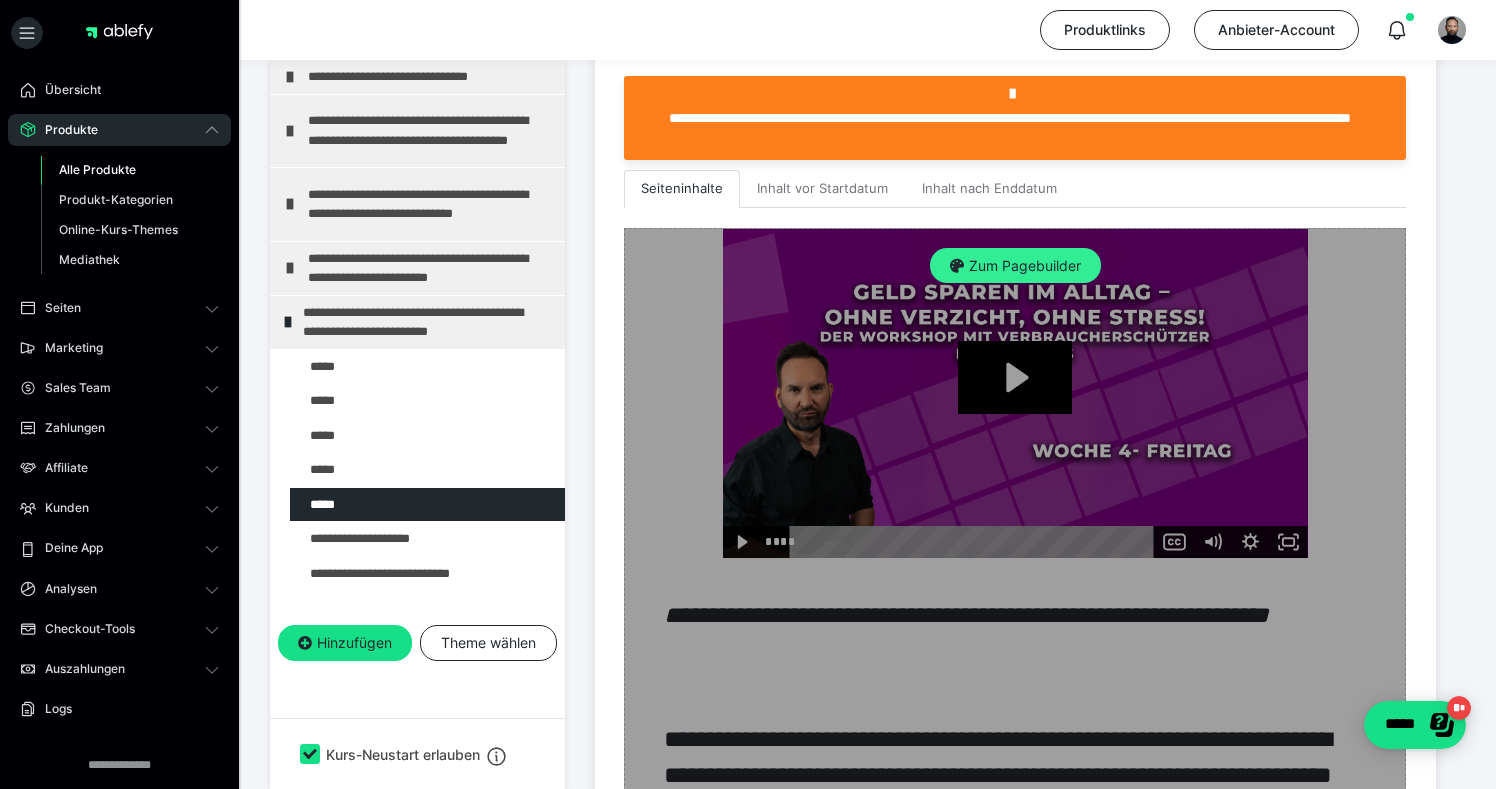 click on "Zum Pagebuilder" at bounding box center (1015, 266) 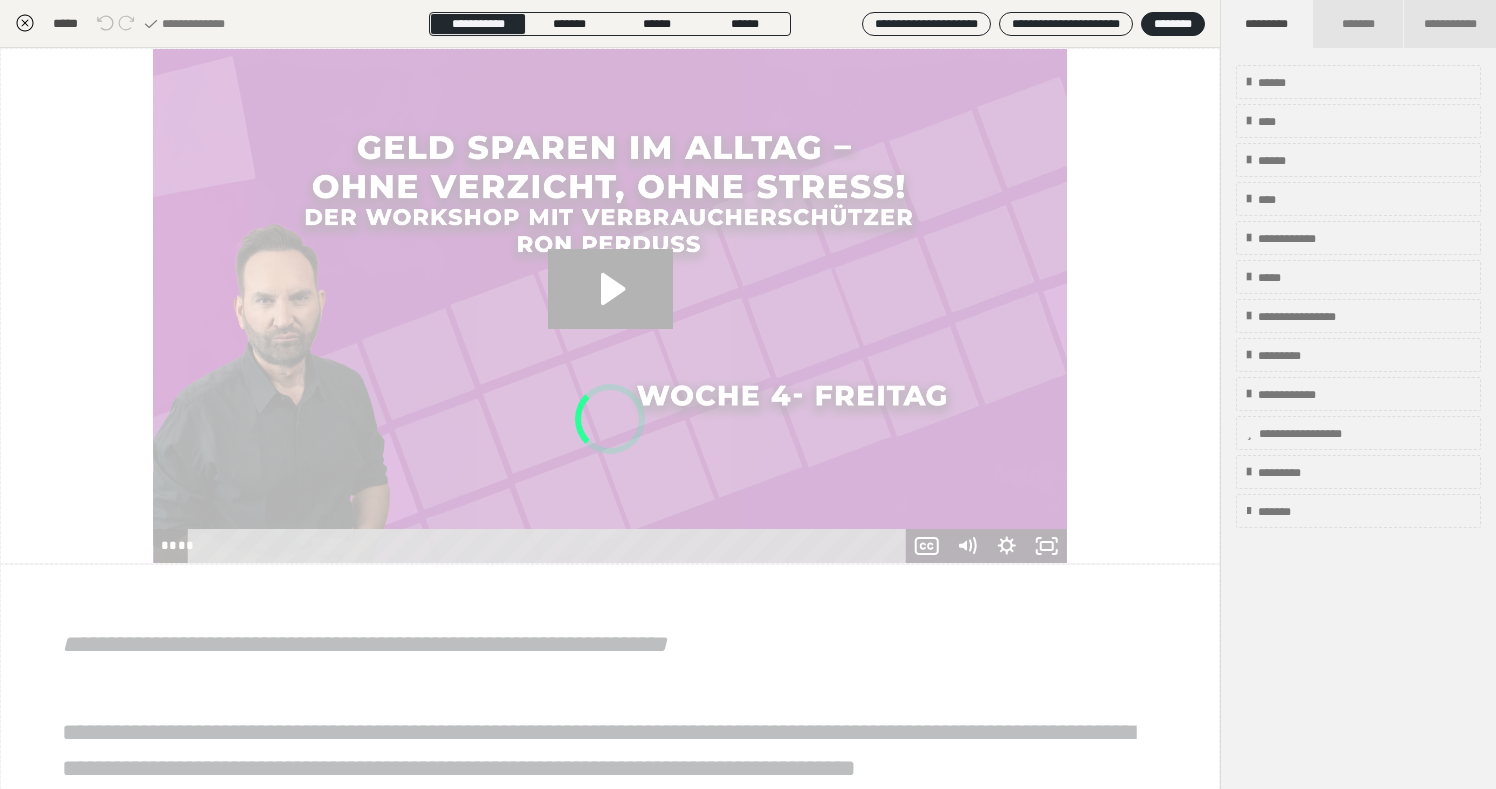 scroll, scrollTop: 374, scrollLeft: 0, axis: vertical 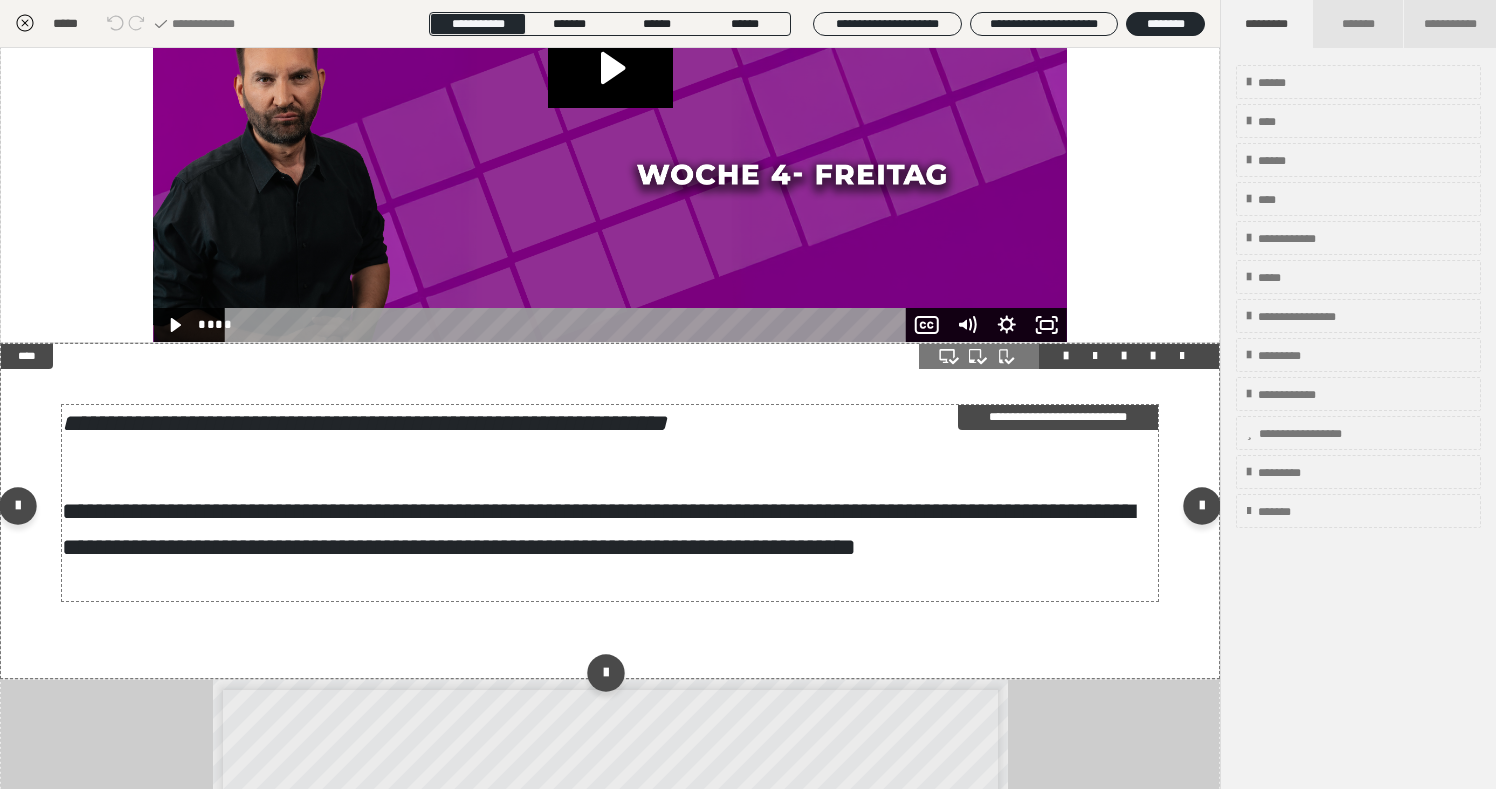 click on "**********" at bounding box center (610, 547) 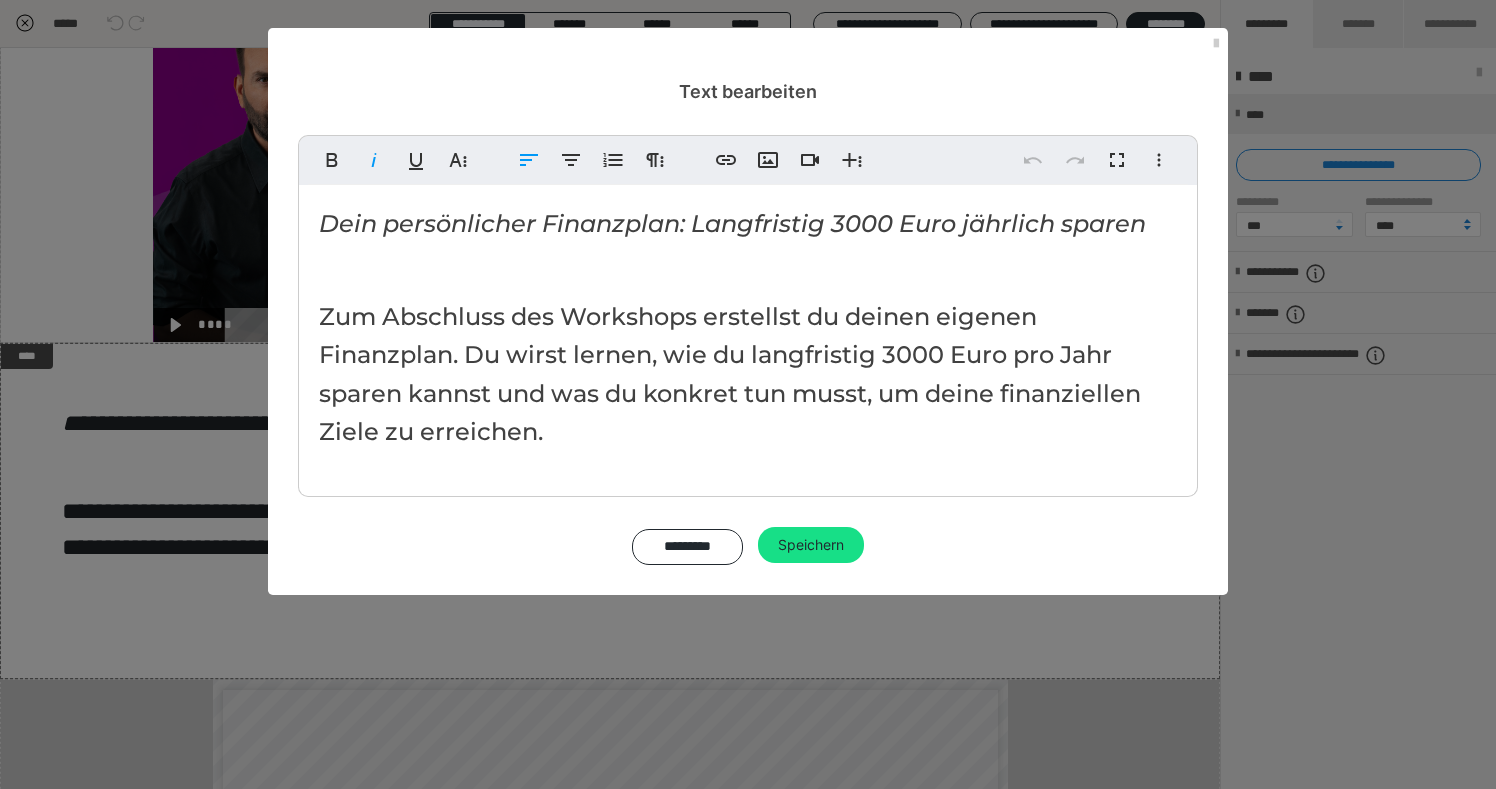 click on "Dein persönlicher Finanzplan: Langfristig 3000 Euro jährlich sparen" at bounding box center (732, 223) 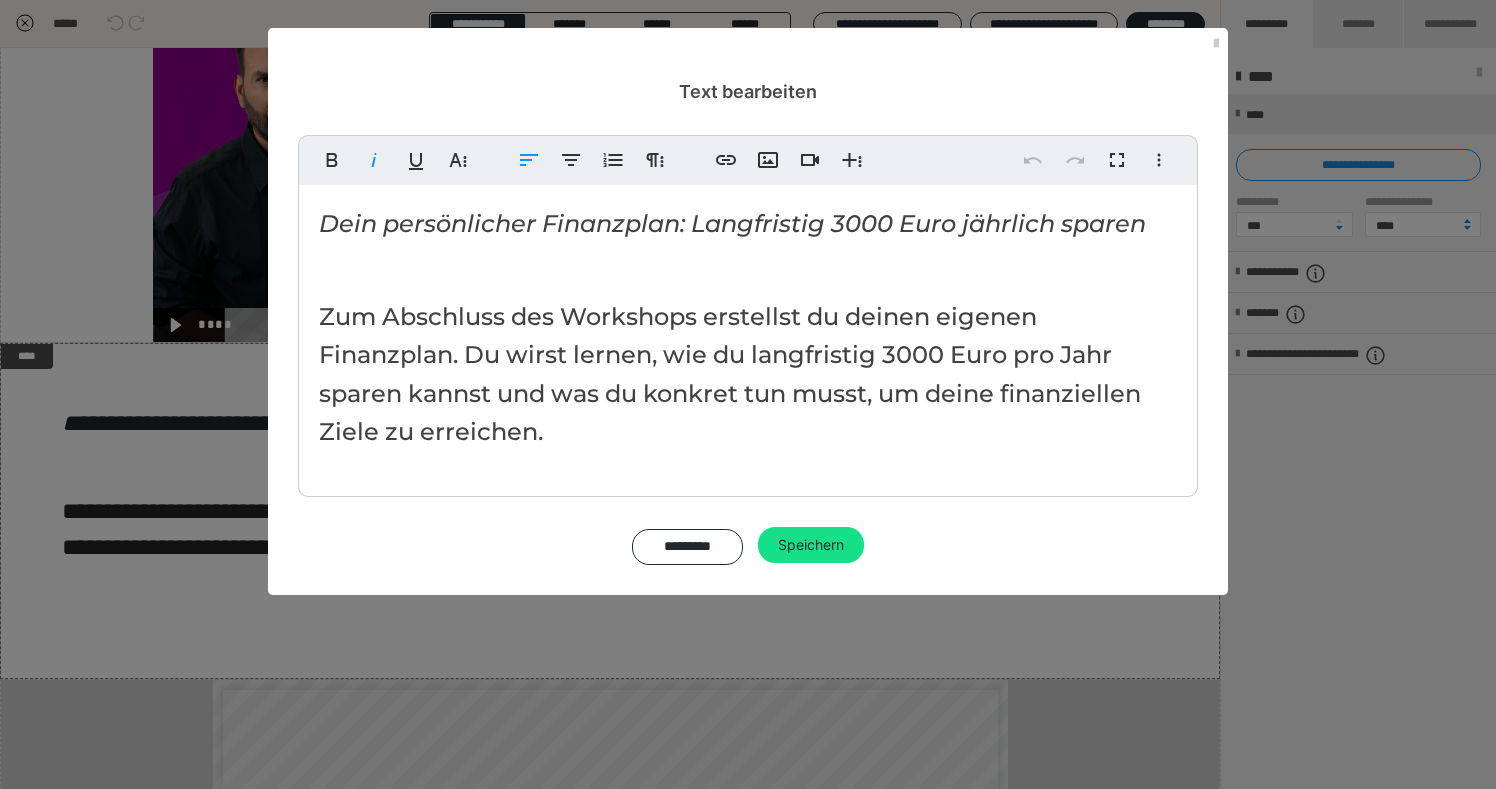 drag, startPoint x: 323, startPoint y: 221, endPoint x: 702, endPoint y: 494, distance: 467.08673 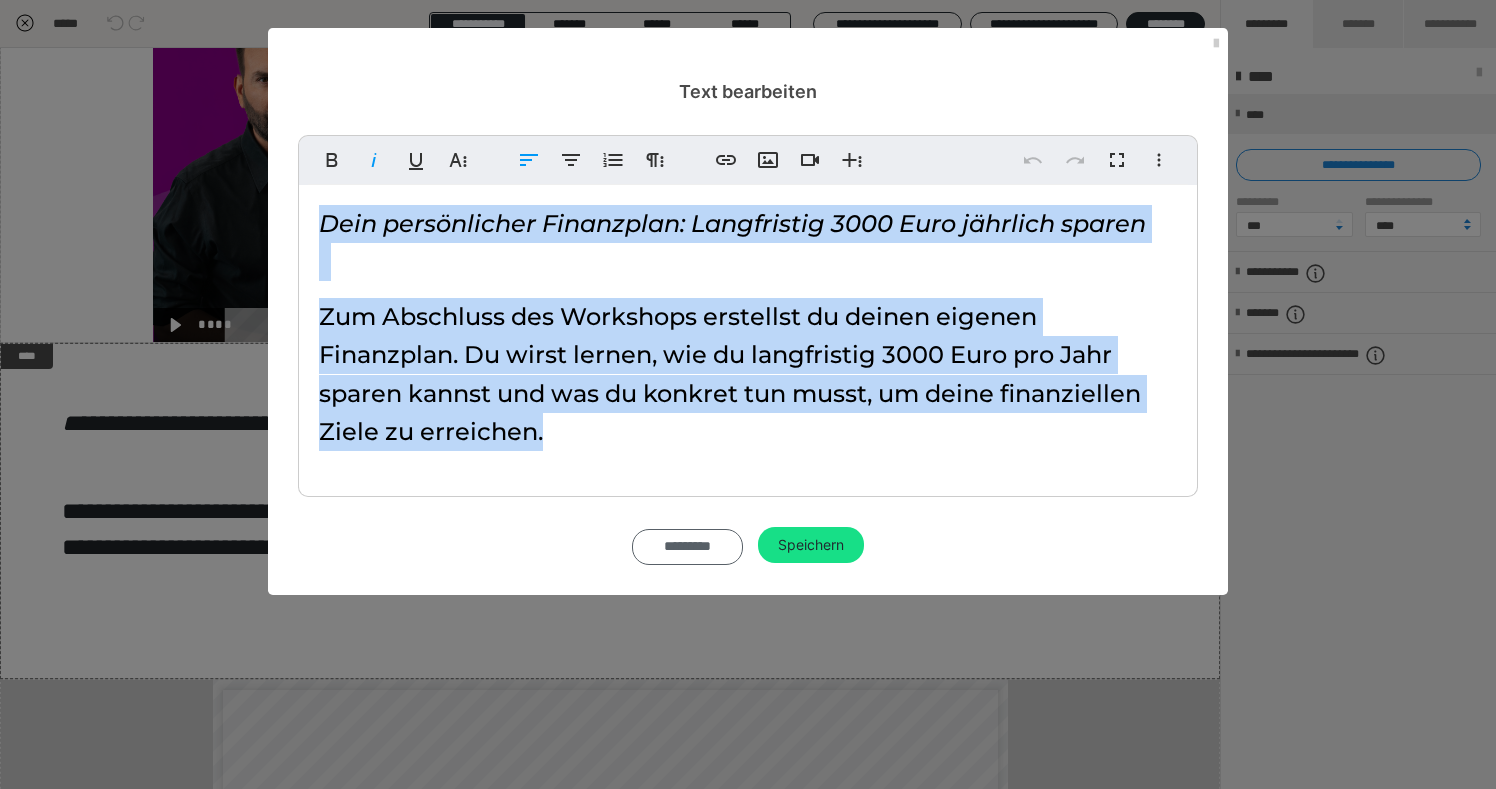 click on "*********" at bounding box center [687, 547] 